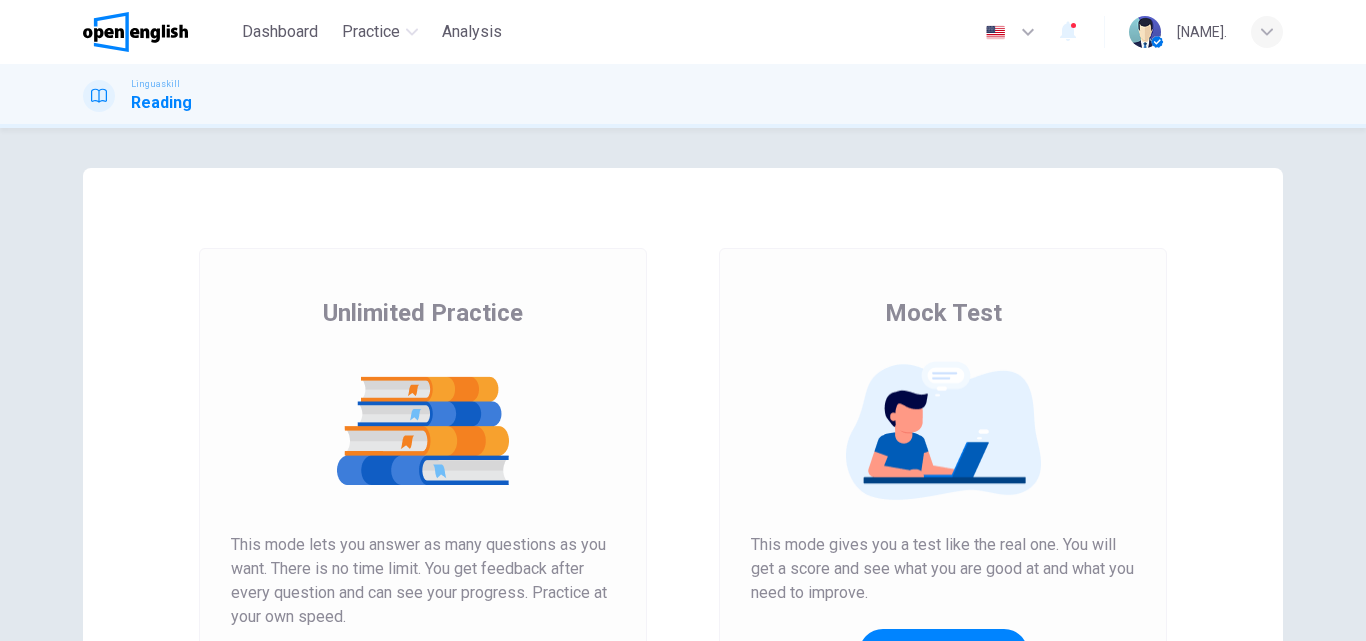 scroll, scrollTop: 0, scrollLeft: 0, axis: both 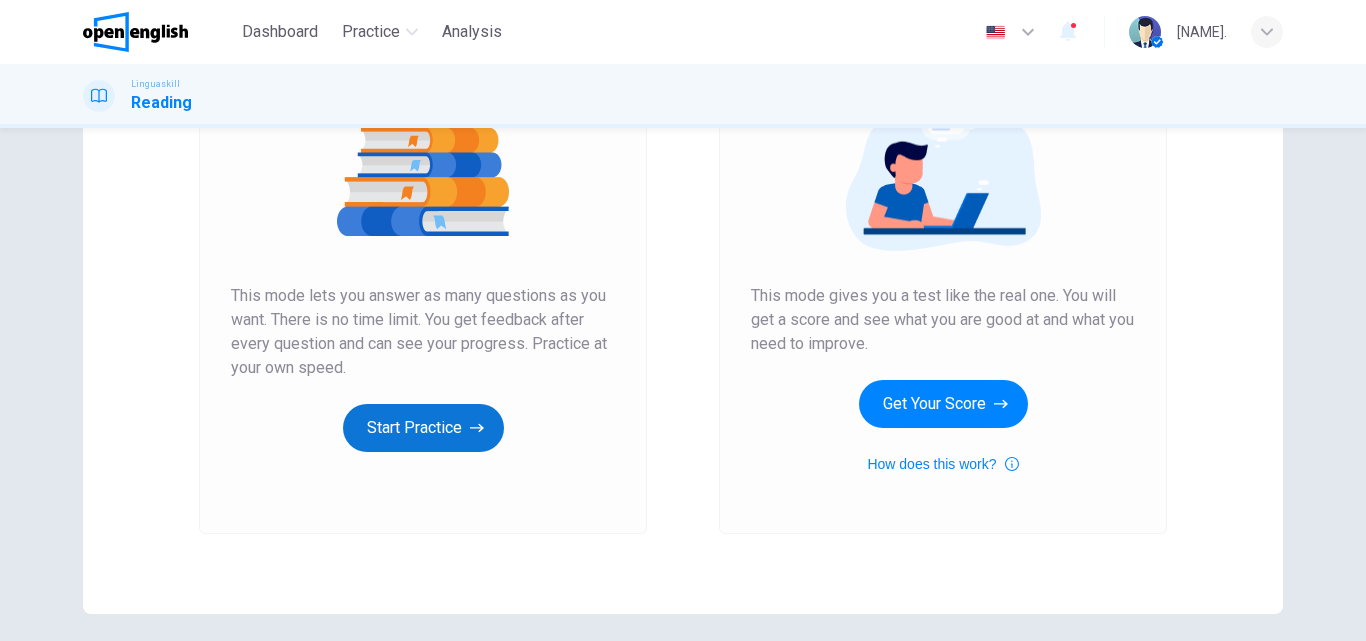 click on "Start Practice" at bounding box center [423, 428] 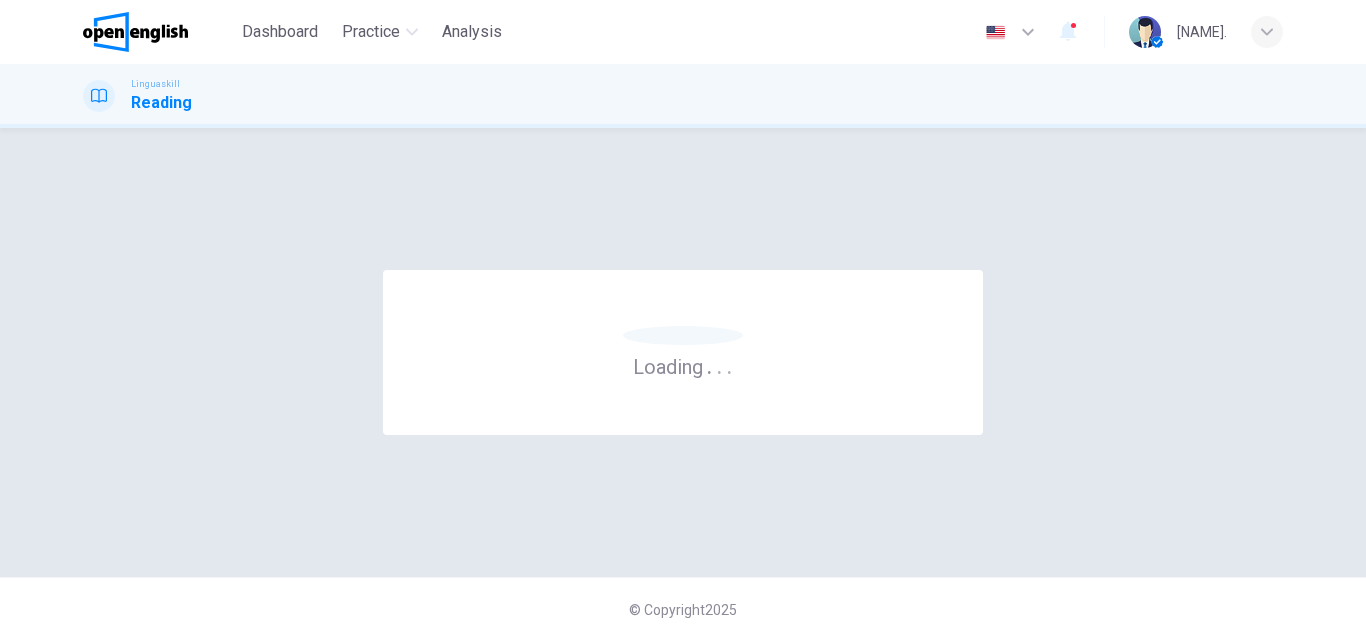 scroll, scrollTop: 0, scrollLeft: 0, axis: both 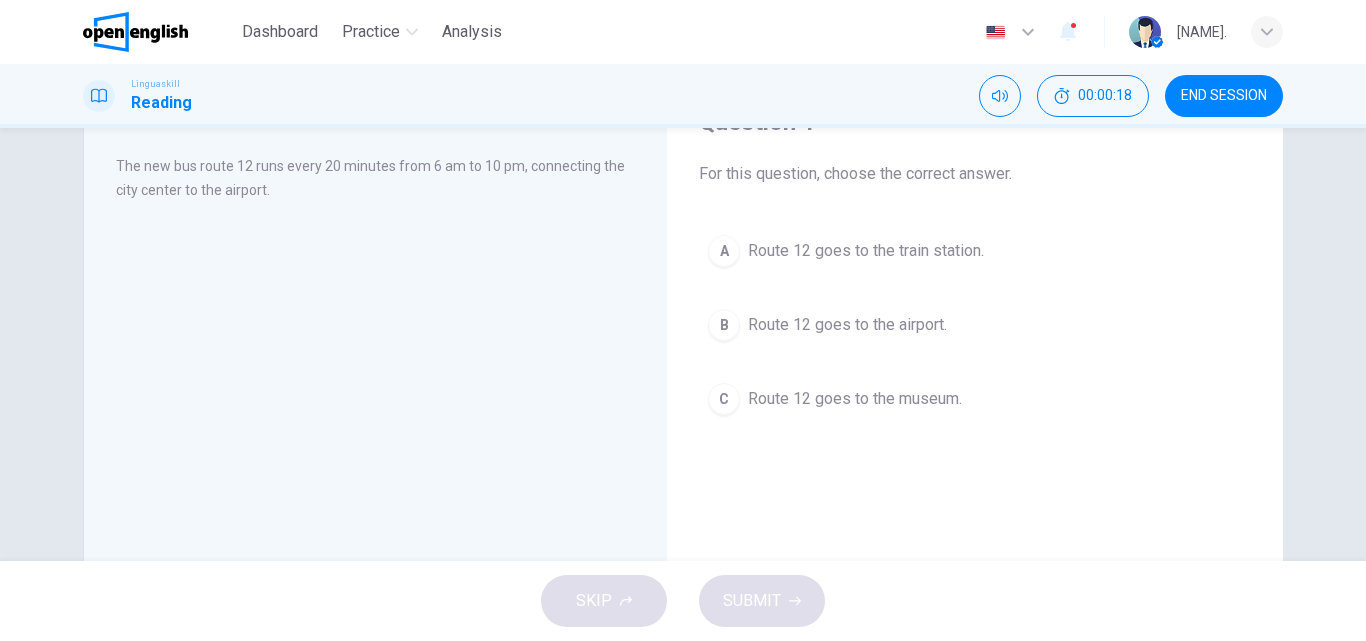 click on "Bus Service The new bus route 12 runs every 20 minutes from 6 am to 10 pm, connecting the city center to the airport. Question 1 For this question, choose the correct answer. A Route 12 goes to the train station. B Route 12 goes to the airport. C Route 12 goes to the museum." at bounding box center (683, 344) 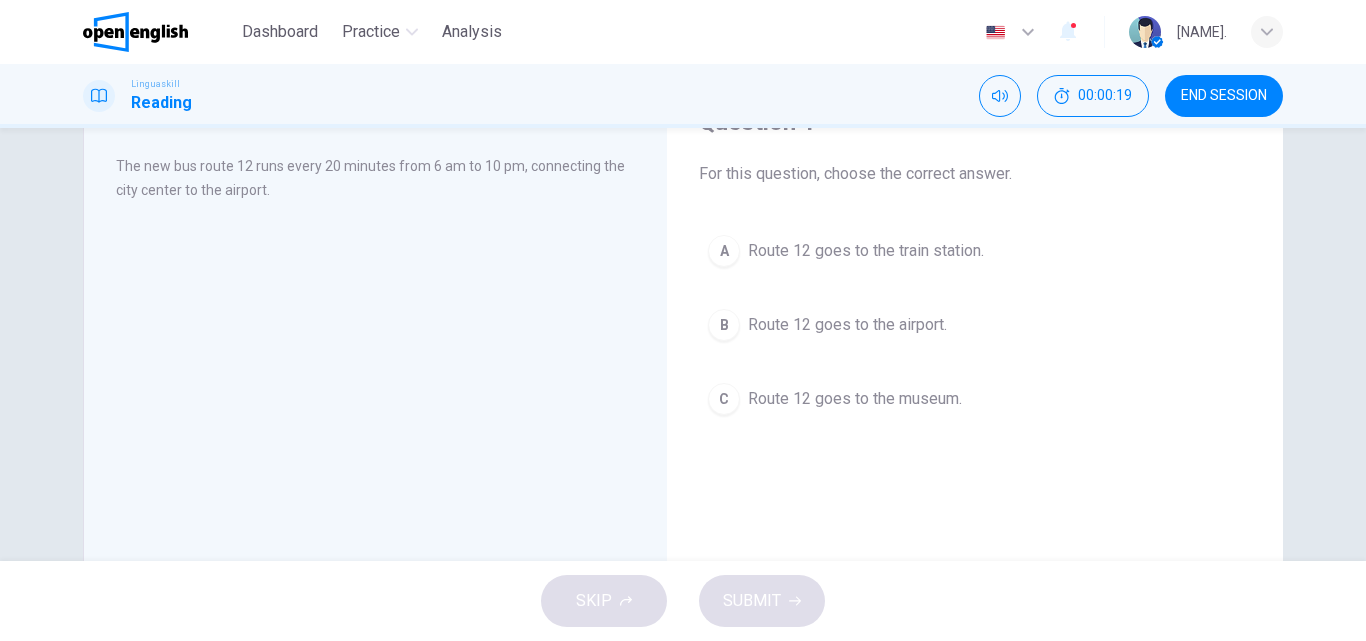 click on "Bus Service The new bus route 12 runs every 20 minutes from 6 am to 10 pm, connecting the city center to the airport. Question 1 For this question, choose the correct answer. A Route 12 goes to the train station. B Route 12 goes to the airport. C Route 12 goes to the museum." at bounding box center [683, 344] 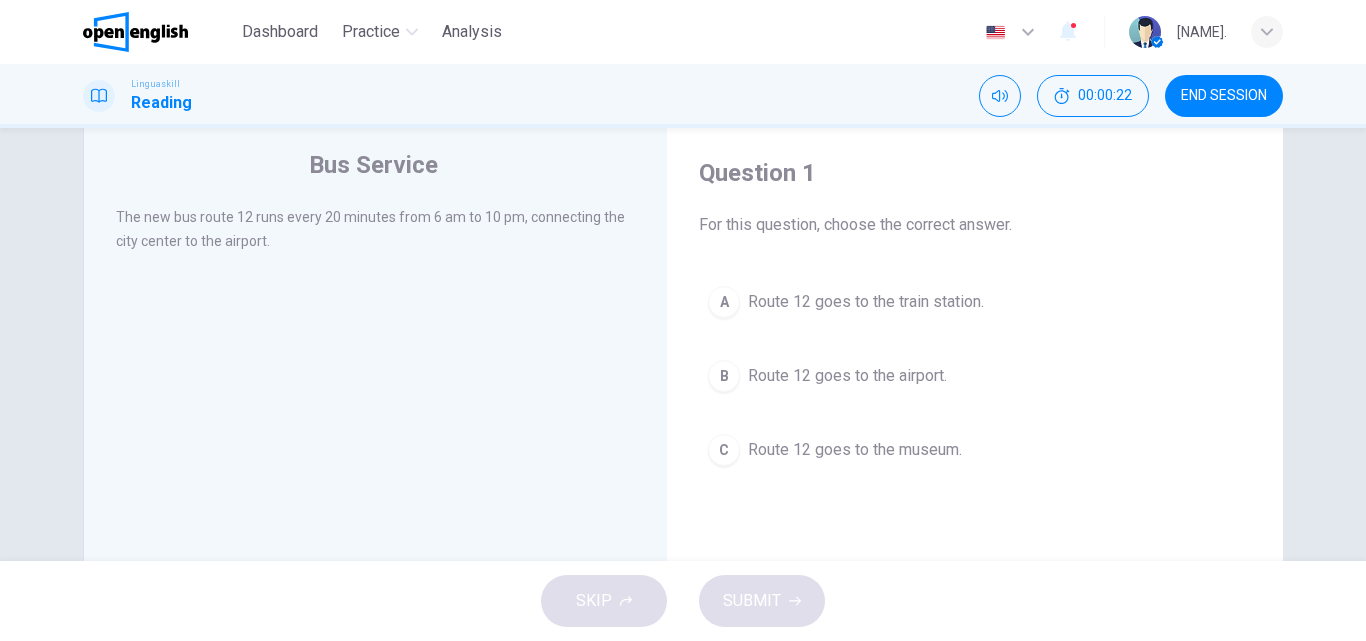 scroll, scrollTop: 41, scrollLeft: 0, axis: vertical 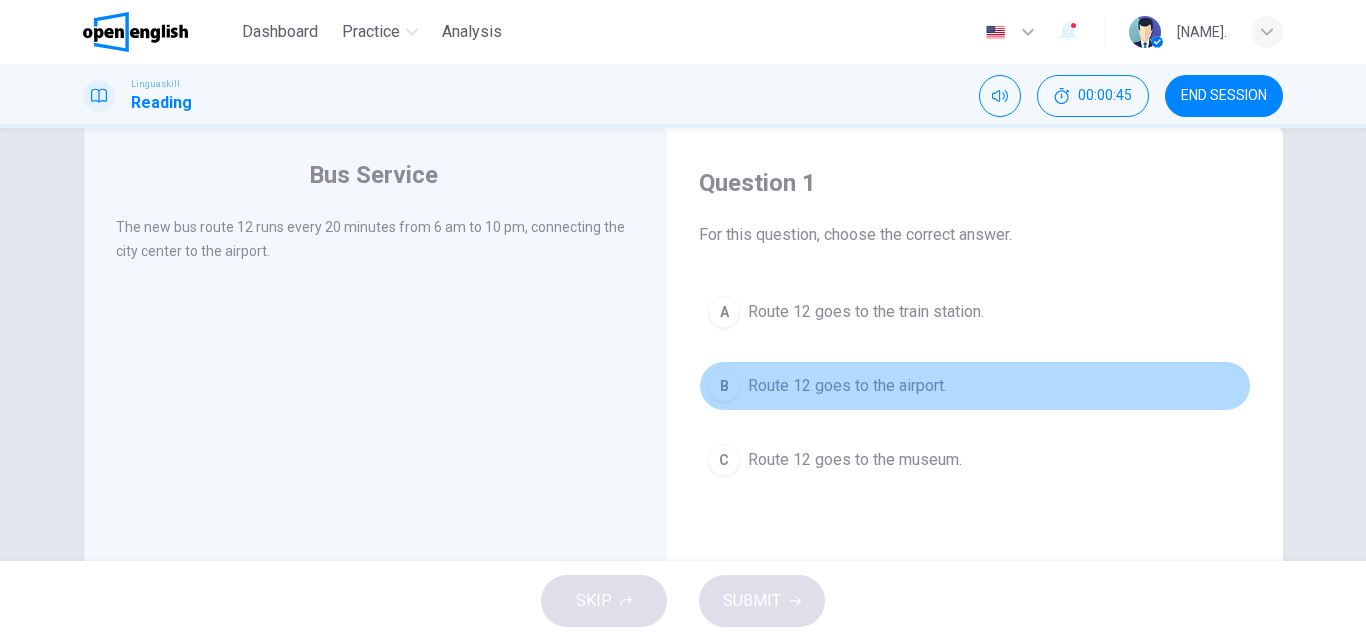 click on "B Route 12 goes to the airport." at bounding box center [975, 386] 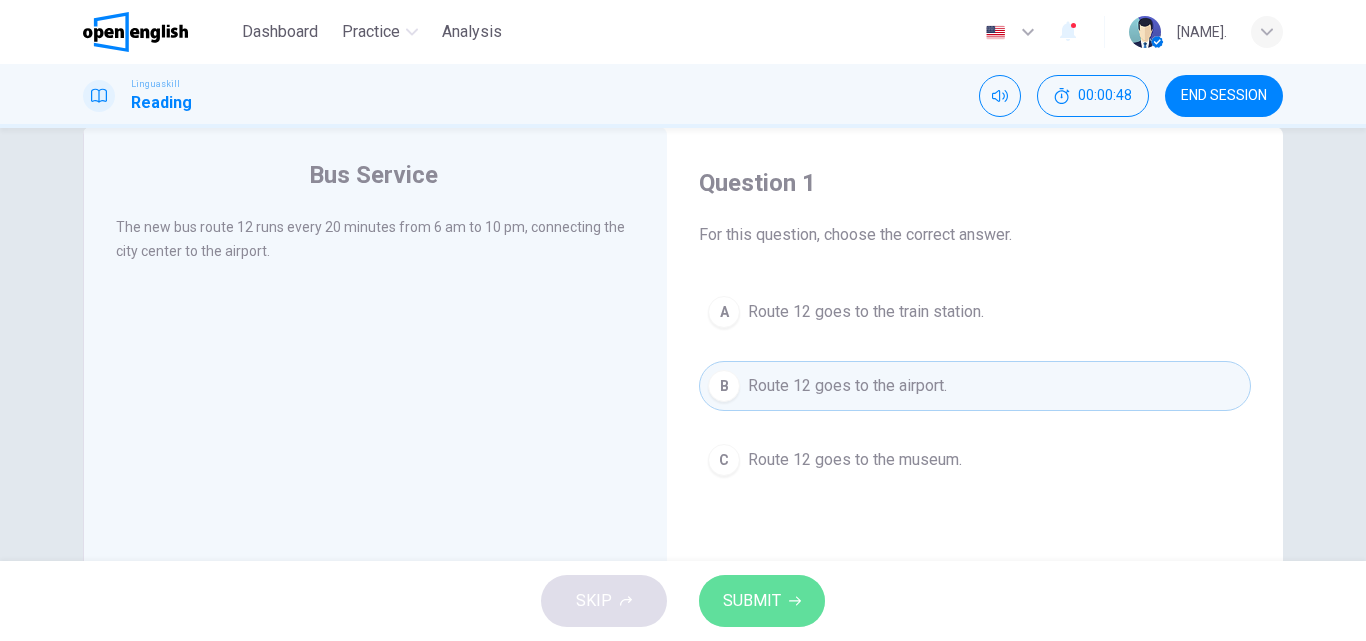 click on "SUBMIT" at bounding box center [762, 601] 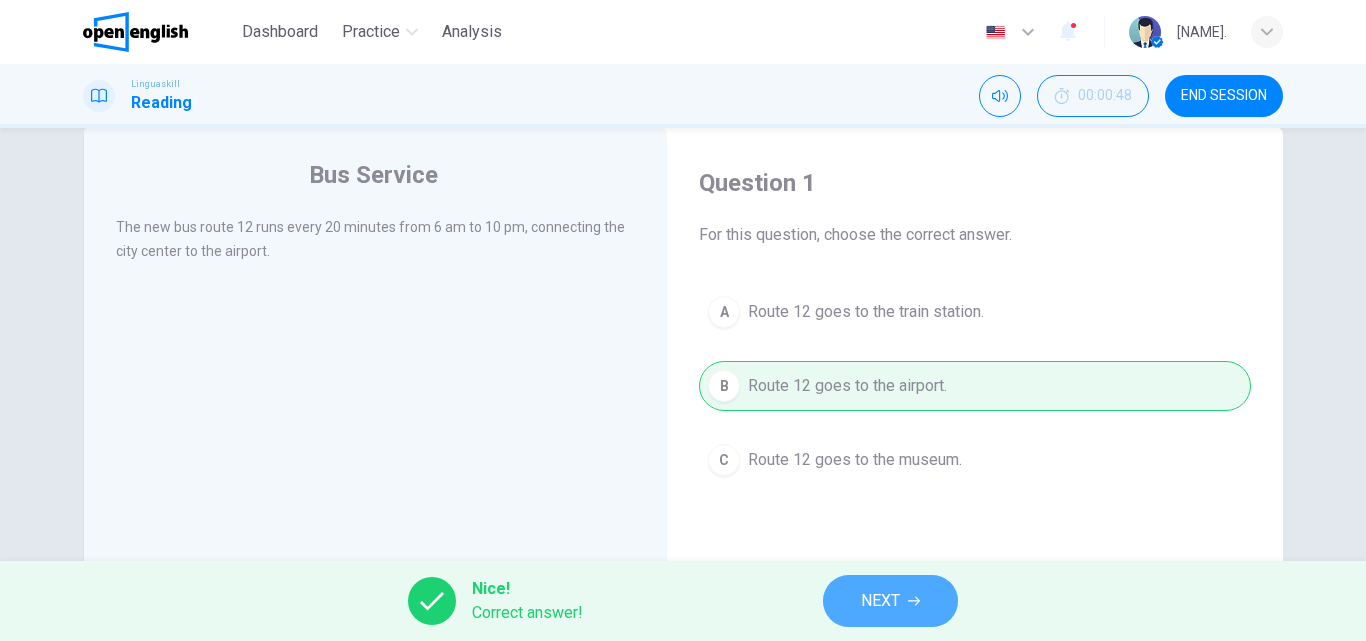 click 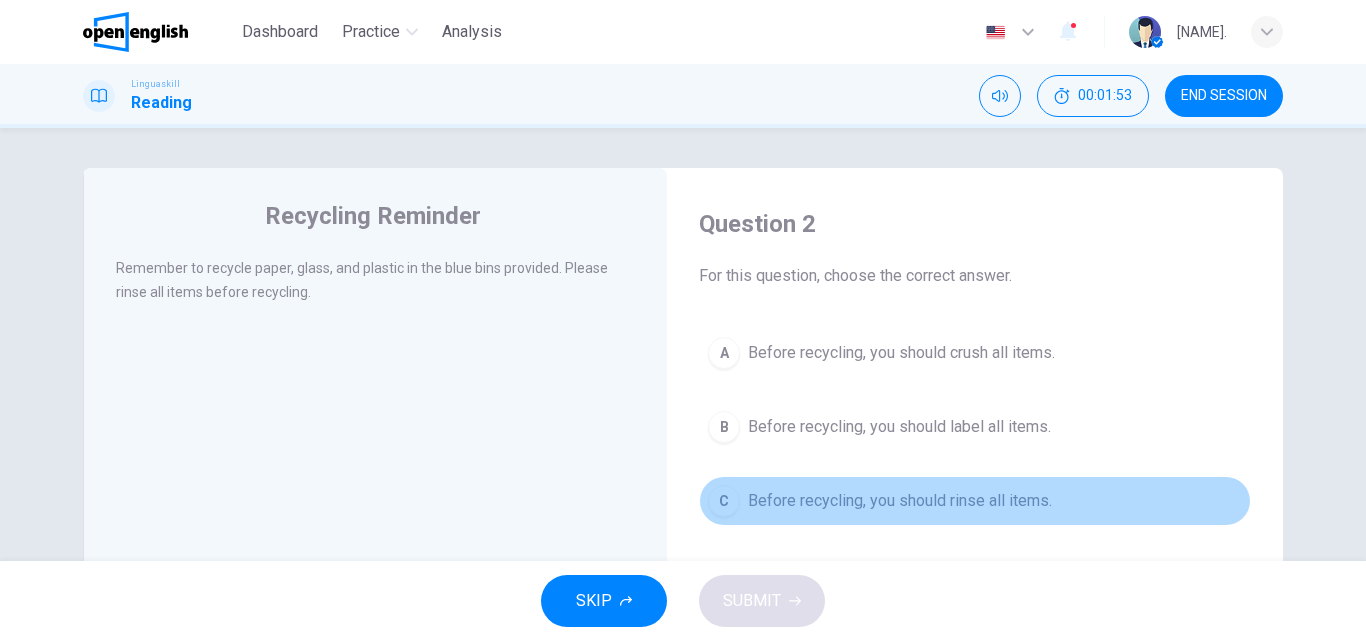 click on "C" at bounding box center [724, 501] 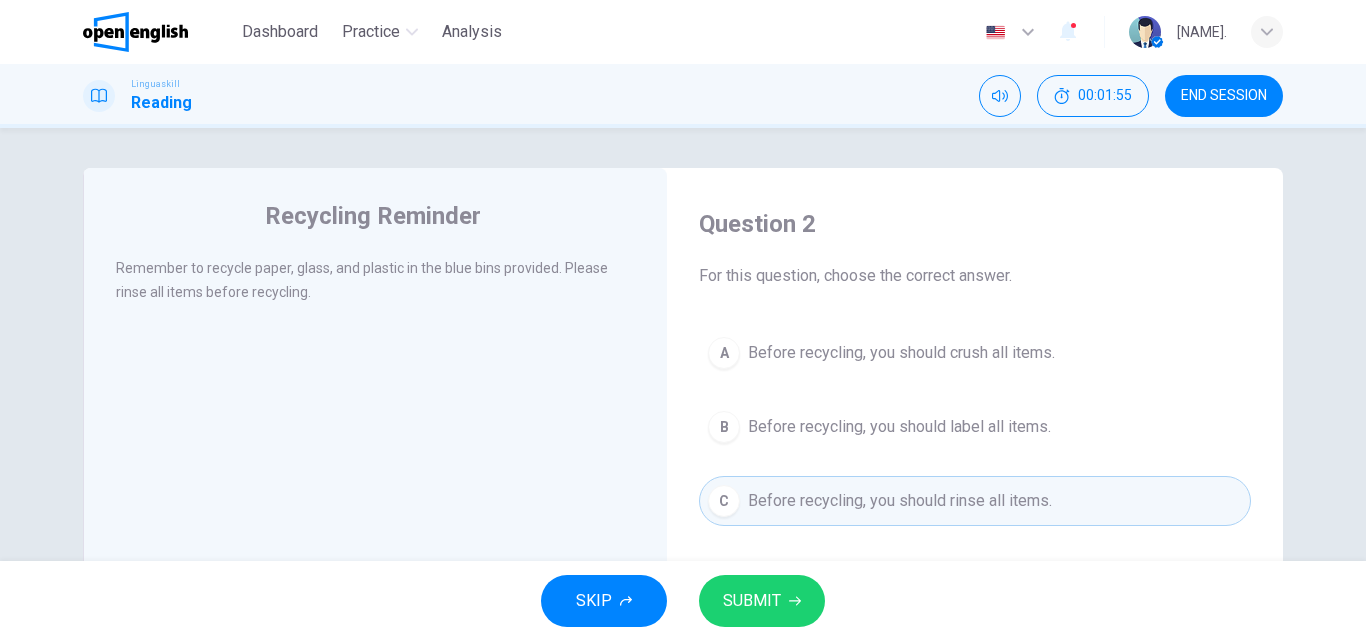 click on "SUBMIT" at bounding box center (762, 601) 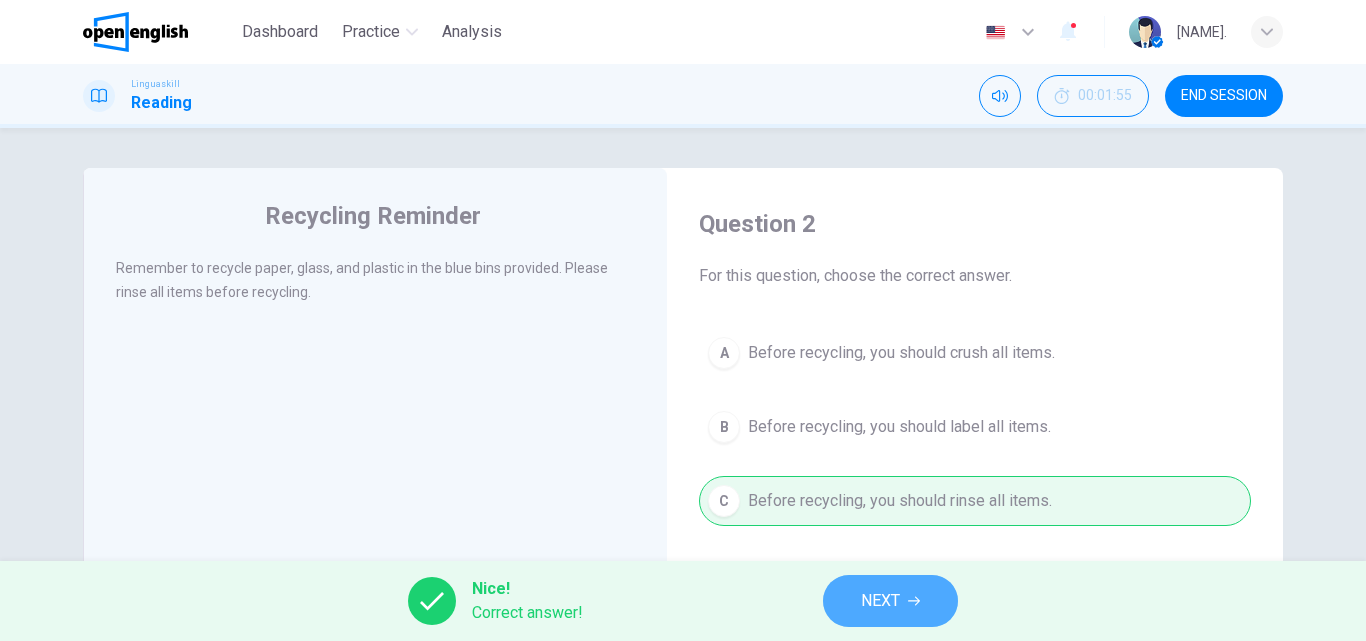 click on "NEXT" at bounding box center [880, 601] 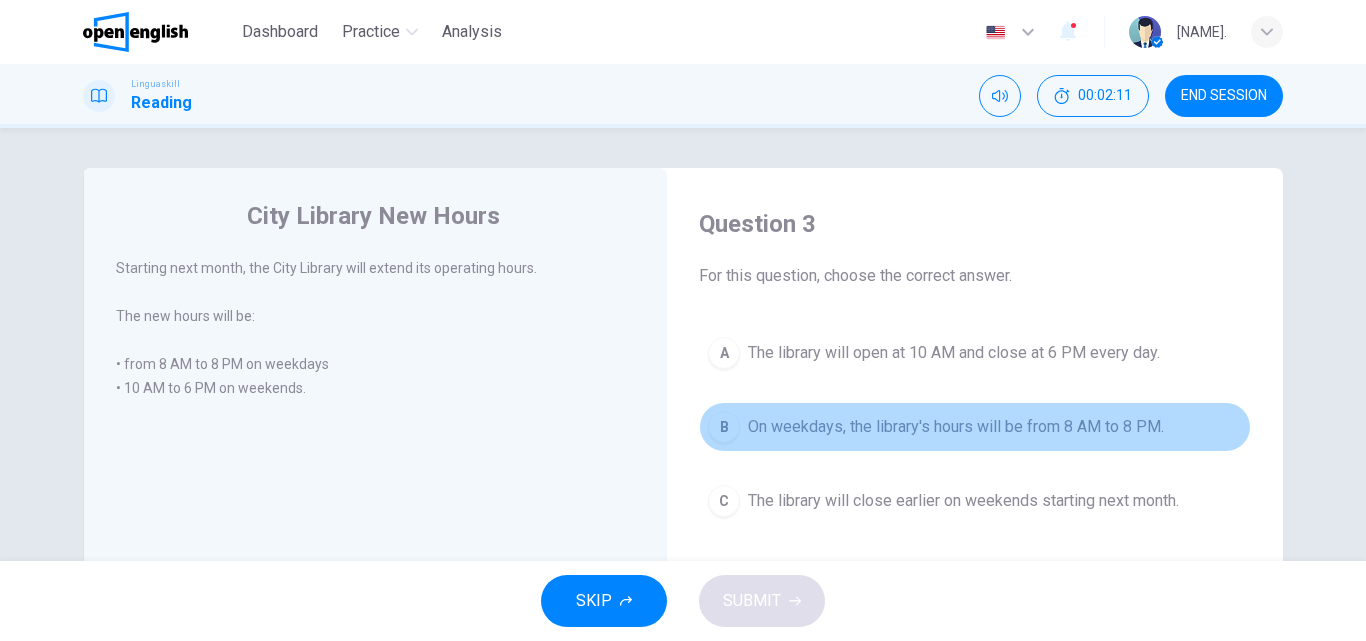 click on "B" at bounding box center [724, 427] 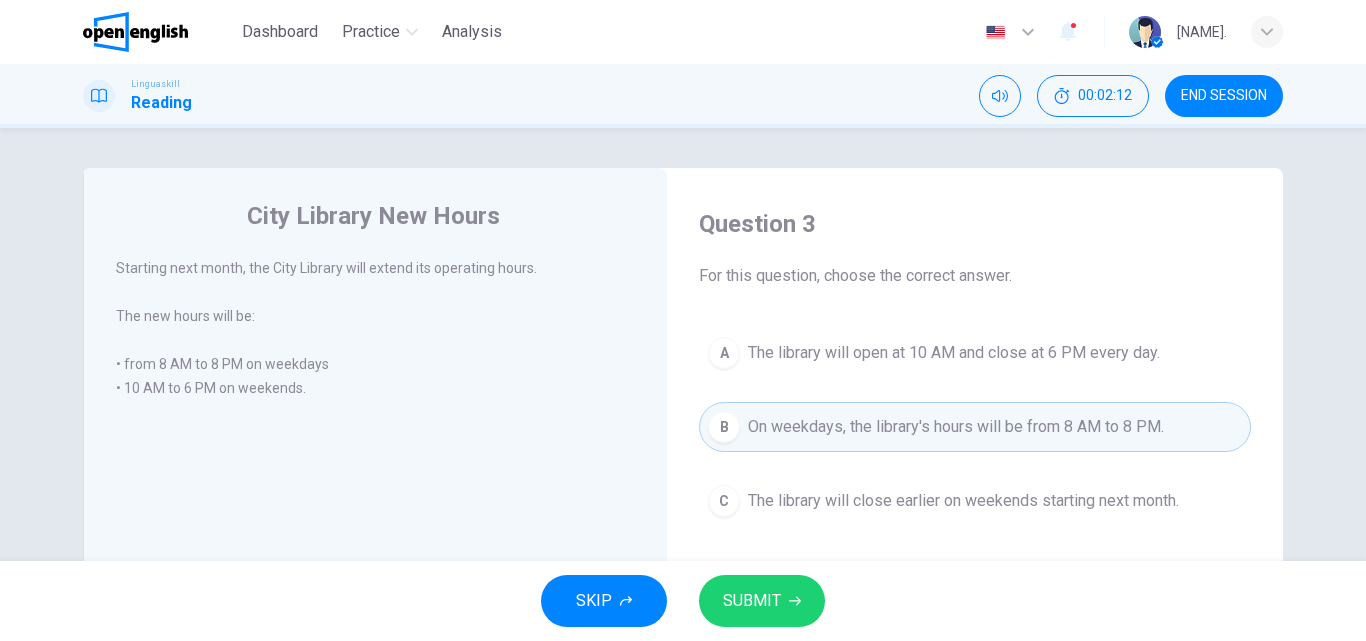click on "SUBMIT" at bounding box center (752, 601) 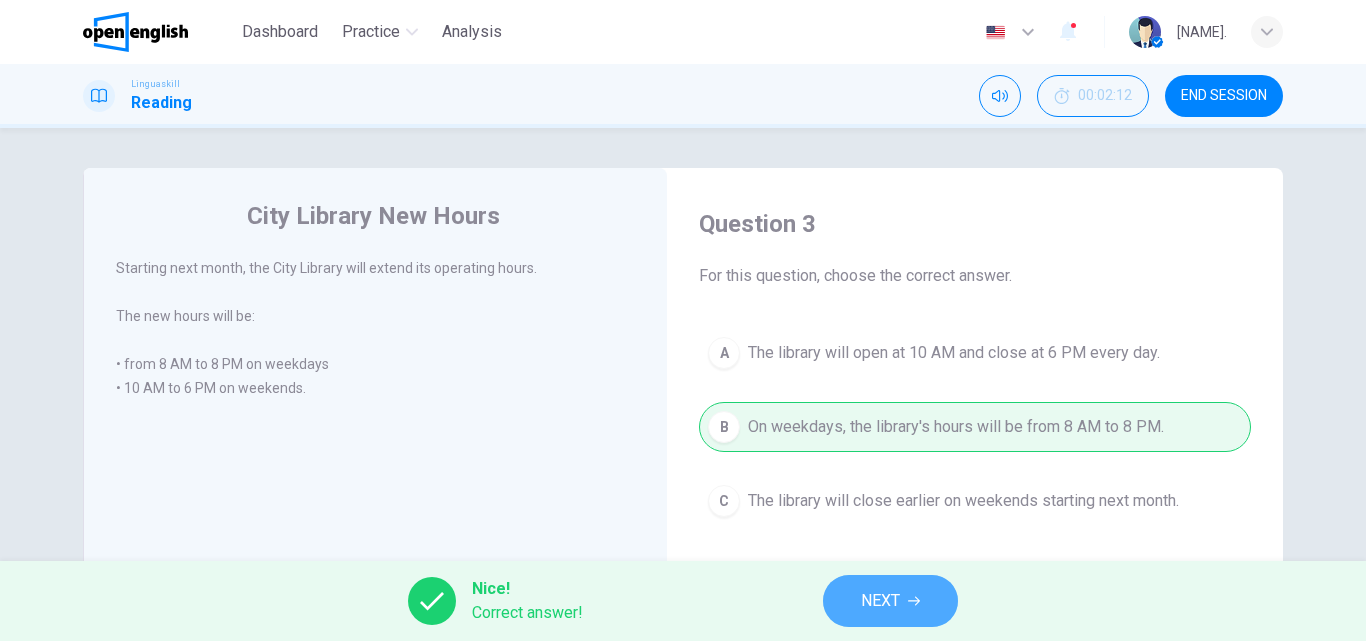 click on "NEXT" at bounding box center [890, 601] 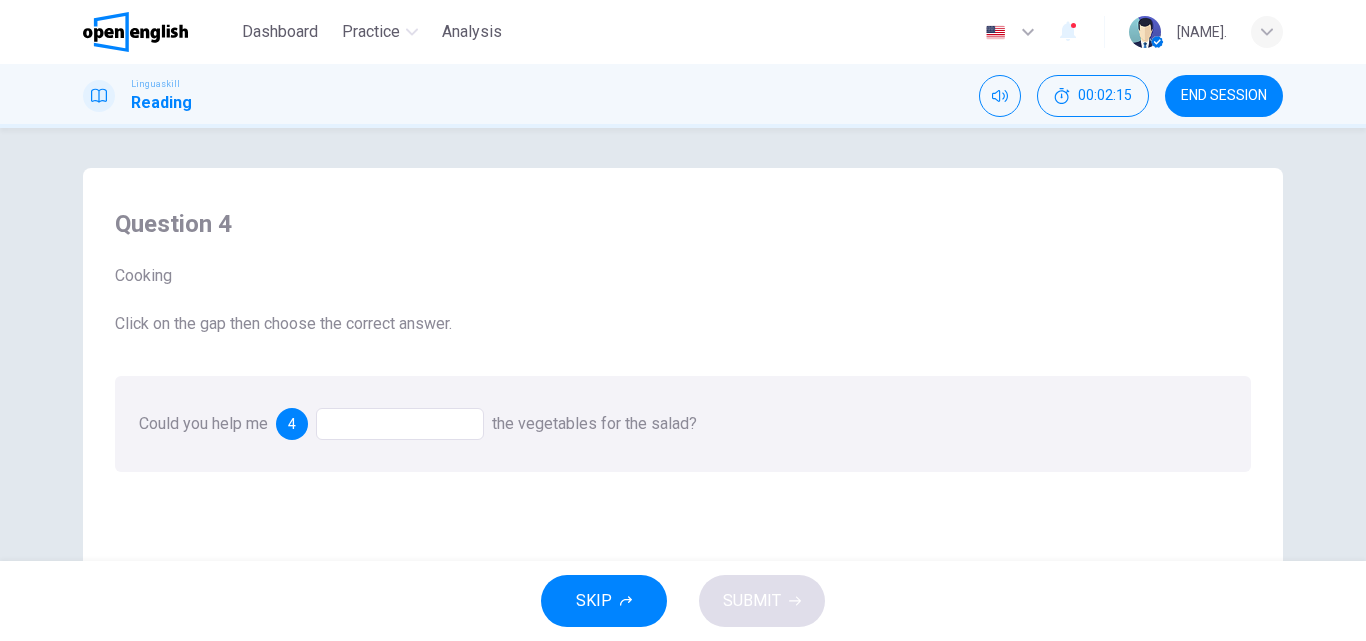 click at bounding box center [400, 424] 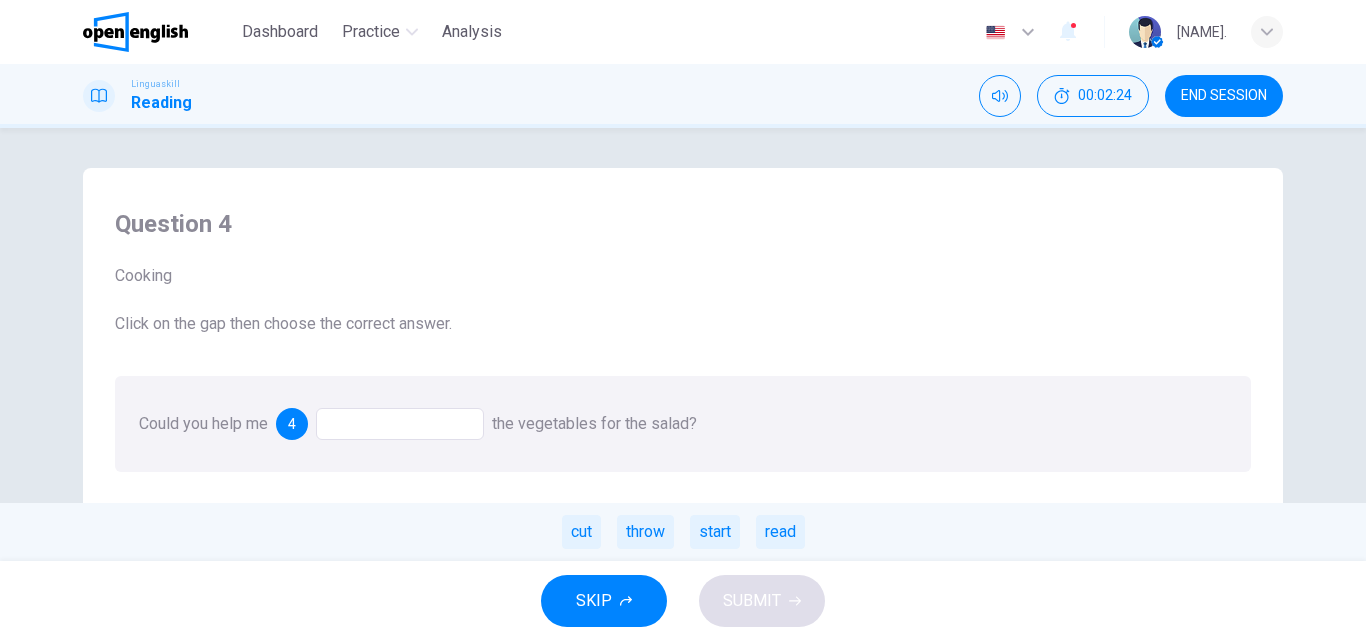 drag, startPoint x: 592, startPoint y: 534, endPoint x: 457, endPoint y: 419, distance: 177.34148 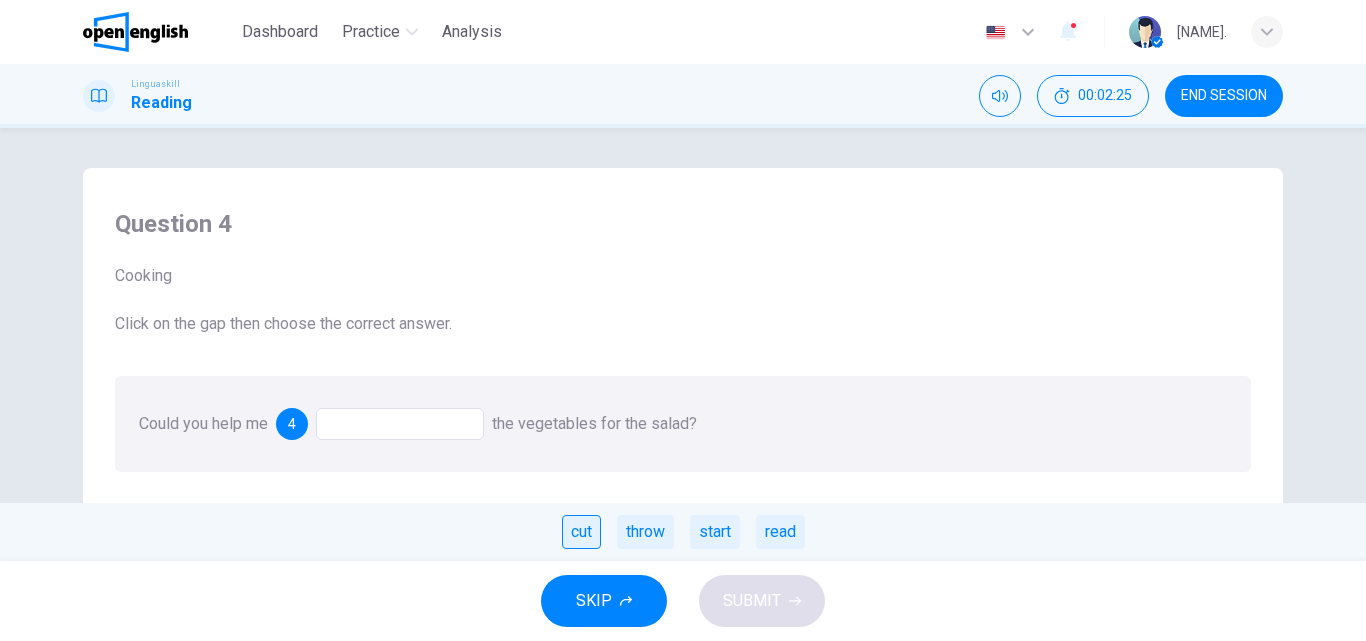 click on "cut" at bounding box center (581, 532) 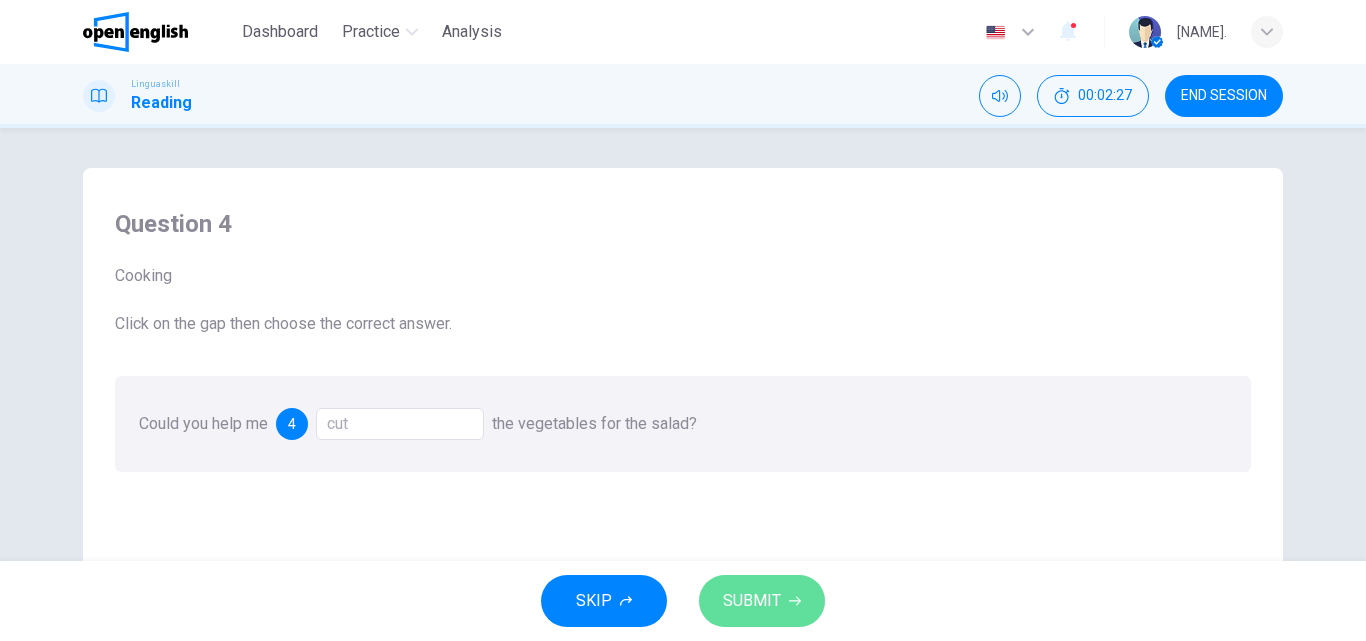click on "SUBMIT" at bounding box center [762, 601] 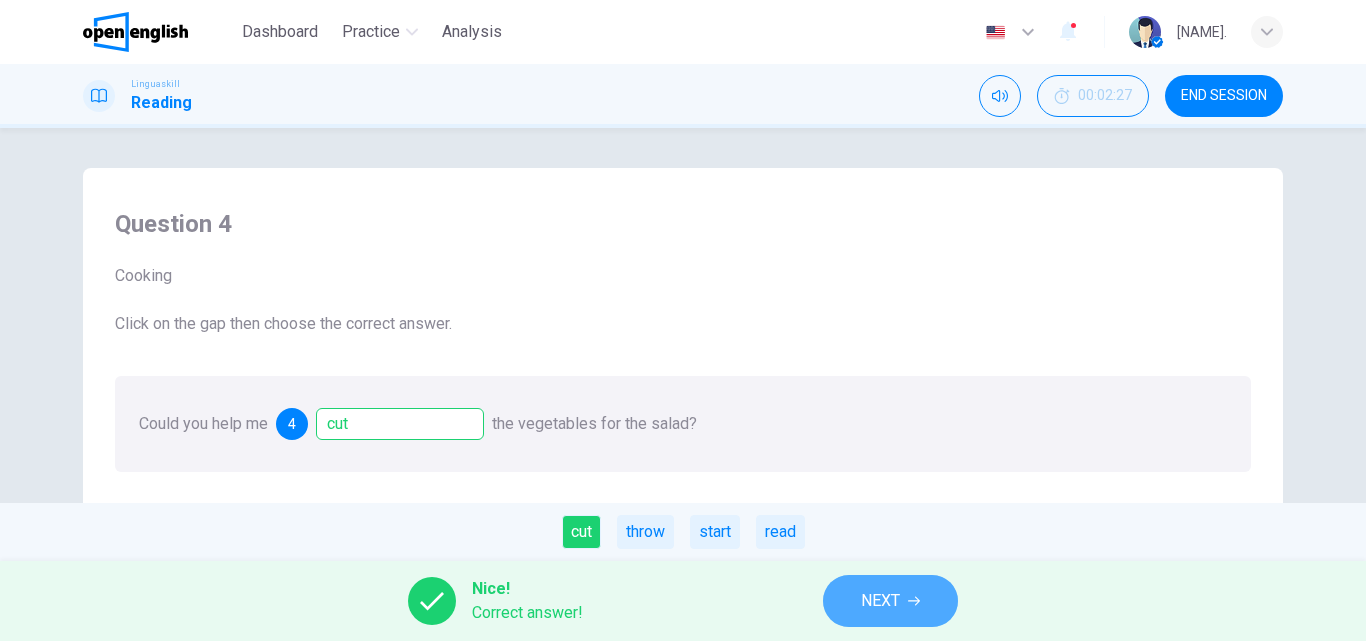 click on "NEXT" at bounding box center (890, 601) 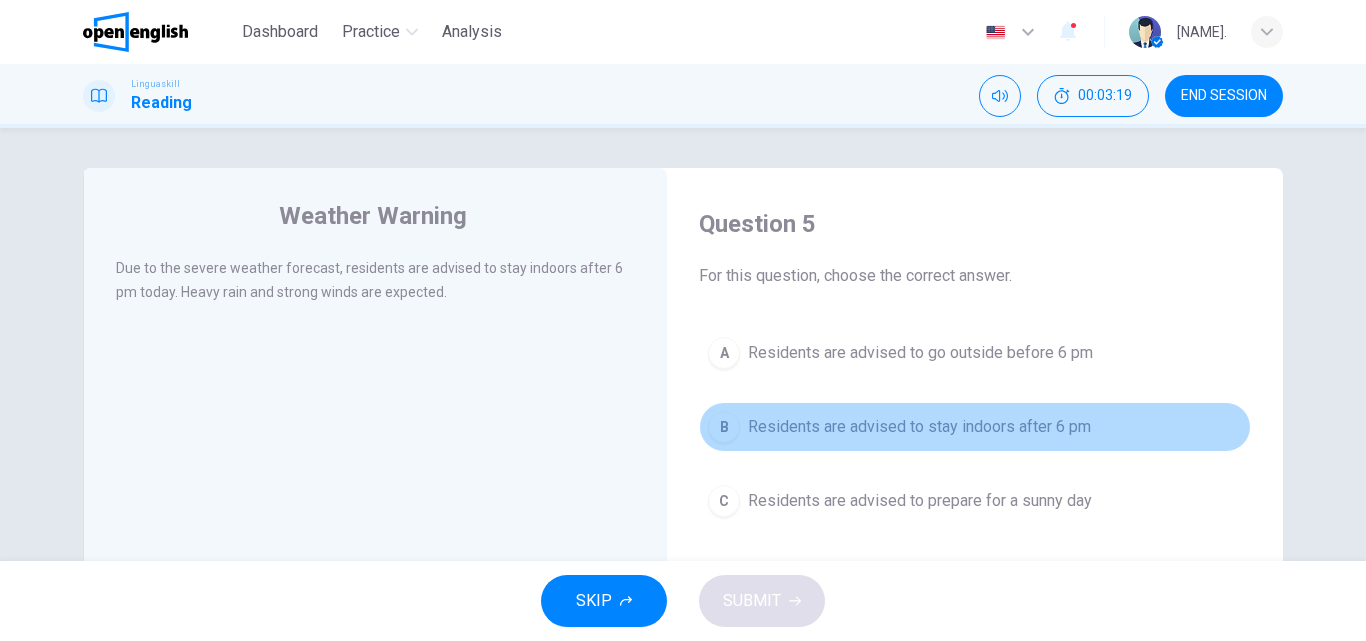 click on "B Residents are advised to stay indoors after 6 pm" at bounding box center (975, 427) 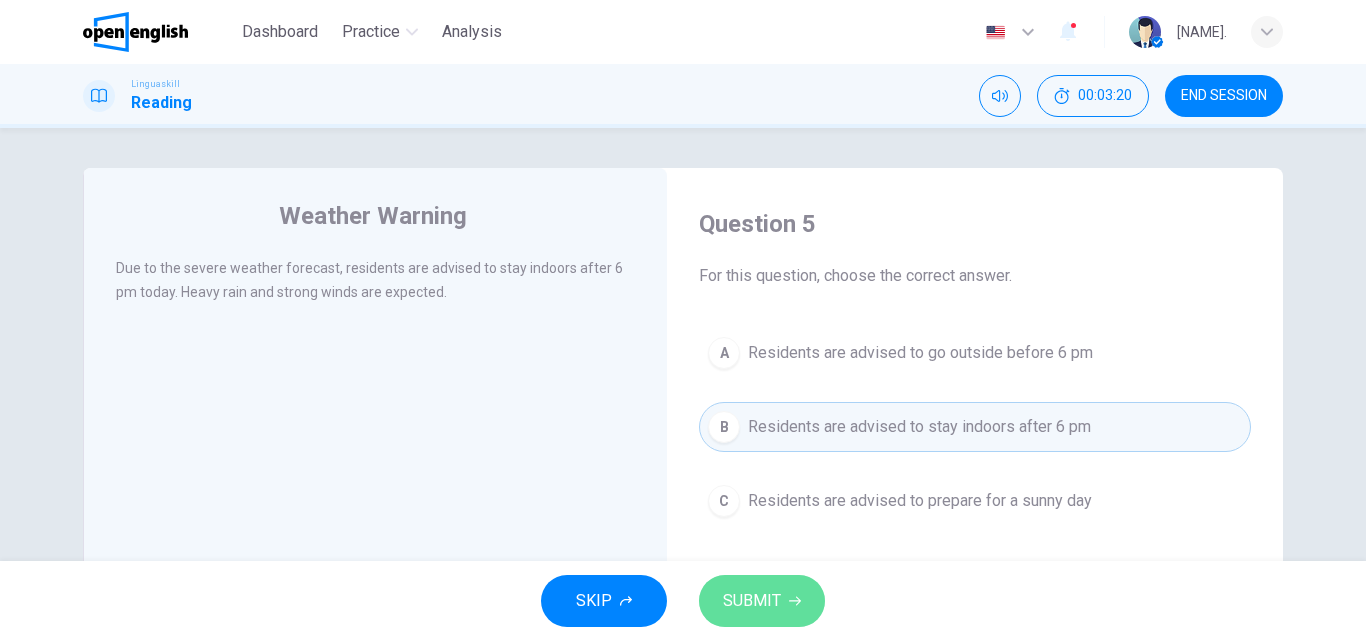 click on "SUBMIT" at bounding box center [752, 601] 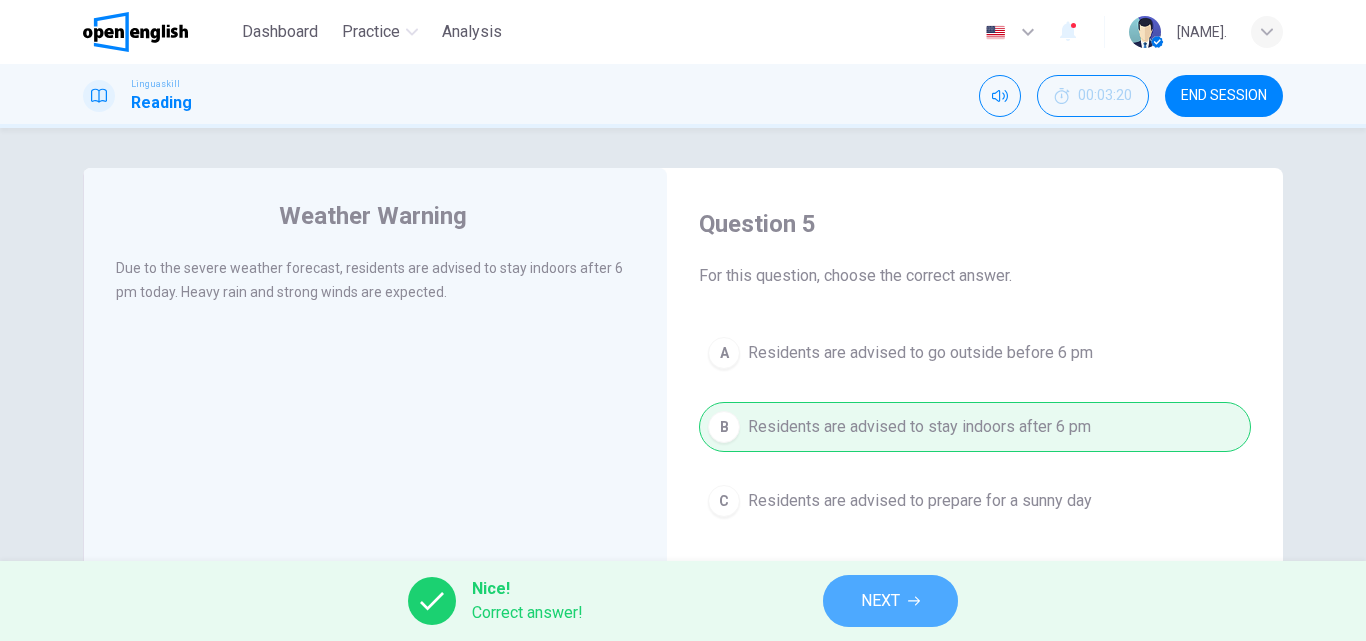 click on "NEXT" at bounding box center (880, 601) 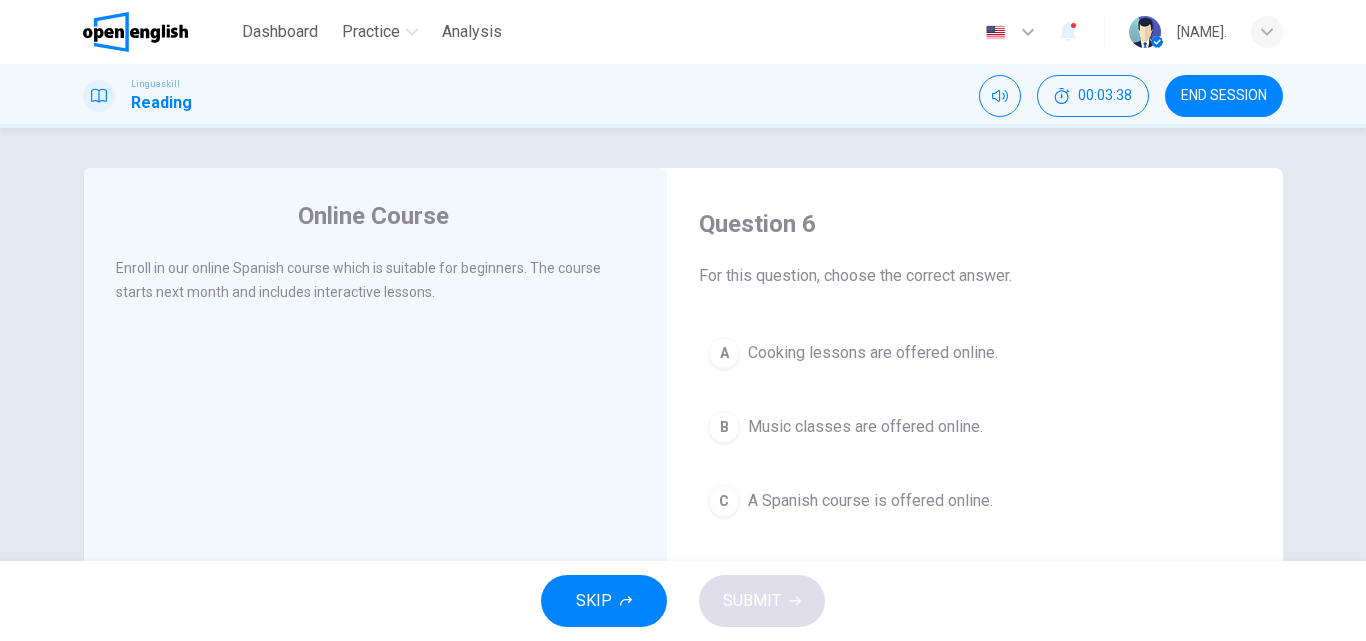 click on "C" at bounding box center (724, 501) 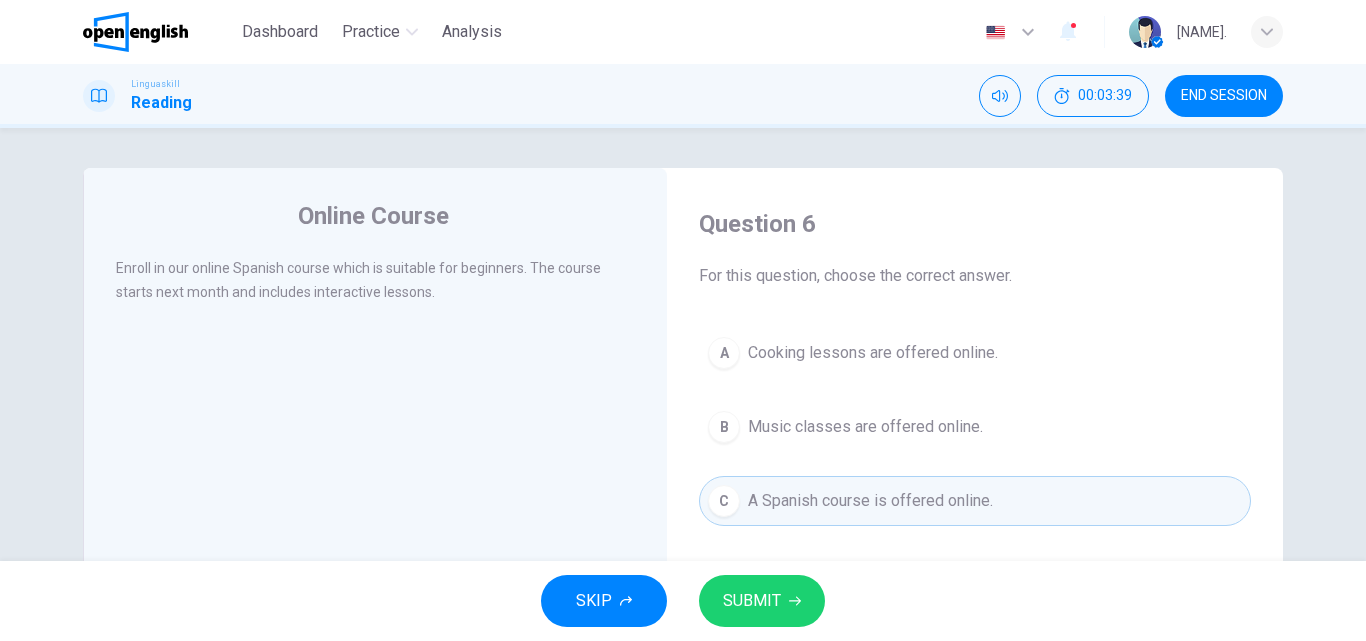 click on "SUBMIT" at bounding box center [752, 601] 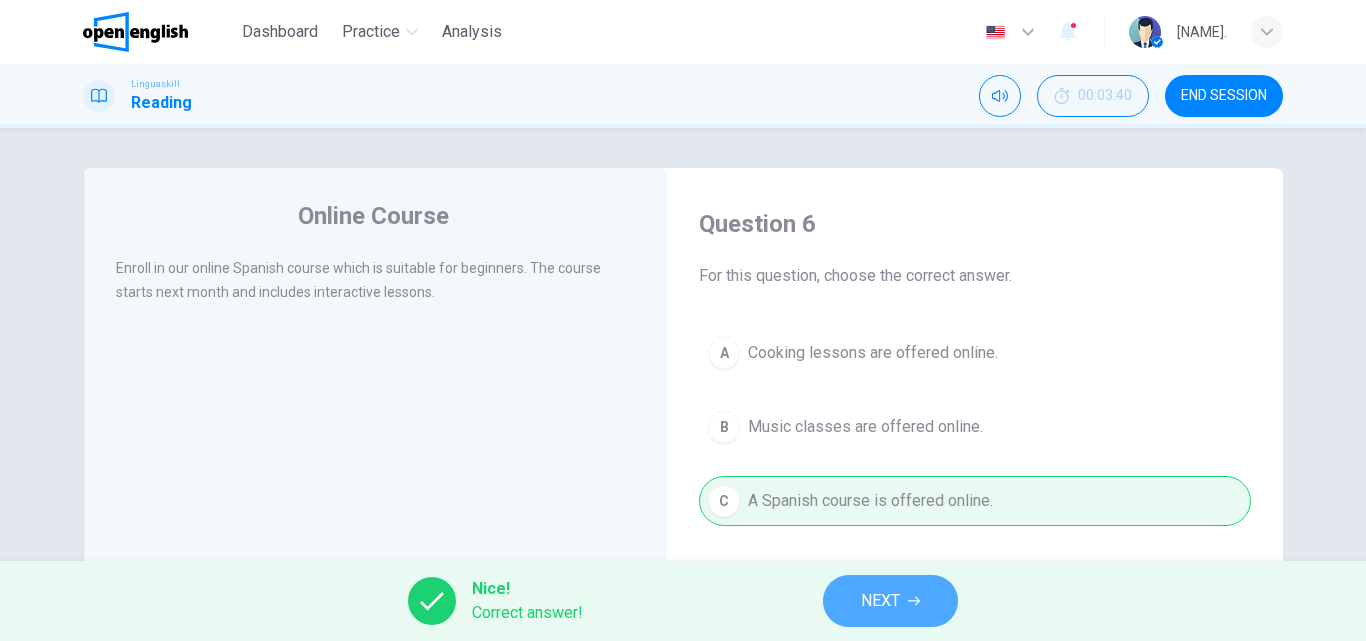 click on "NEXT" at bounding box center [890, 601] 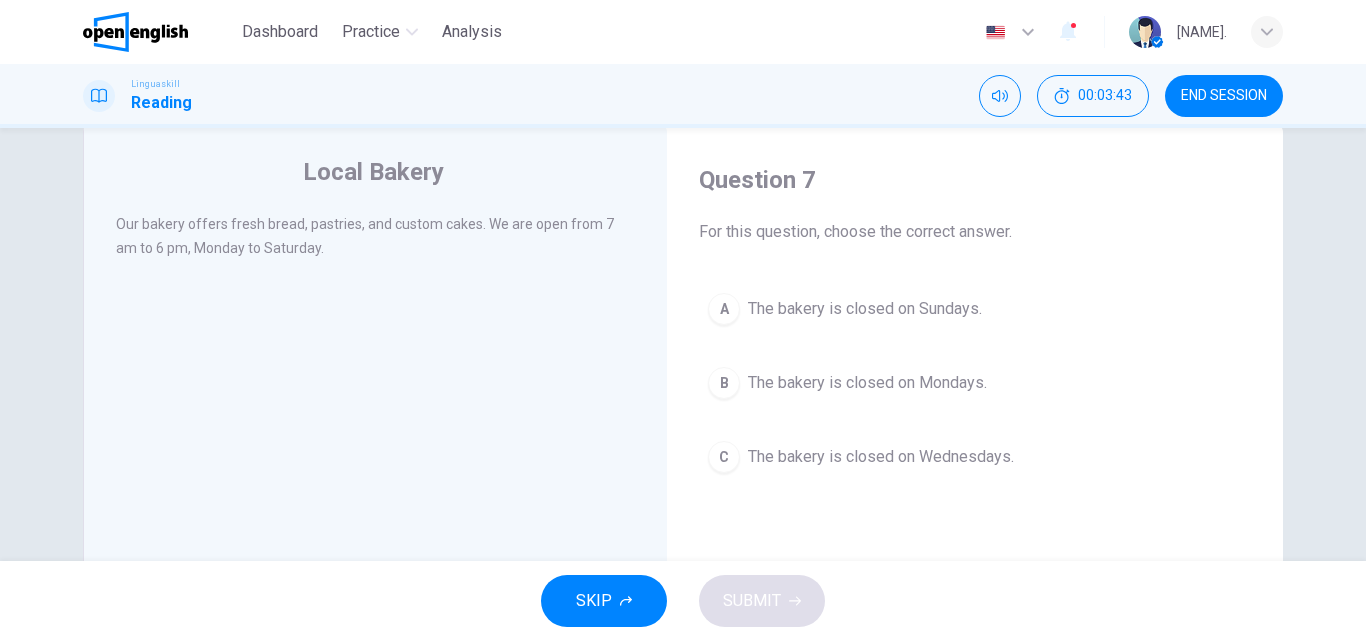 scroll, scrollTop: 45, scrollLeft: 0, axis: vertical 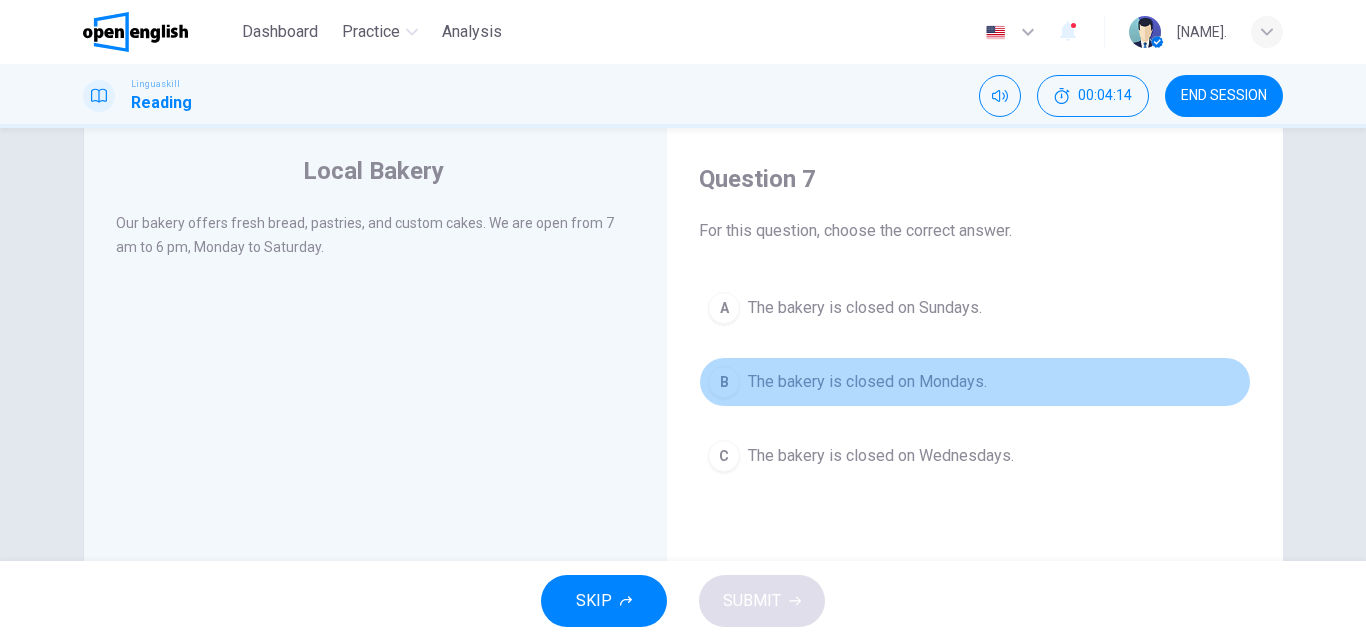 click on "B The bakery is closed on Mondays." at bounding box center [975, 382] 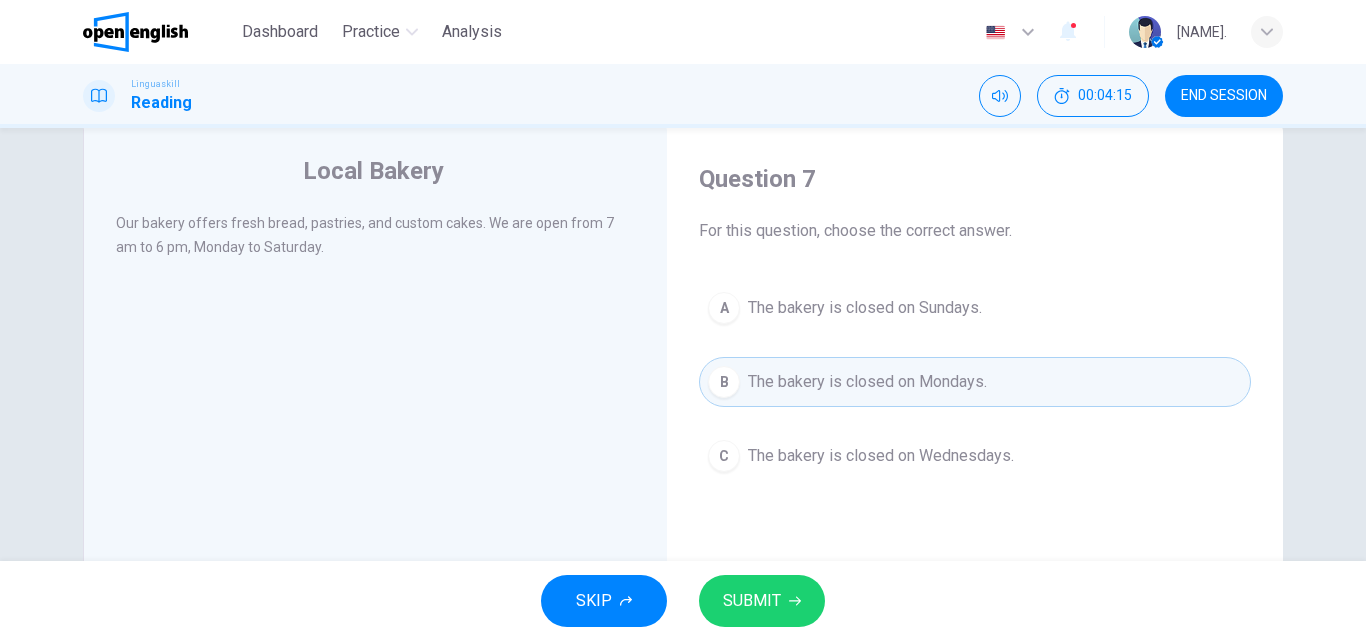 click on "SUBMIT" at bounding box center [762, 601] 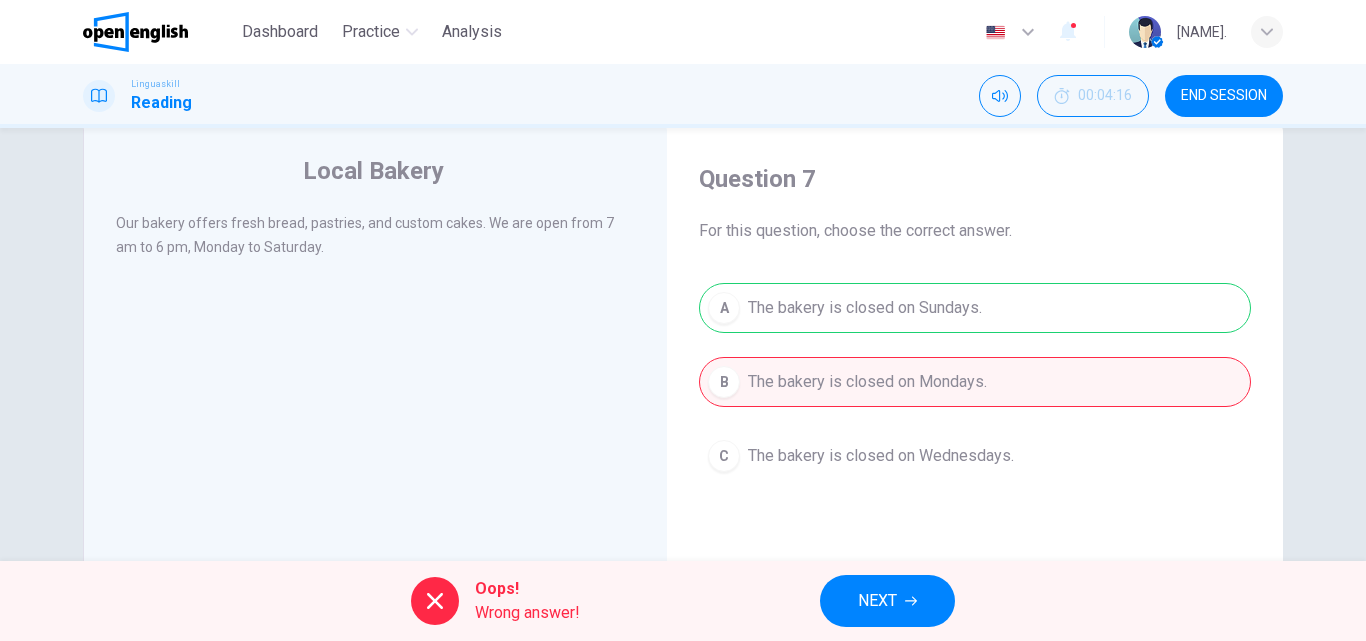 click on "NEXT" at bounding box center (887, 601) 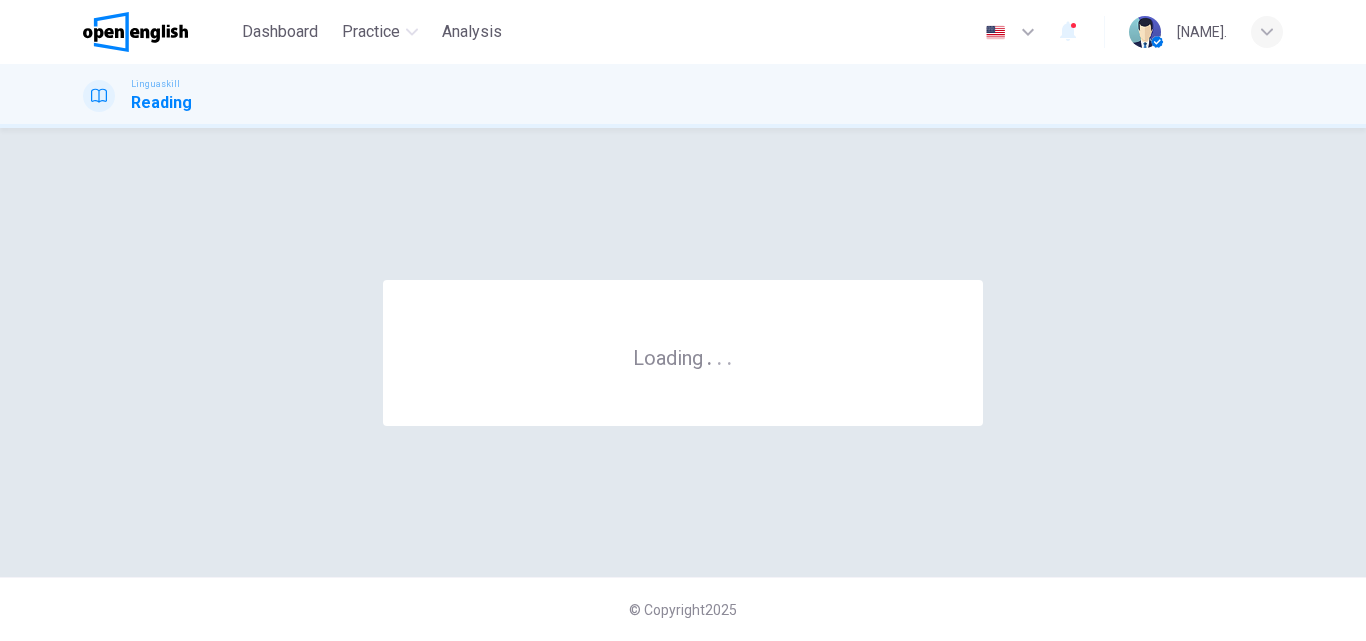 scroll, scrollTop: 0, scrollLeft: 0, axis: both 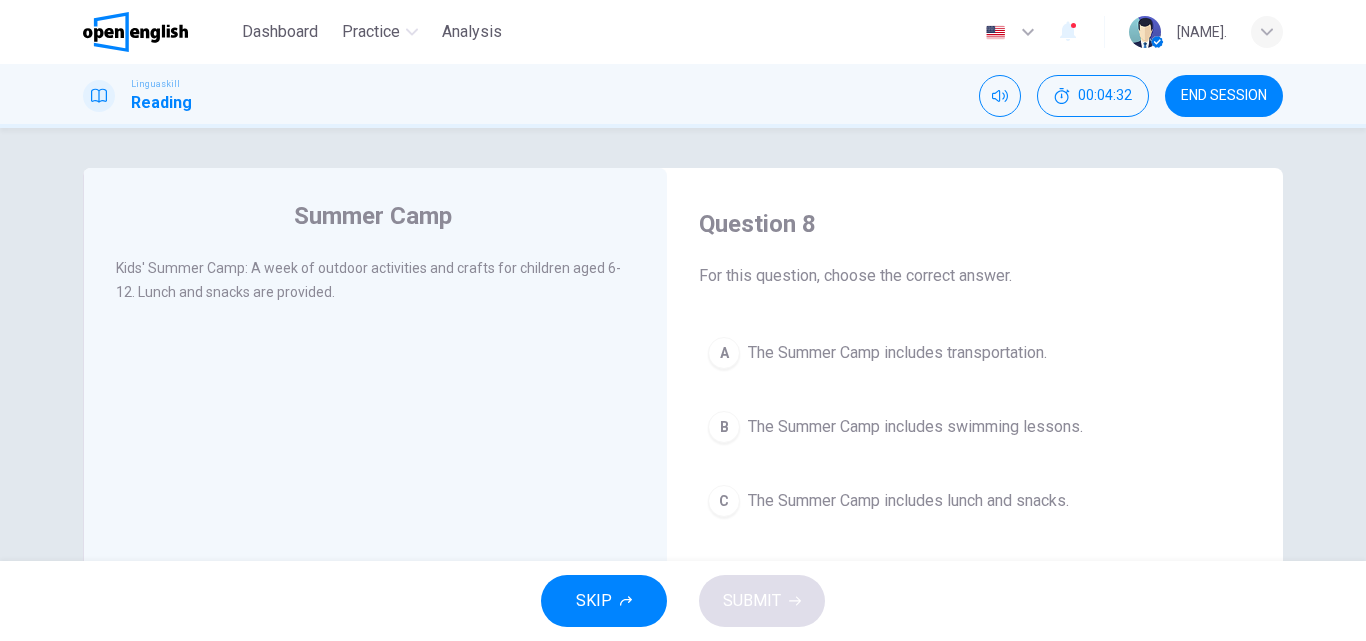 click on "The Summer Camp includes lunch and snacks." at bounding box center (908, 501) 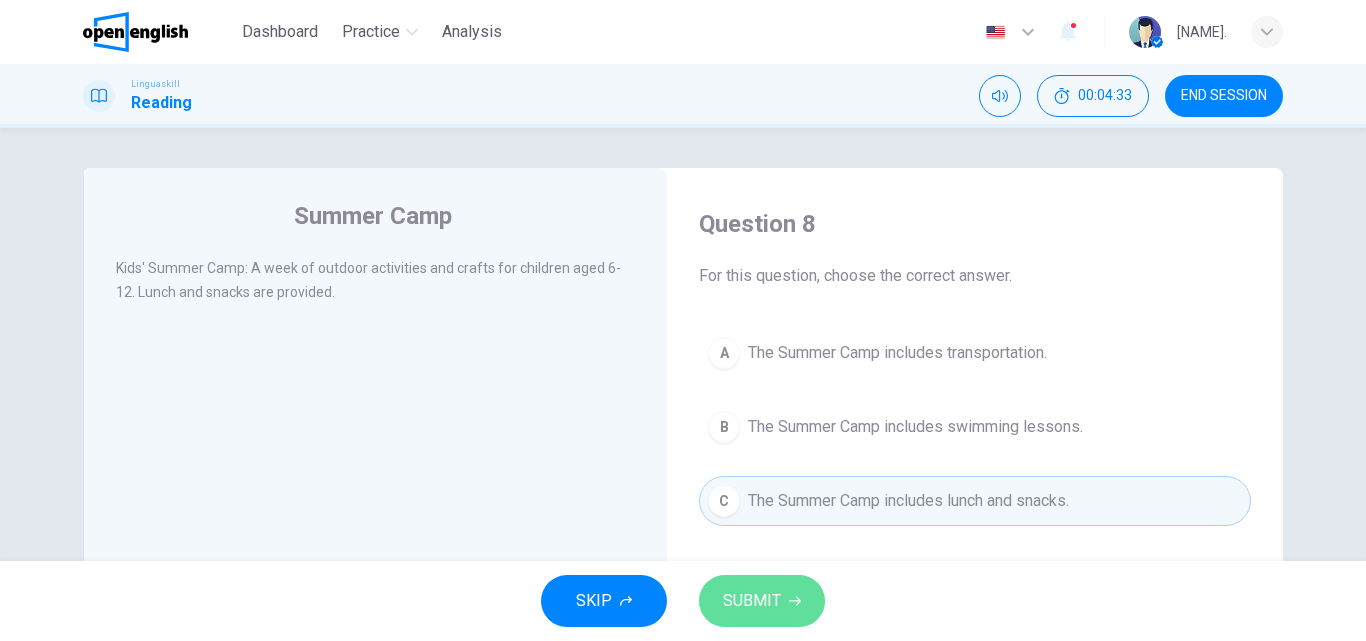 click on "SUBMIT" at bounding box center (752, 601) 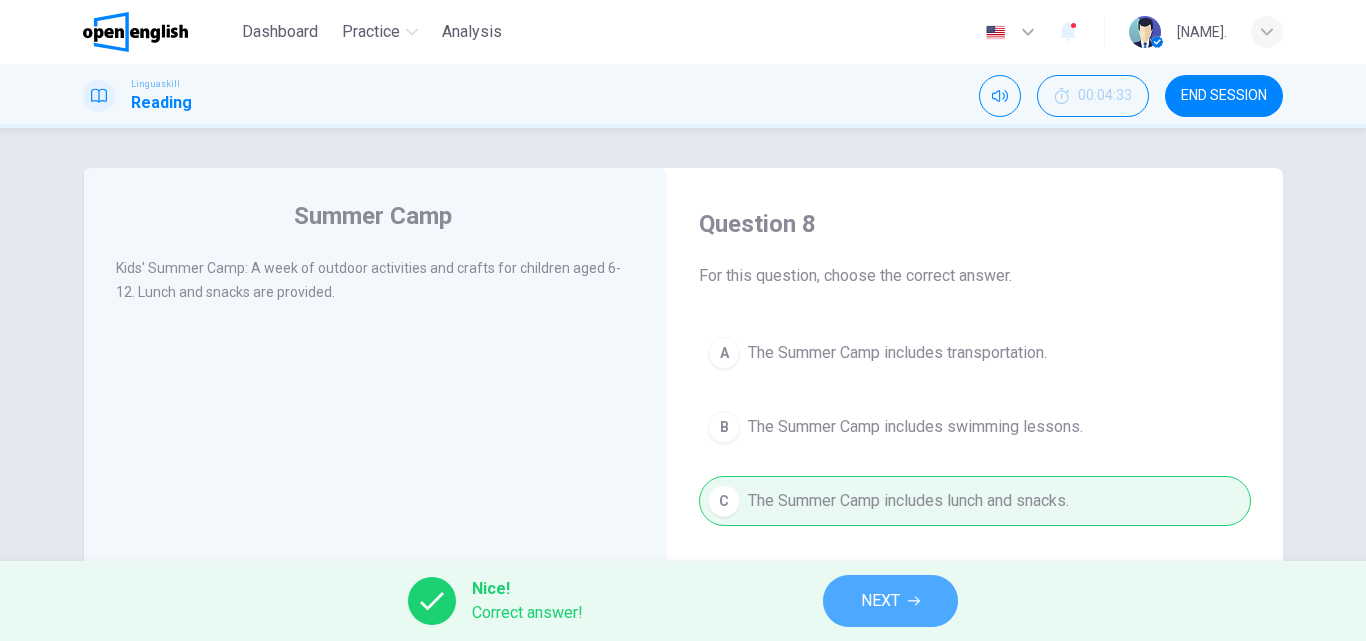 click on "NEXT" at bounding box center [890, 601] 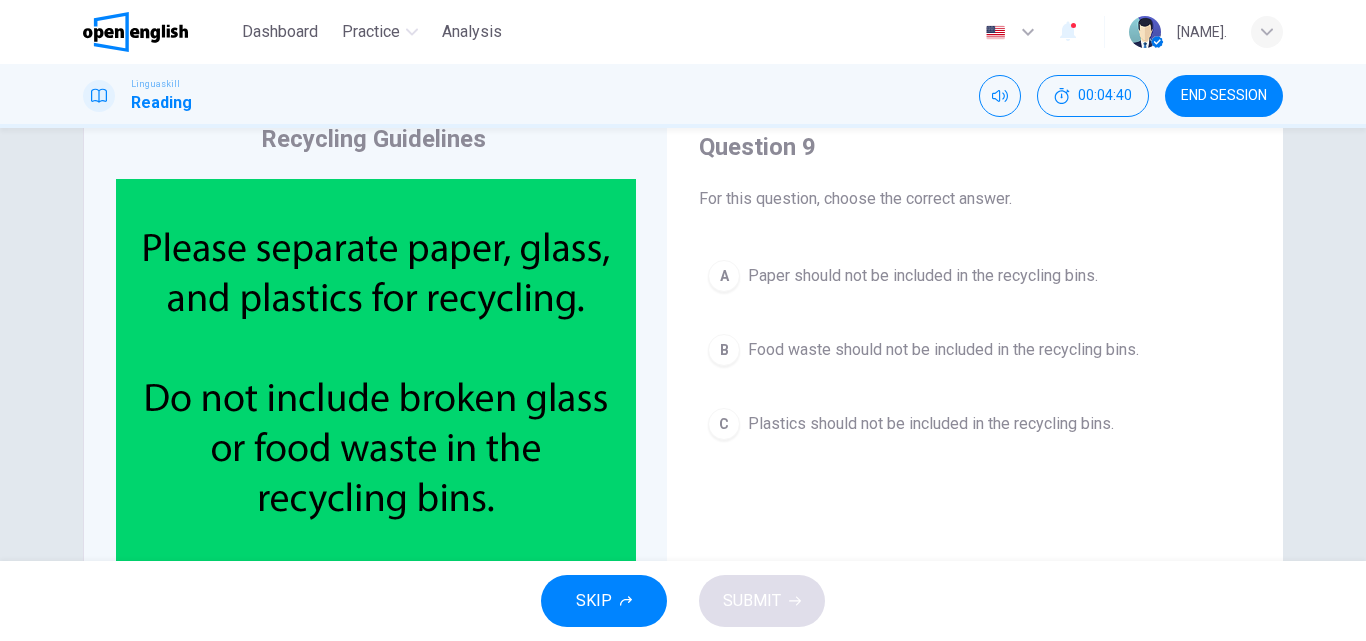 scroll, scrollTop: 78, scrollLeft: 0, axis: vertical 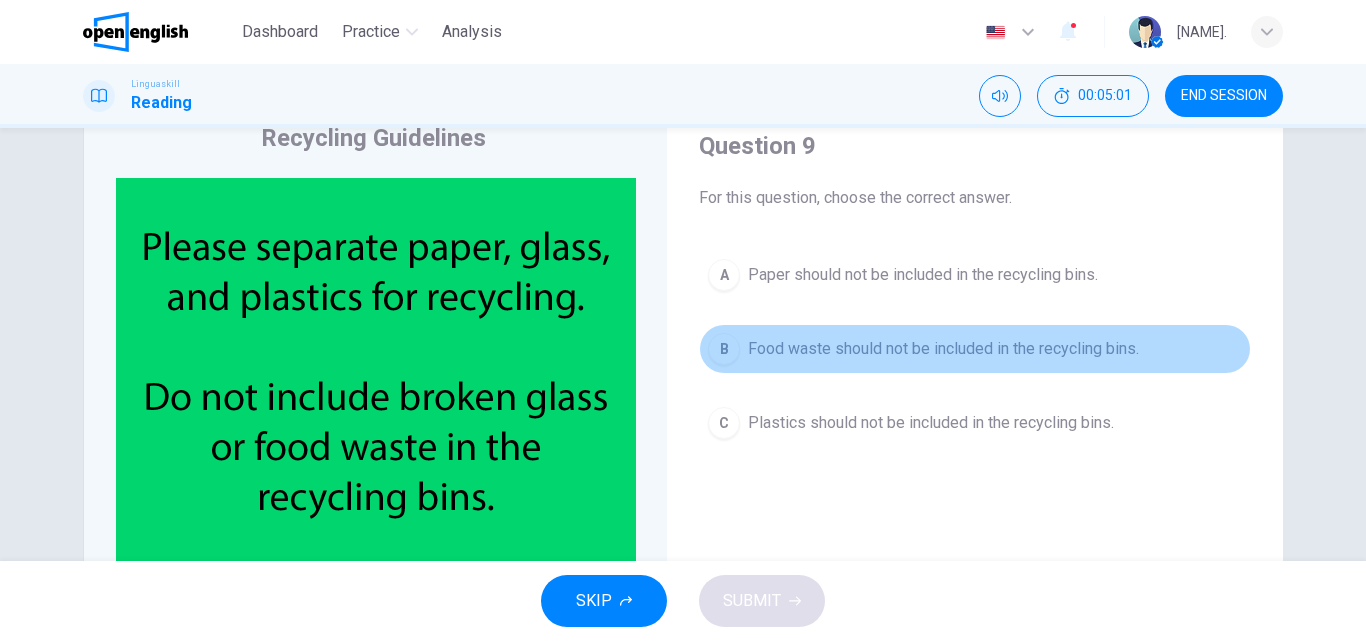 click on "B" at bounding box center (724, 349) 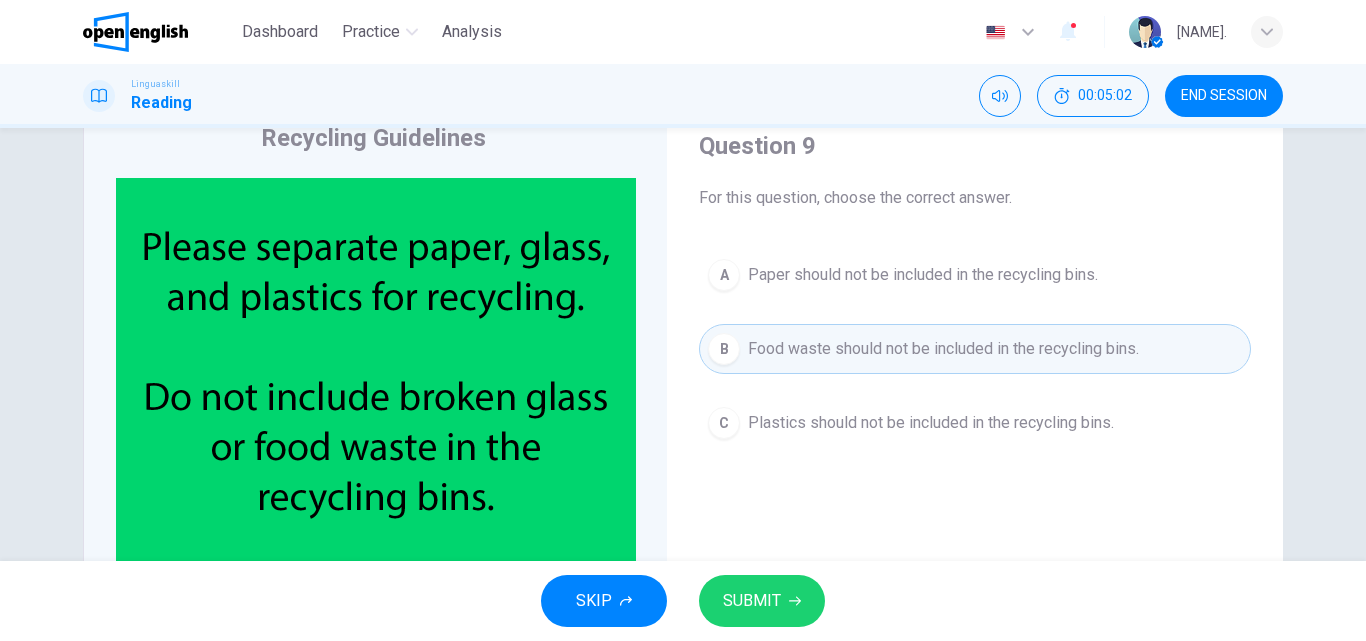 click on "SUBMIT" at bounding box center [762, 601] 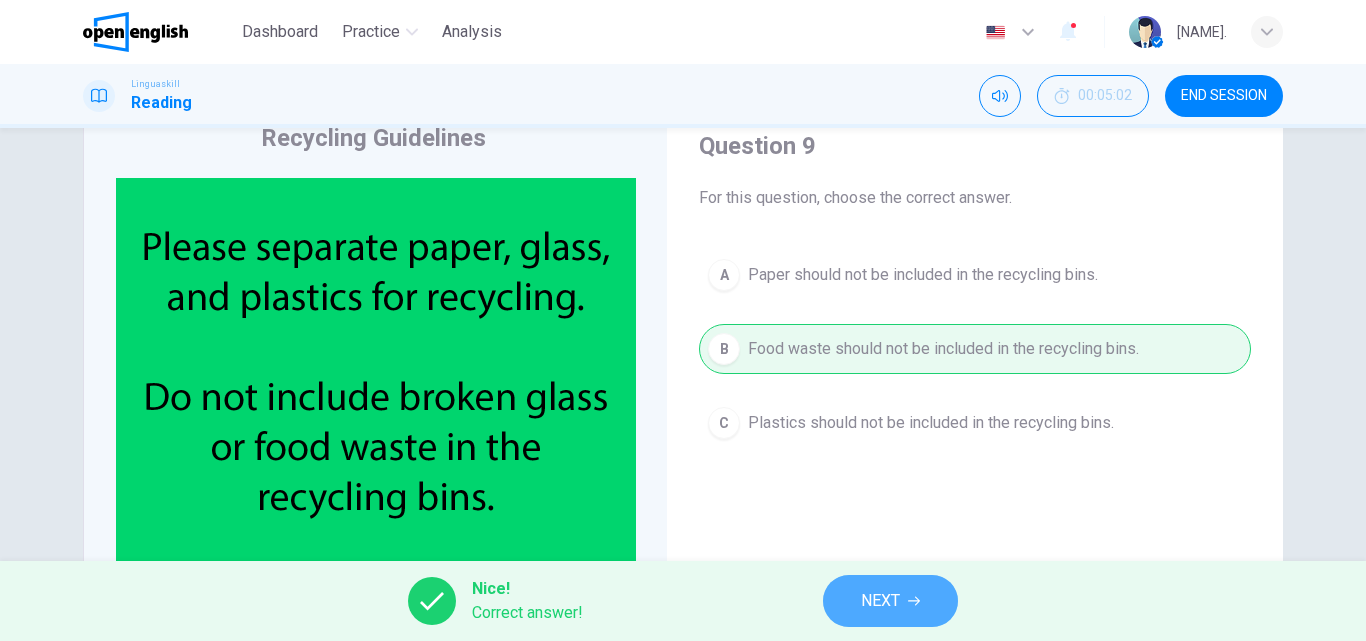 click on "NEXT" at bounding box center [890, 601] 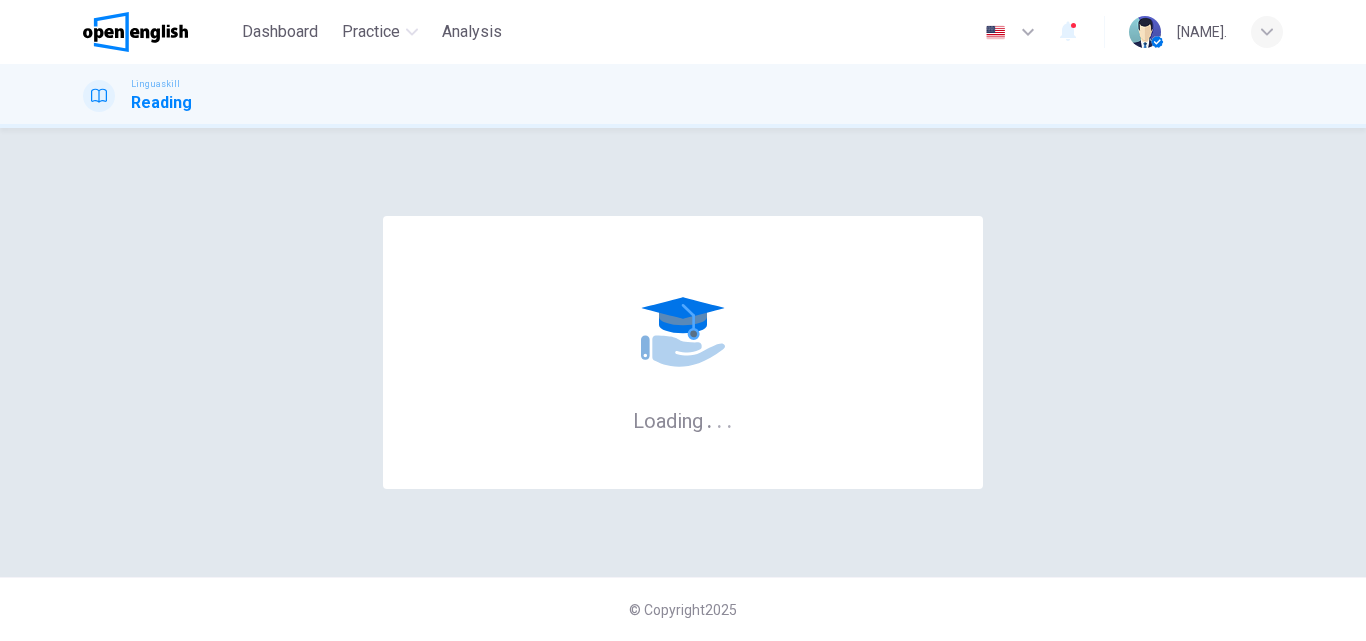 scroll, scrollTop: 0, scrollLeft: 0, axis: both 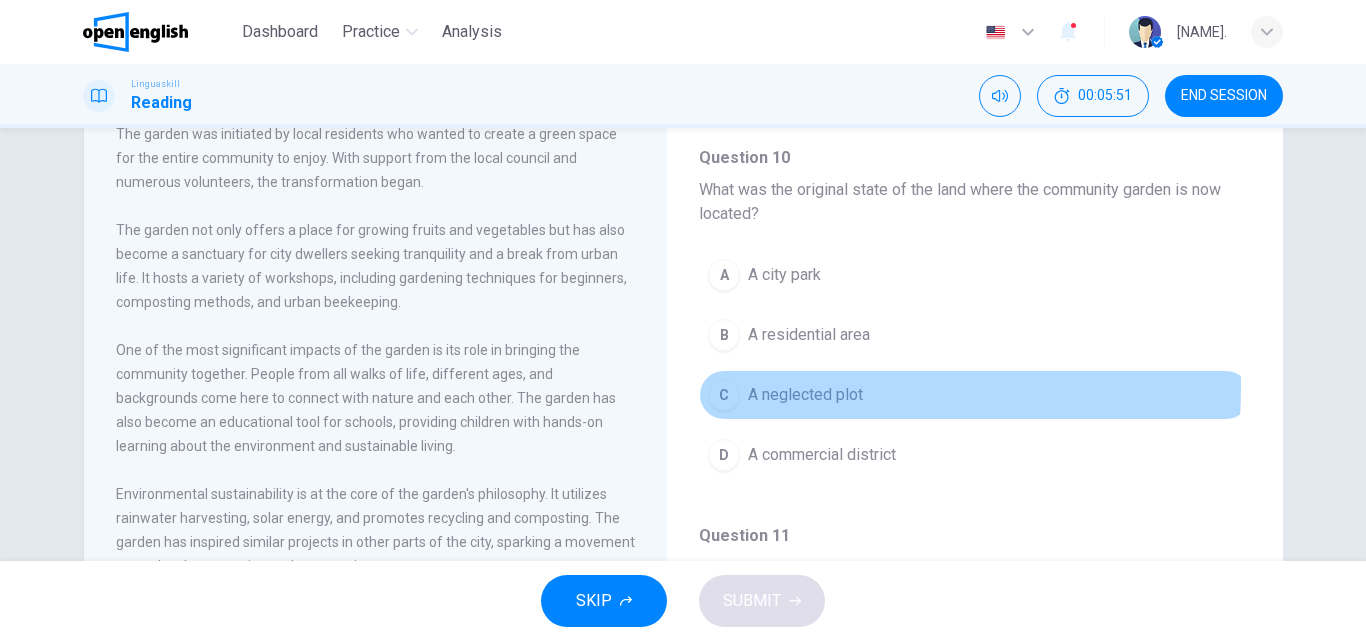 click on "A neglected plot" at bounding box center (805, 395) 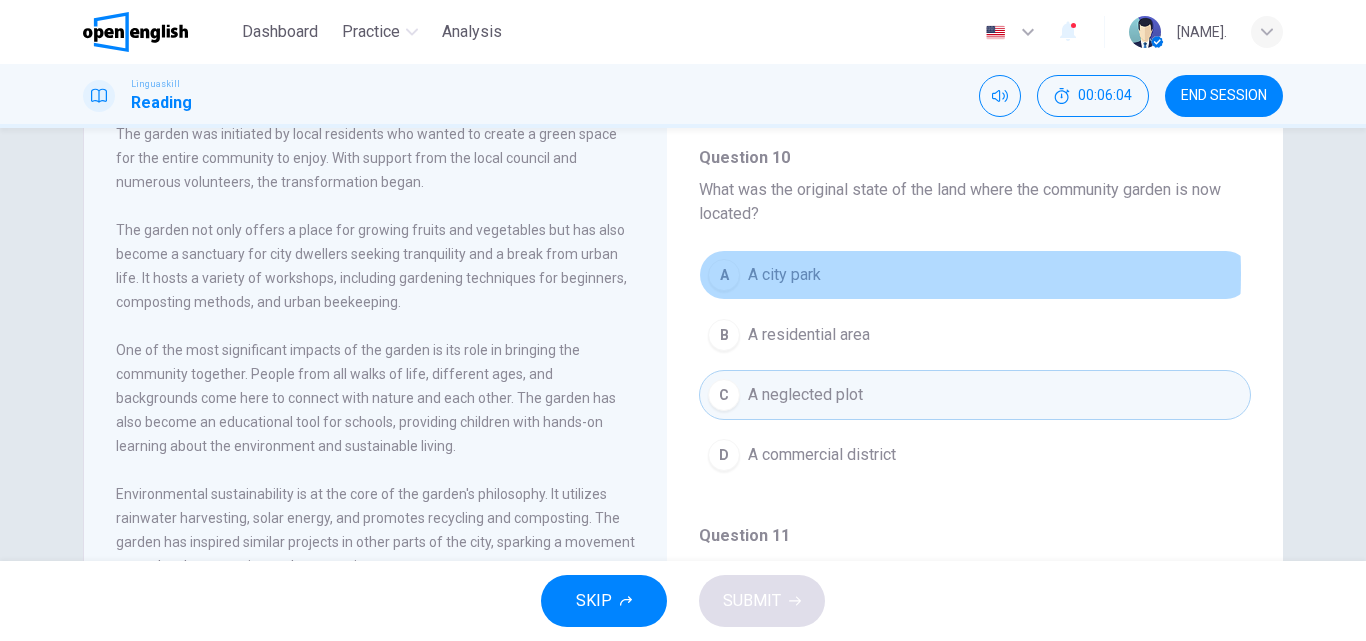 click on "A city park" at bounding box center [784, 275] 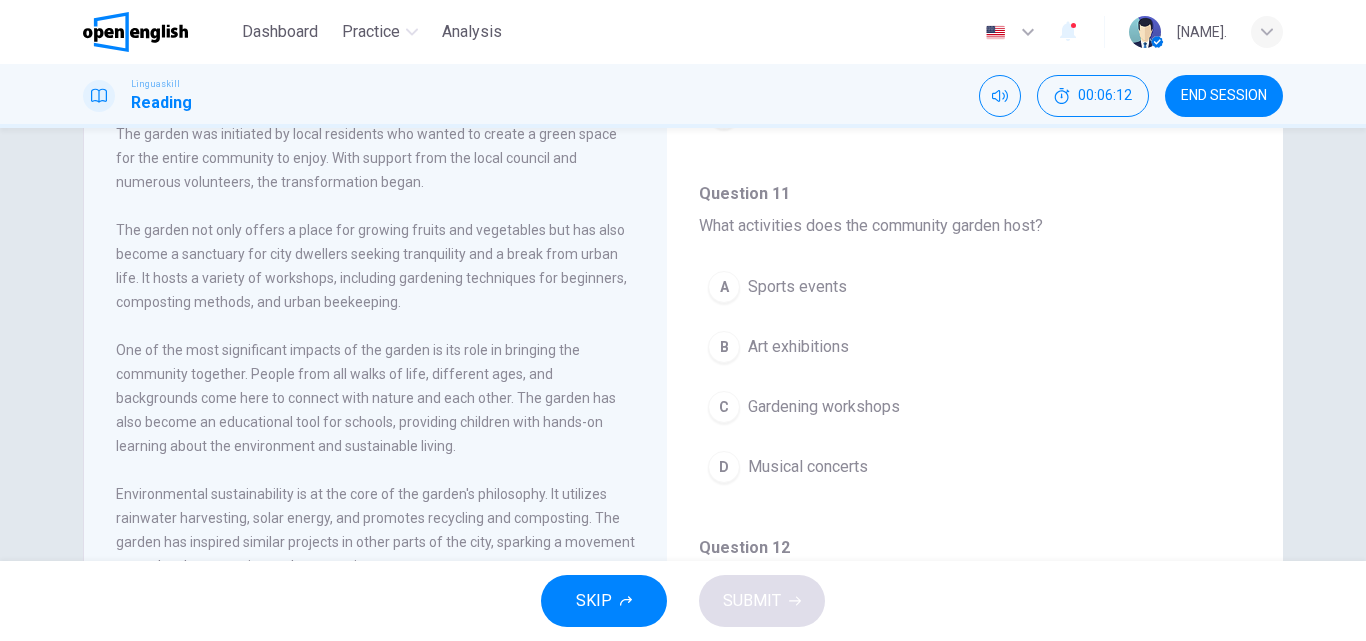 scroll, scrollTop: 338, scrollLeft: 0, axis: vertical 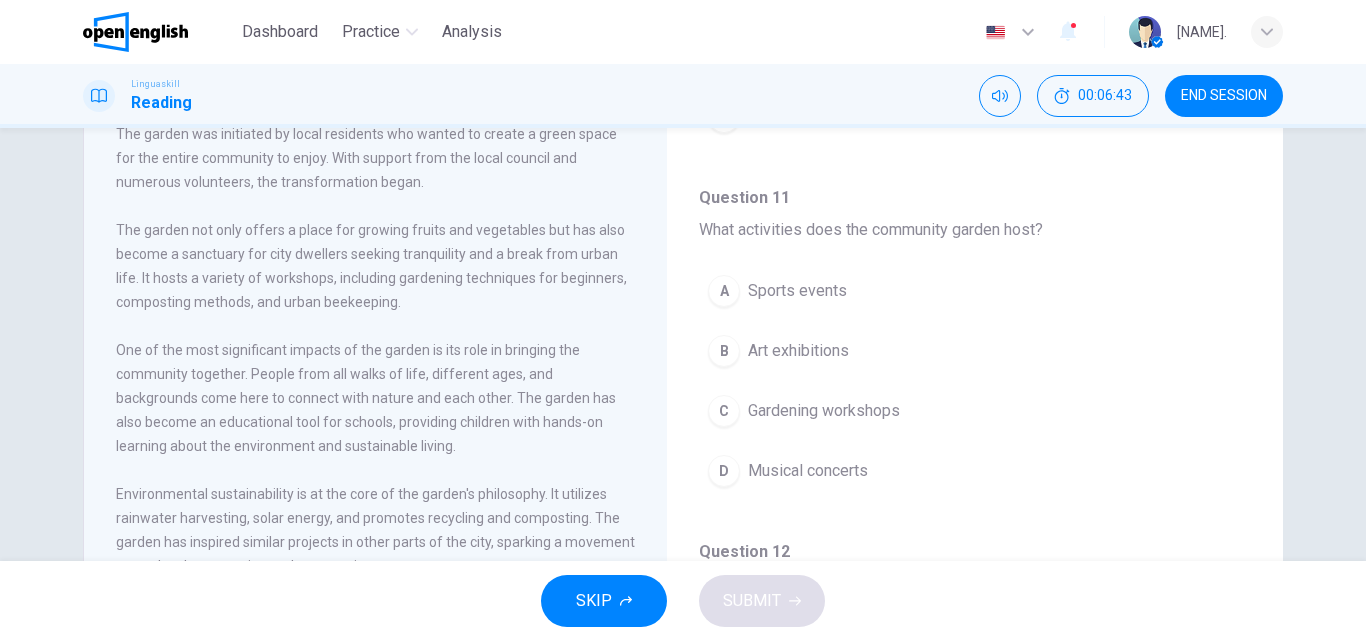 click on "D" at bounding box center (724, 471) 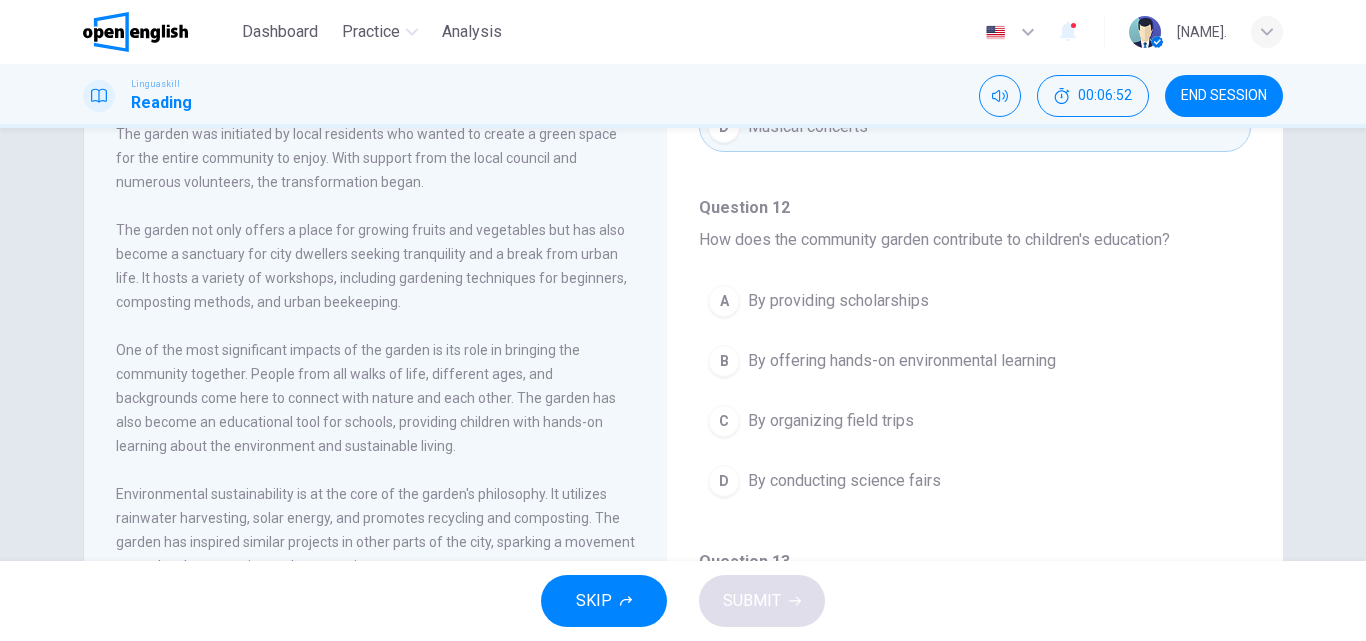 scroll, scrollTop: 677, scrollLeft: 0, axis: vertical 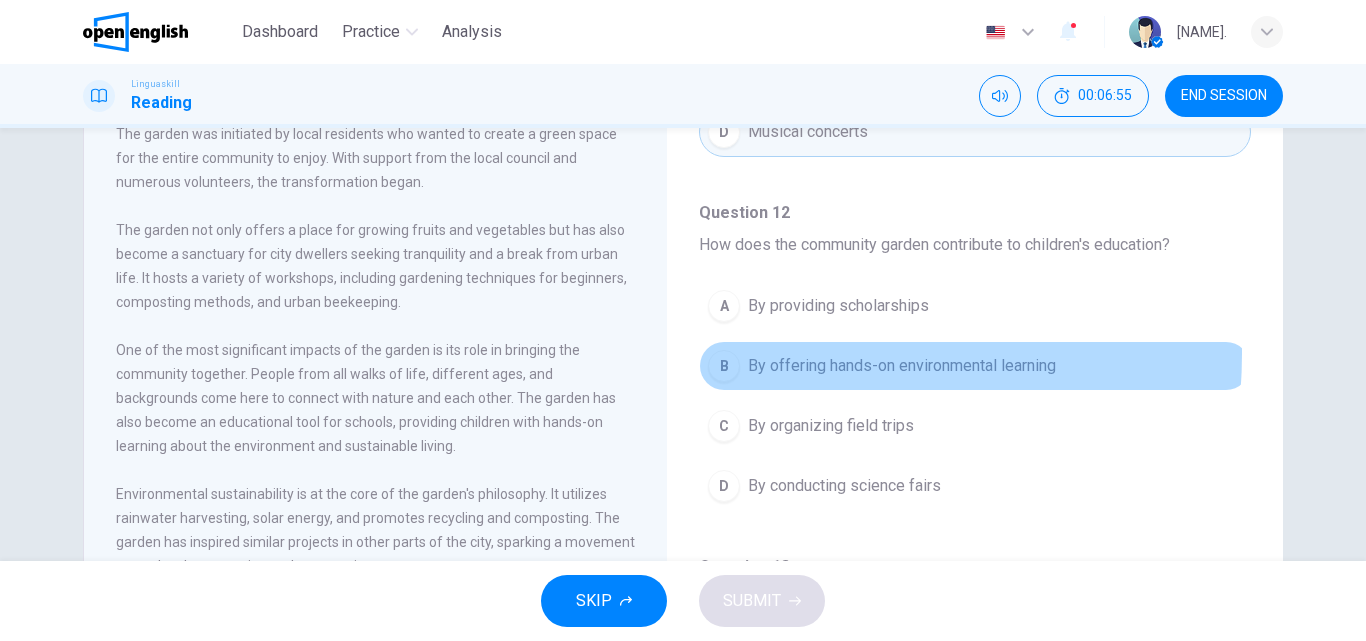 click on "B By offering hands-on environmental learning" at bounding box center (975, 366) 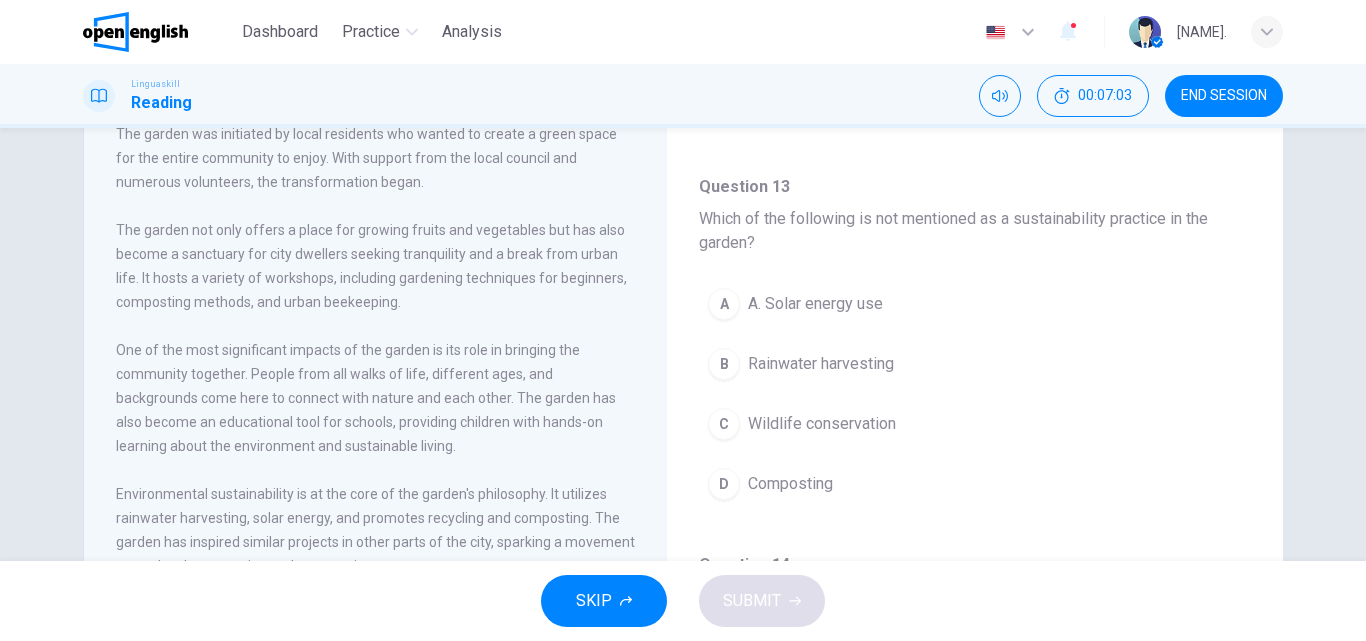 scroll, scrollTop: 1064, scrollLeft: 0, axis: vertical 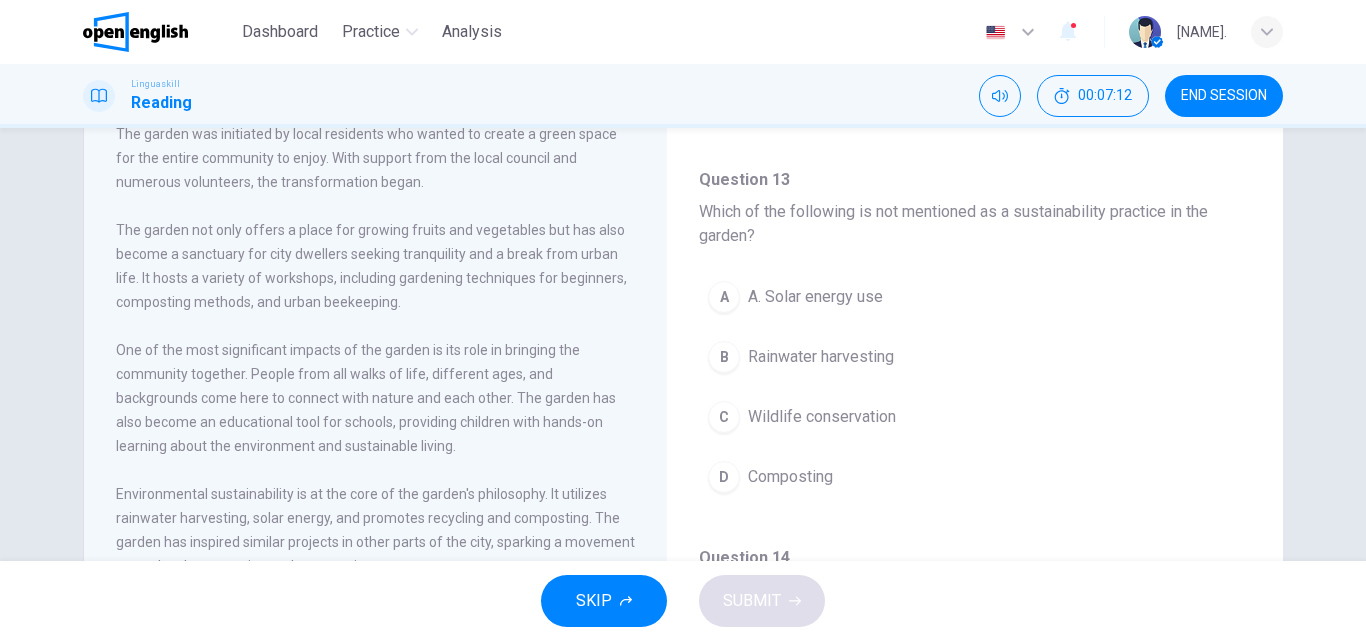 click on "D" at bounding box center (724, 477) 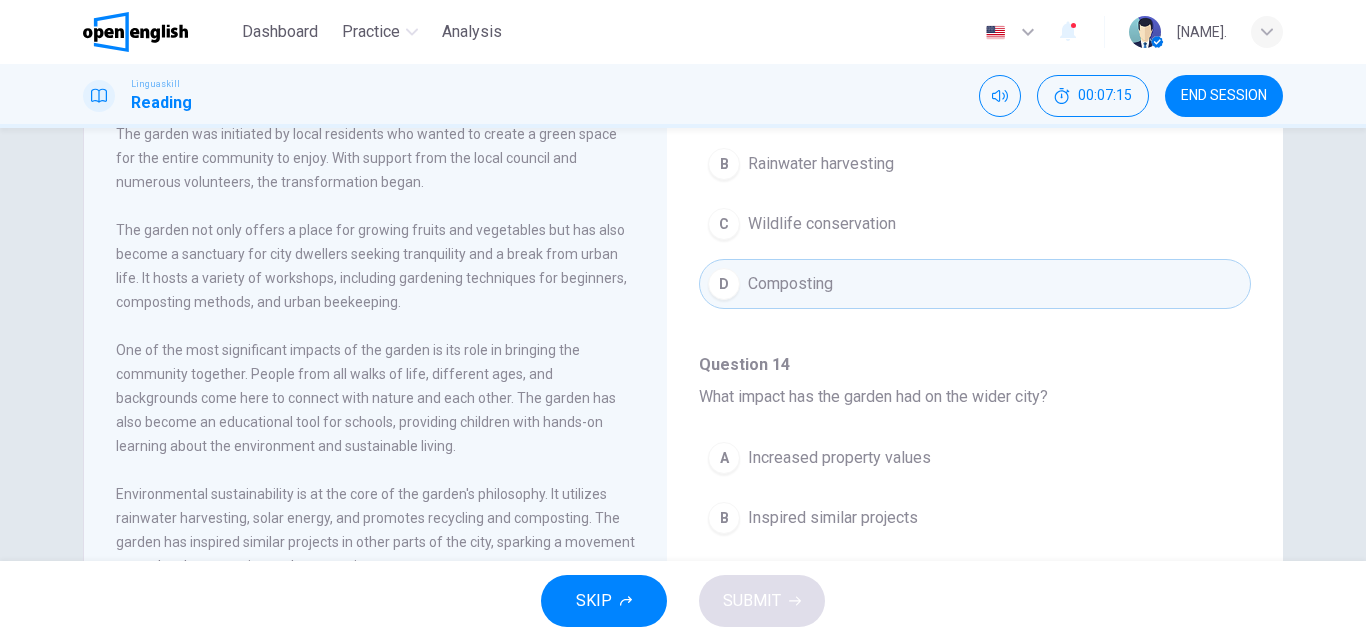 scroll, scrollTop: 1299, scrollLeft: 0, axis: vertical 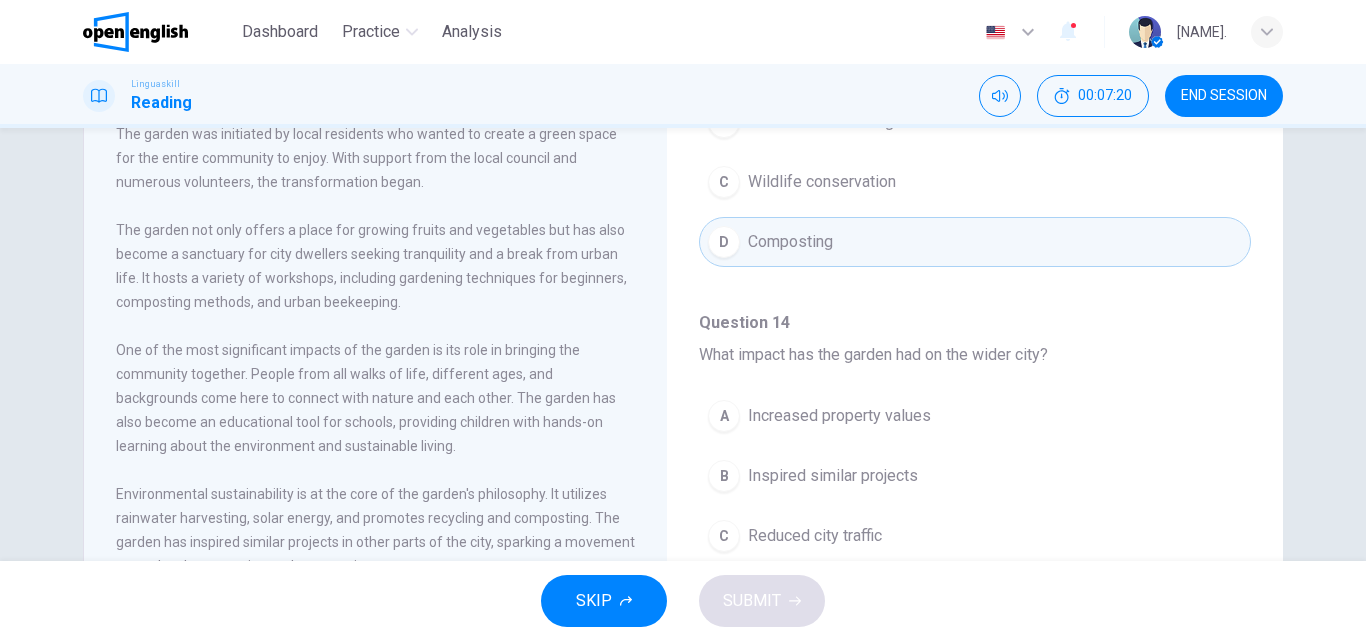 drag, startPoint x: 639, startPoint y: 392, endPoint x: 635, endPoint y: 469, distance: 77.10383 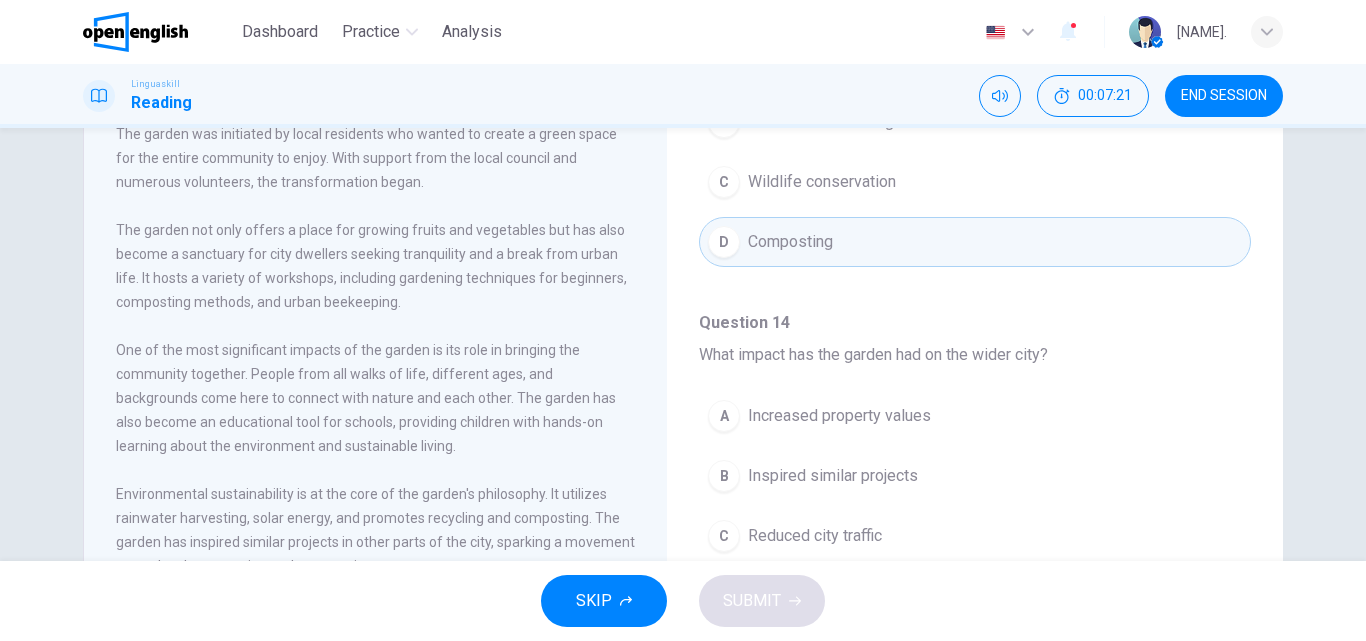 drag, startPoint x: 629, startPoint y: 445, endPoint x: 627, endPoint y: 286, distance: 159.01257 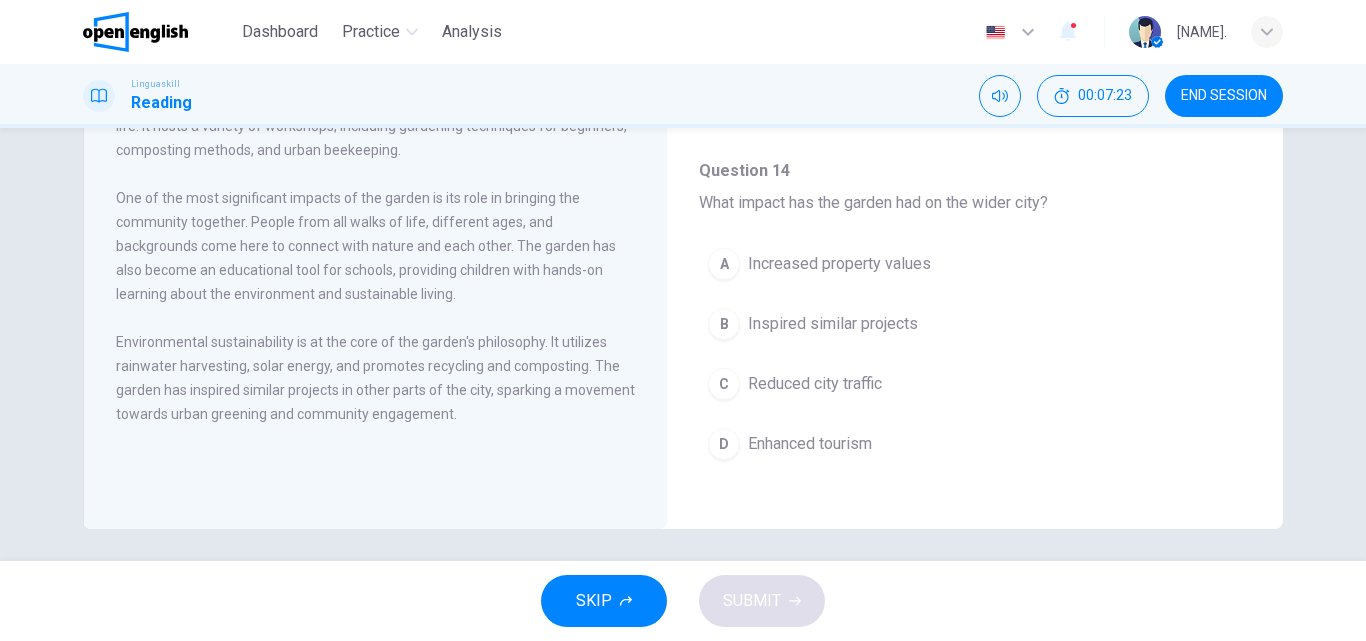 scroll, scrollTop: 342, scrollLeft: 0, axis: vertical 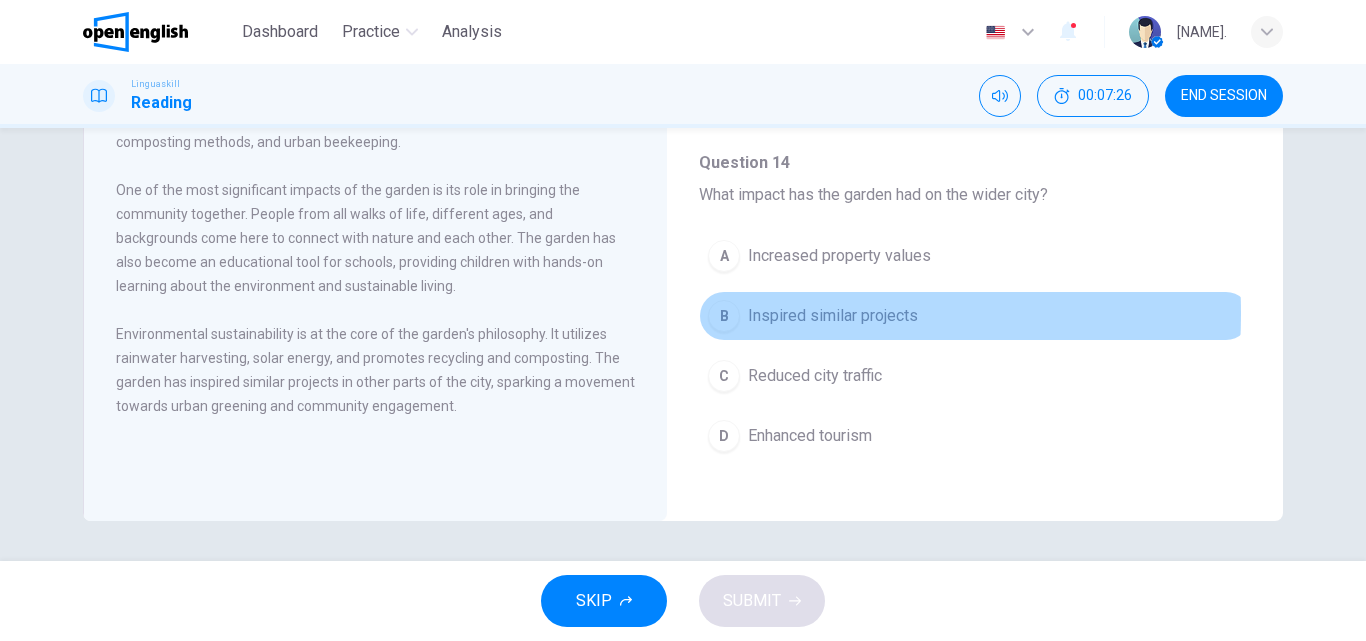 click on "B" at bounding box center (724, 316) 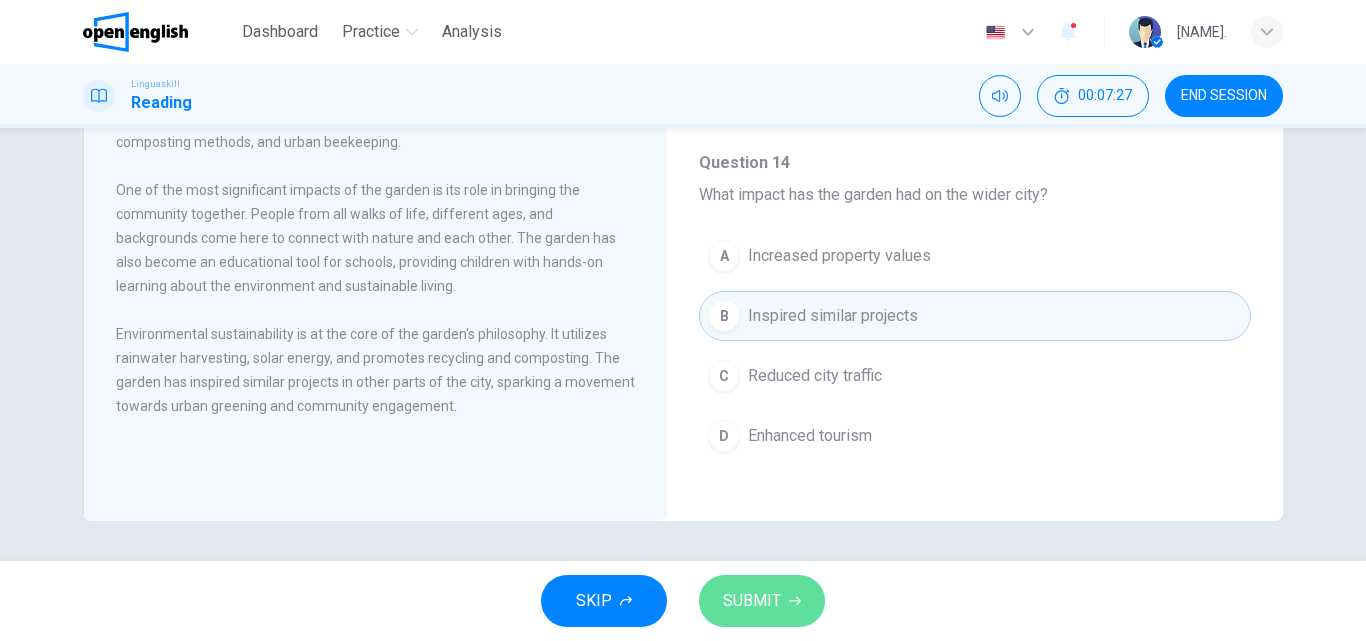 click on "SUBMIT" at bounding box center (762, 601) 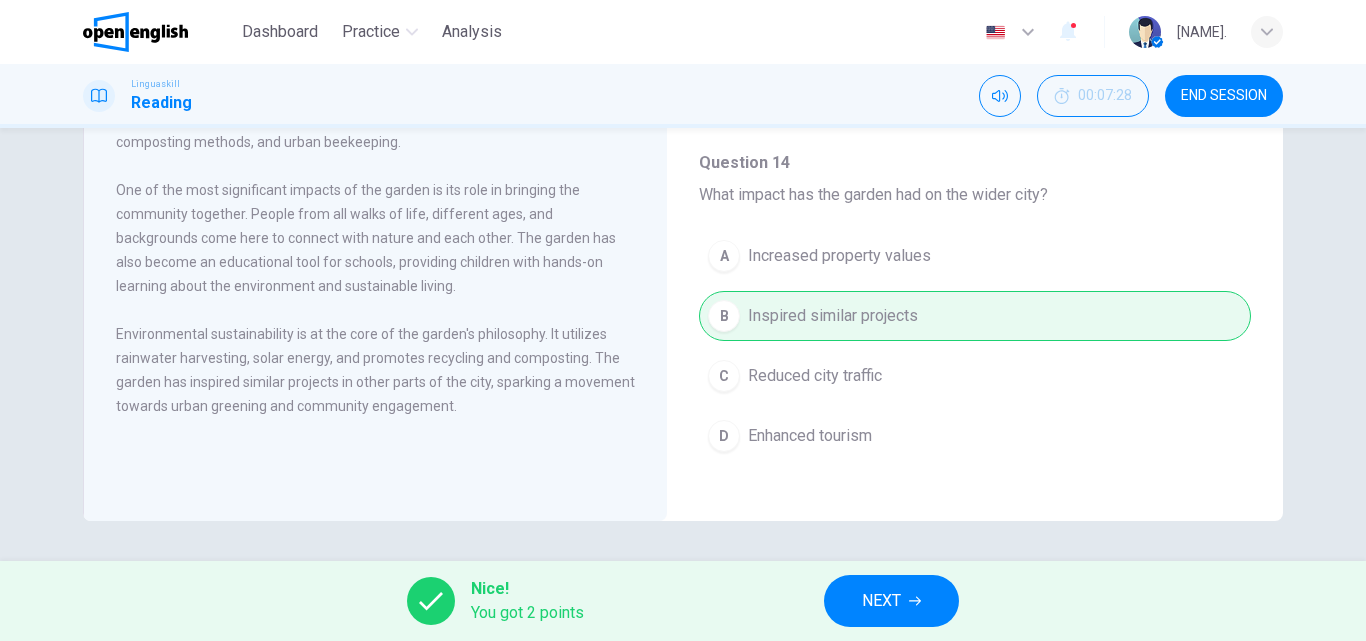 click on "NEXT" at bounding box center [891, 601] 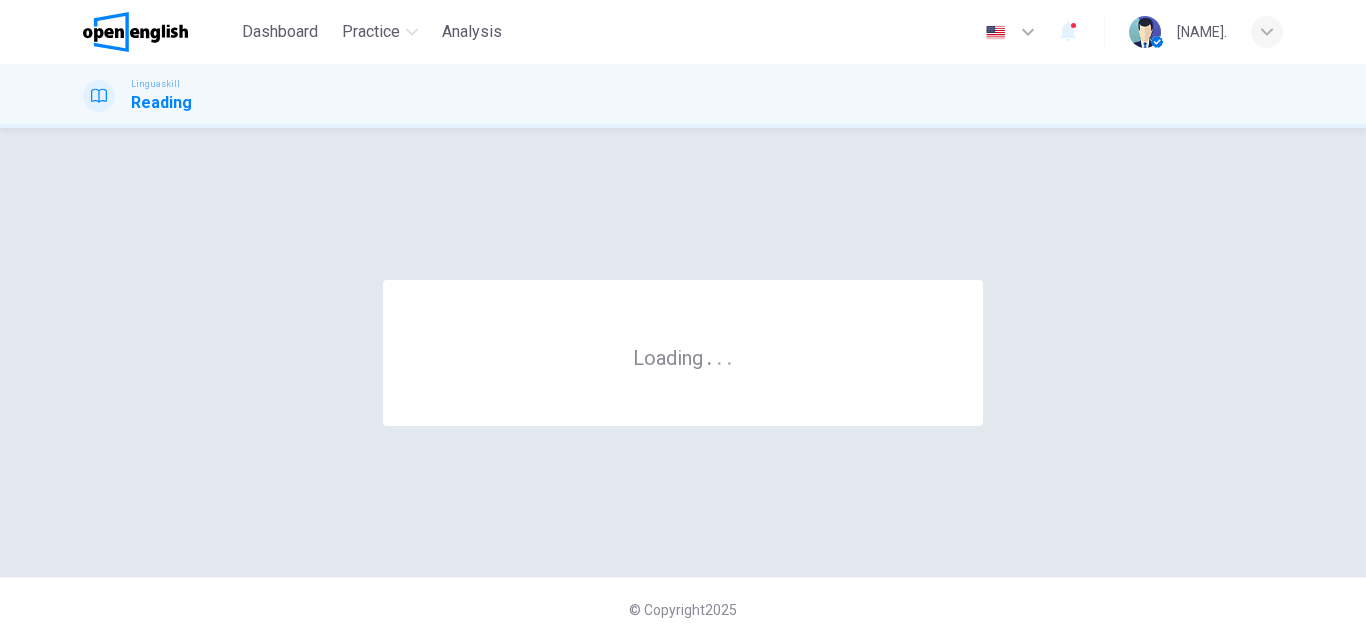 scroll, scrollTop: 0, scrollLeft: 0, axis: both 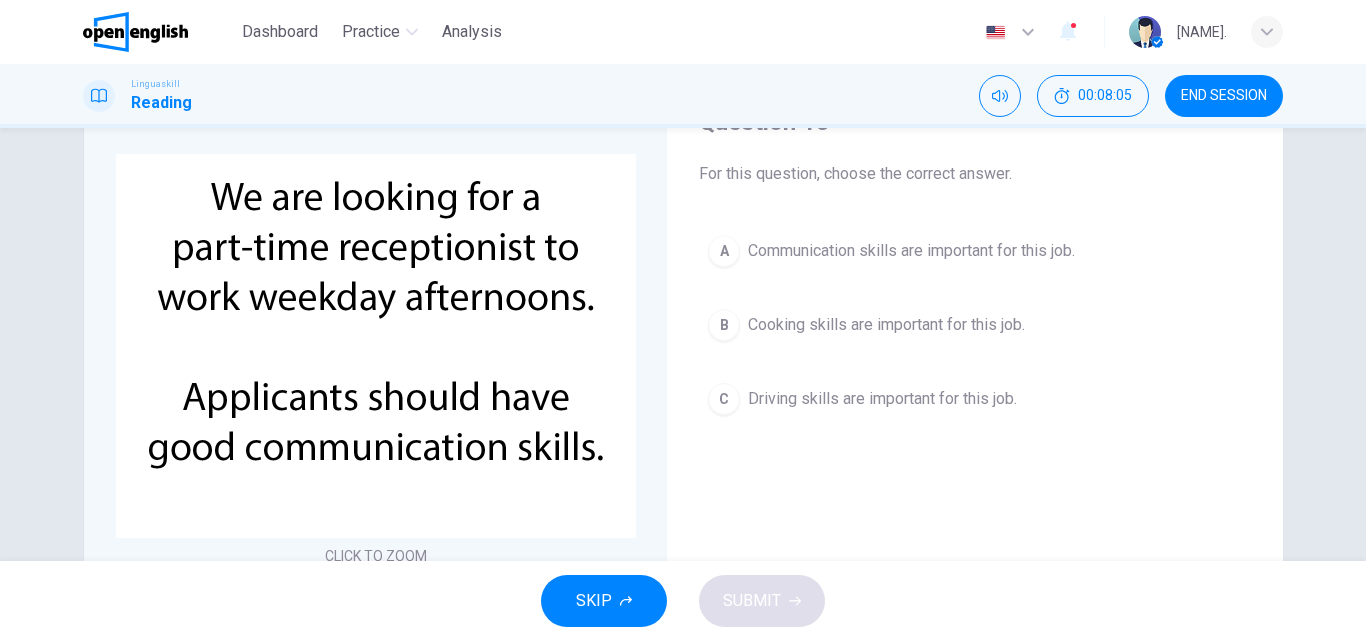 click on "A Communication skills are important for this job." at bounding box center (975, 251) 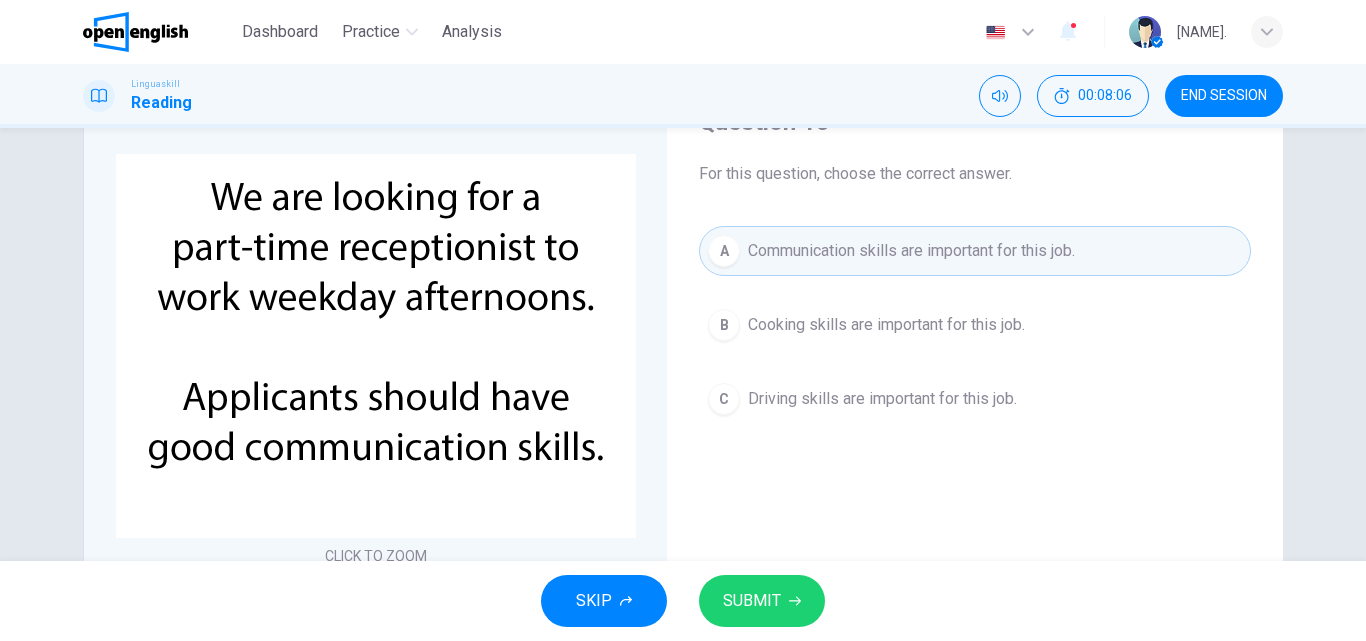 click on "SUBMIT" at bounding box center (762, 601) 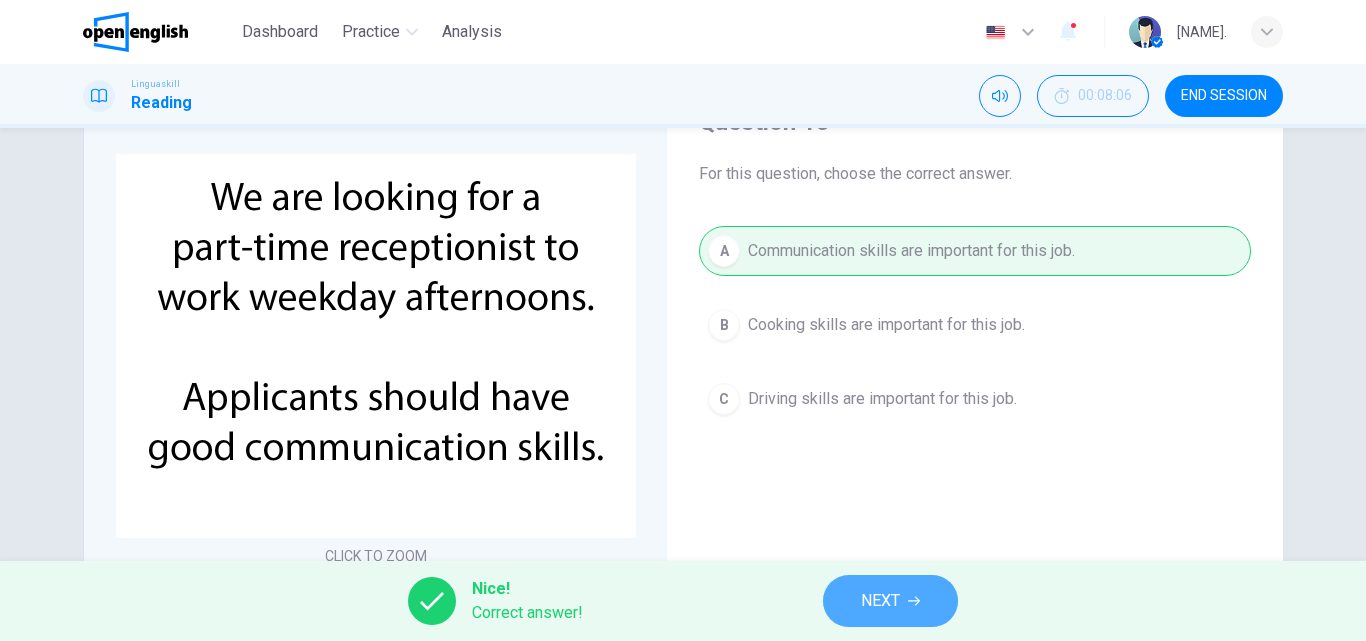 click on "NEXT" at bounding box center [890, 601] 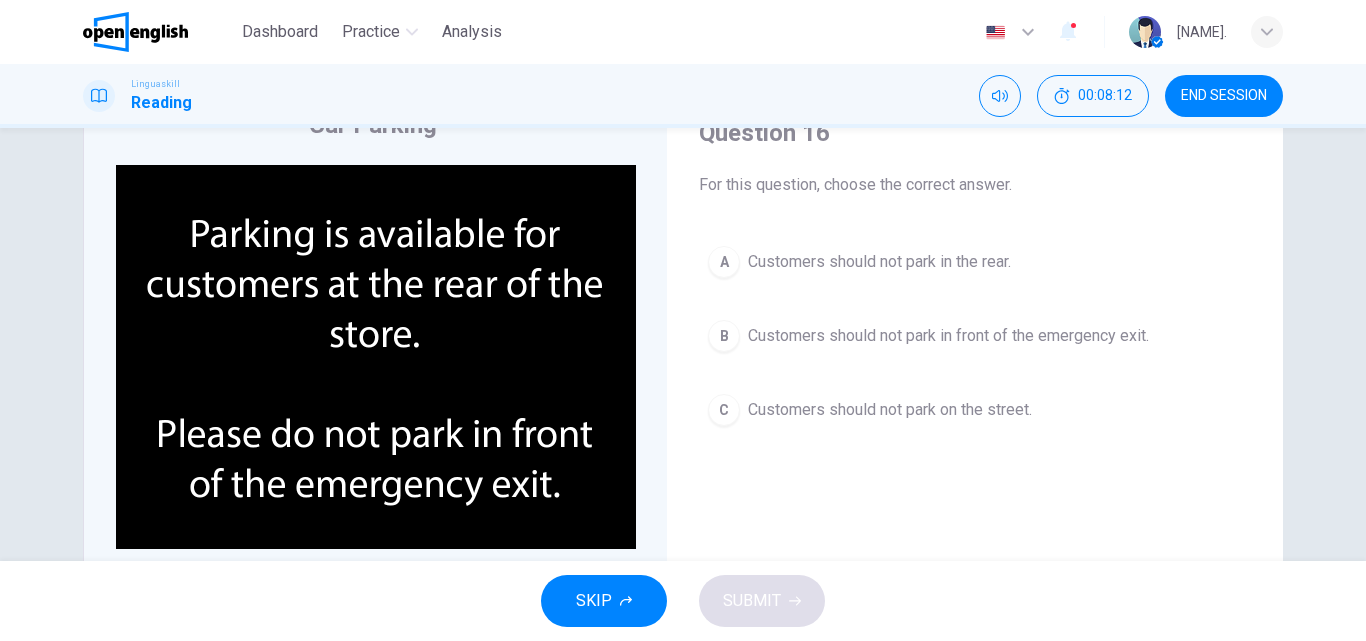 scroll, scrollTop: 191, scrollLeft: 0, axis: vertical 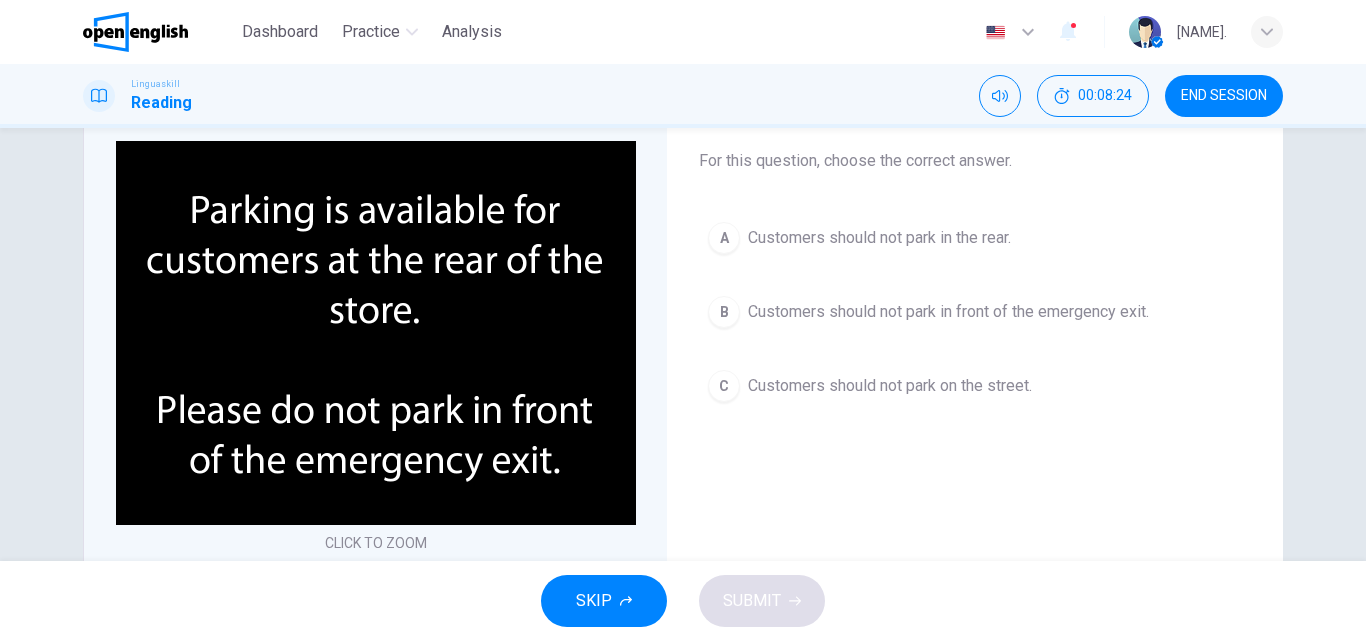 click on "B" at bounding box center [724, 312] 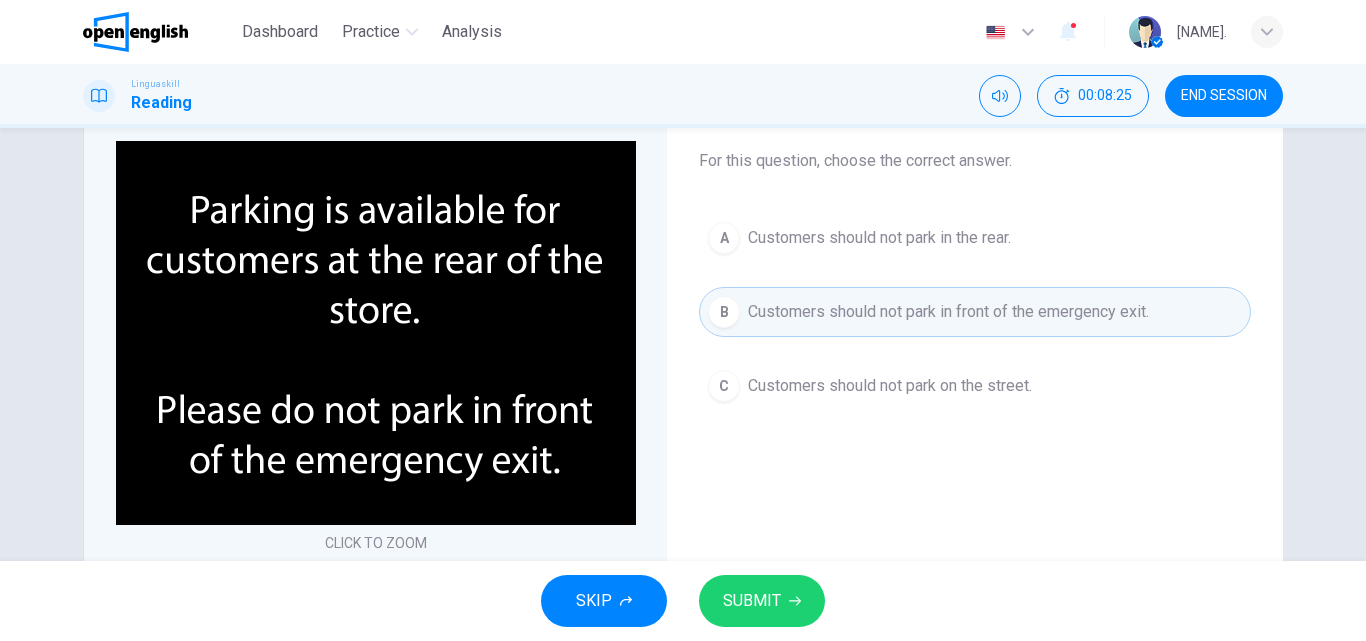 click on "SUBMIT" at bounding box center (752, 601) 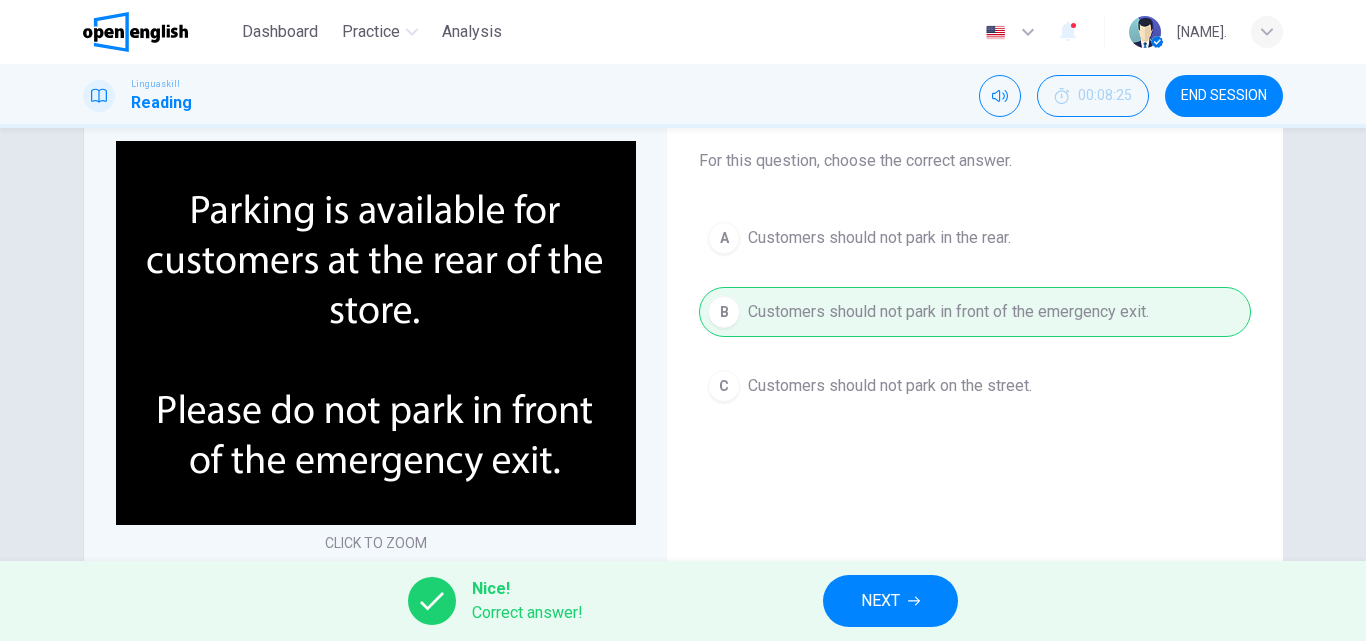 click on "NEXT" at bounding box center (890, 601) 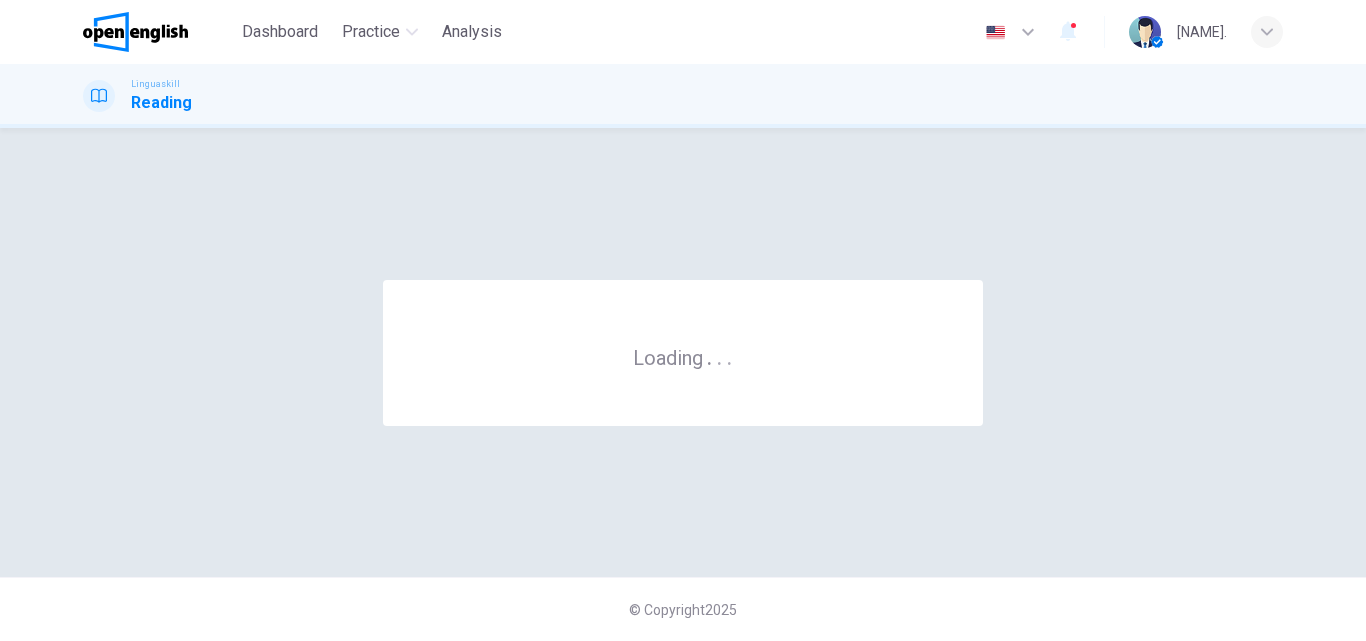 scroll, scrollTop: 0, scrollLeft: 0, axis: both 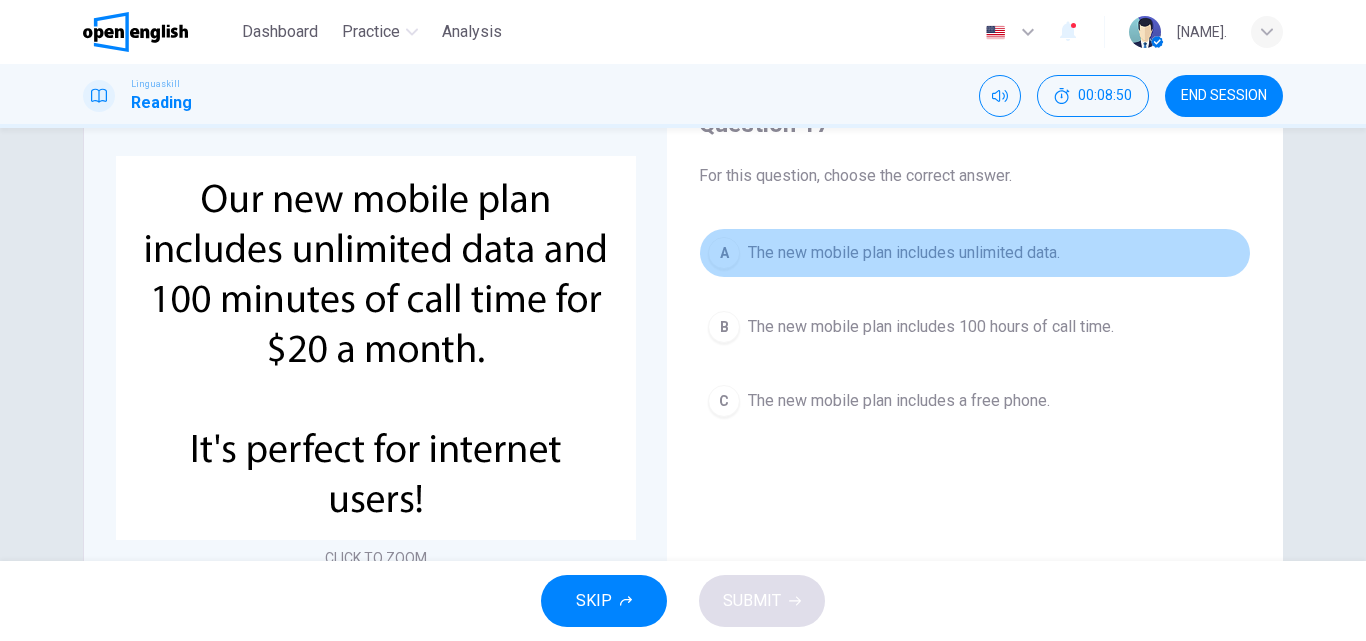 click on "A" at bounding box center [724, 253] 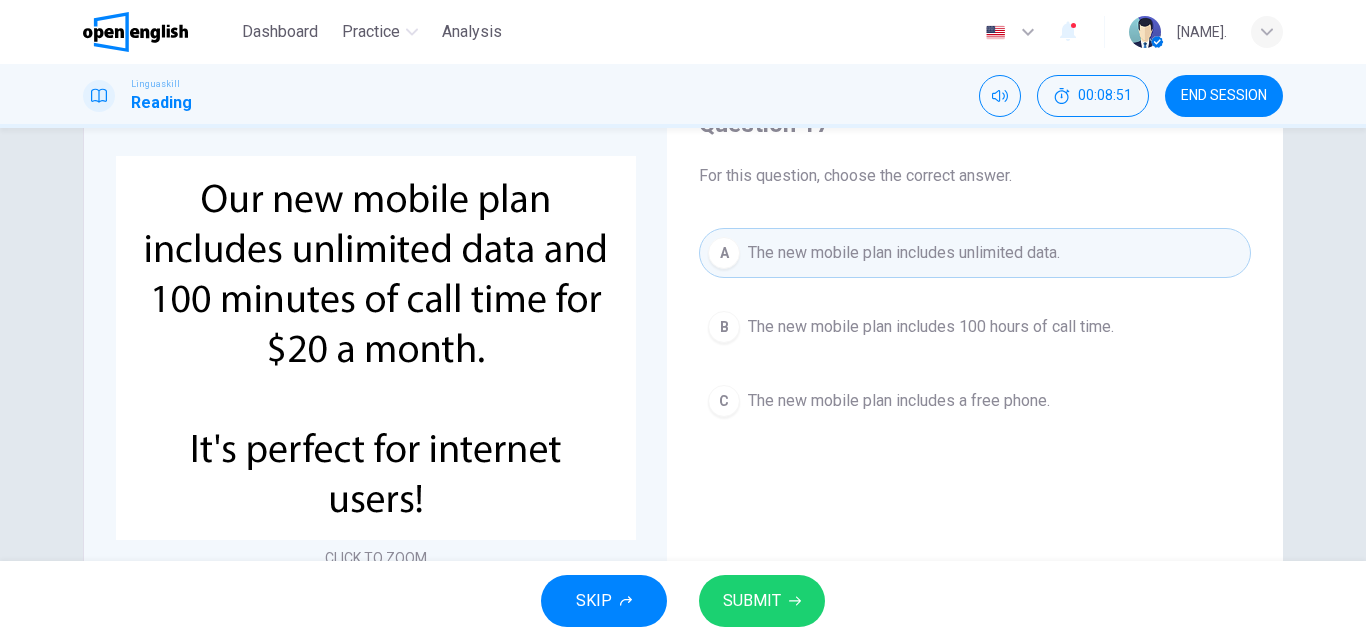 click on "SUBMIT" at bounding box center [762, 601] 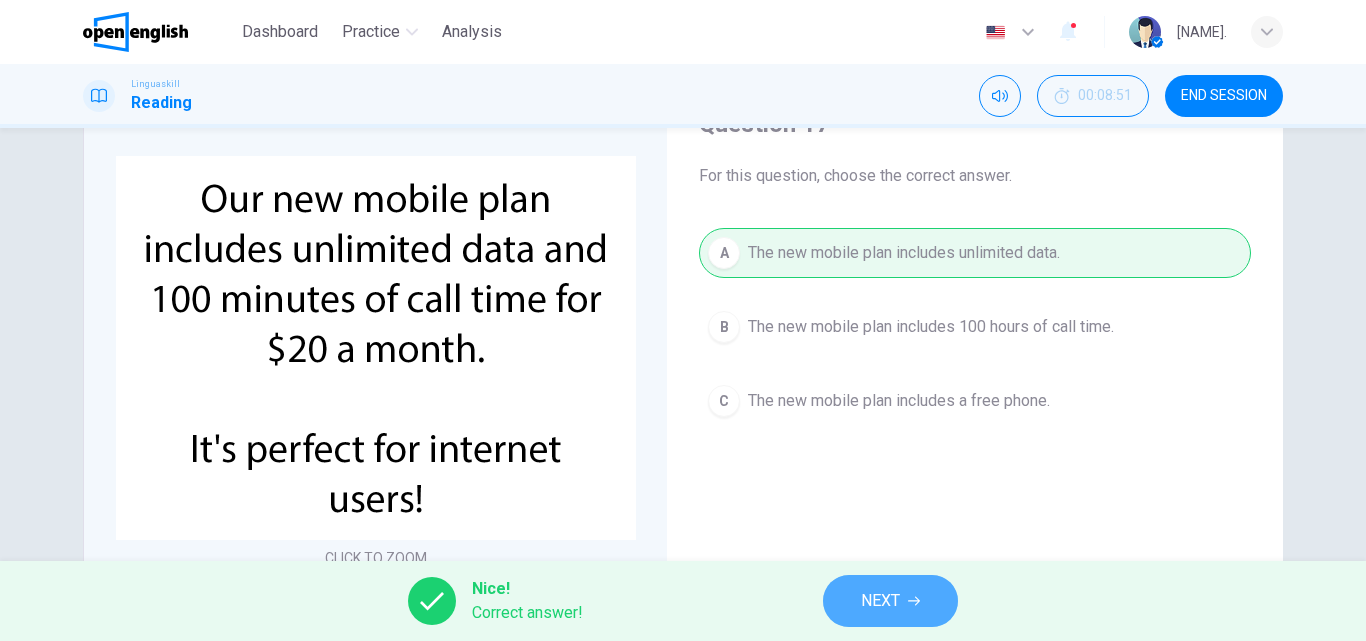 click on "NEXT" at bounding box center (890, 601) 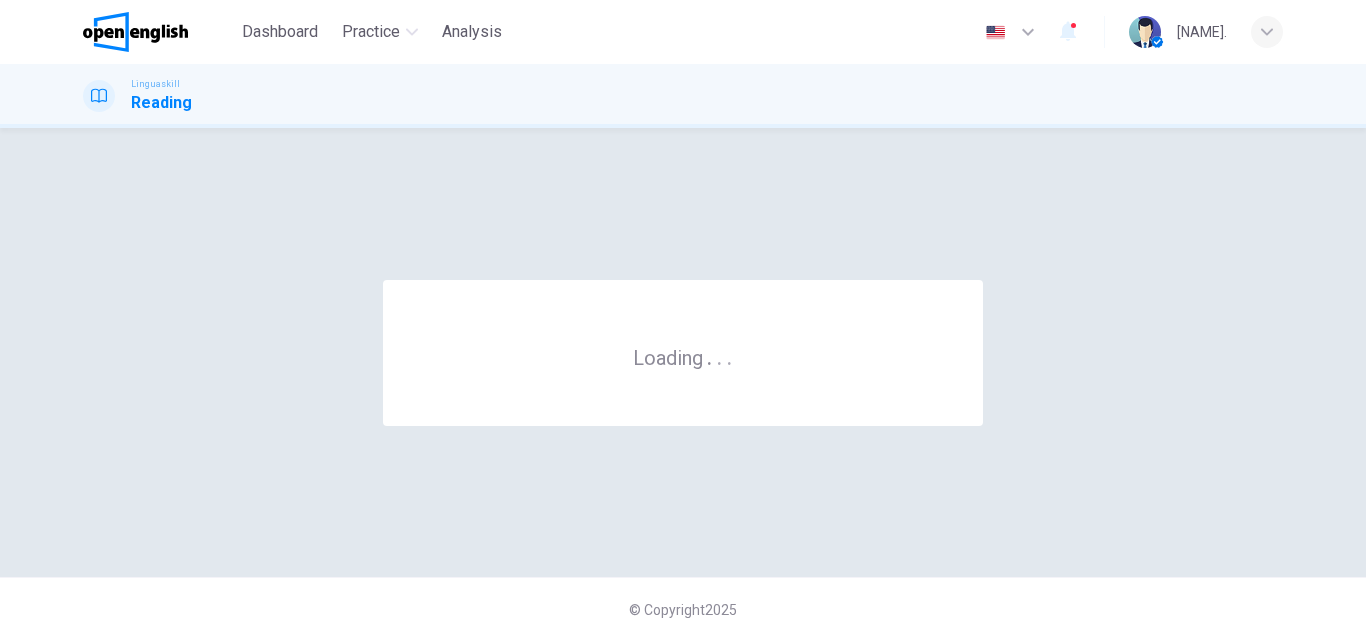 scroll, scrollTop: 0, scrollLeft: 0, axis: both 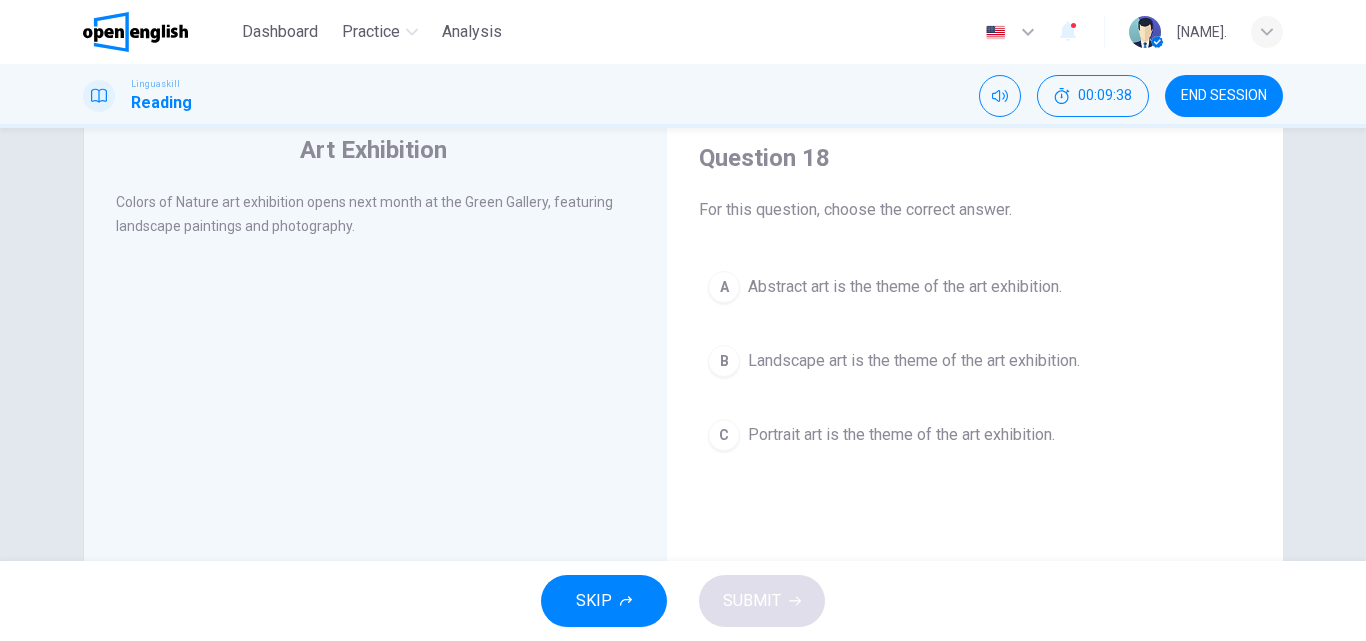 click on "B Landscape art is the theme of the art exhibition." at bounding box center (975, 361) 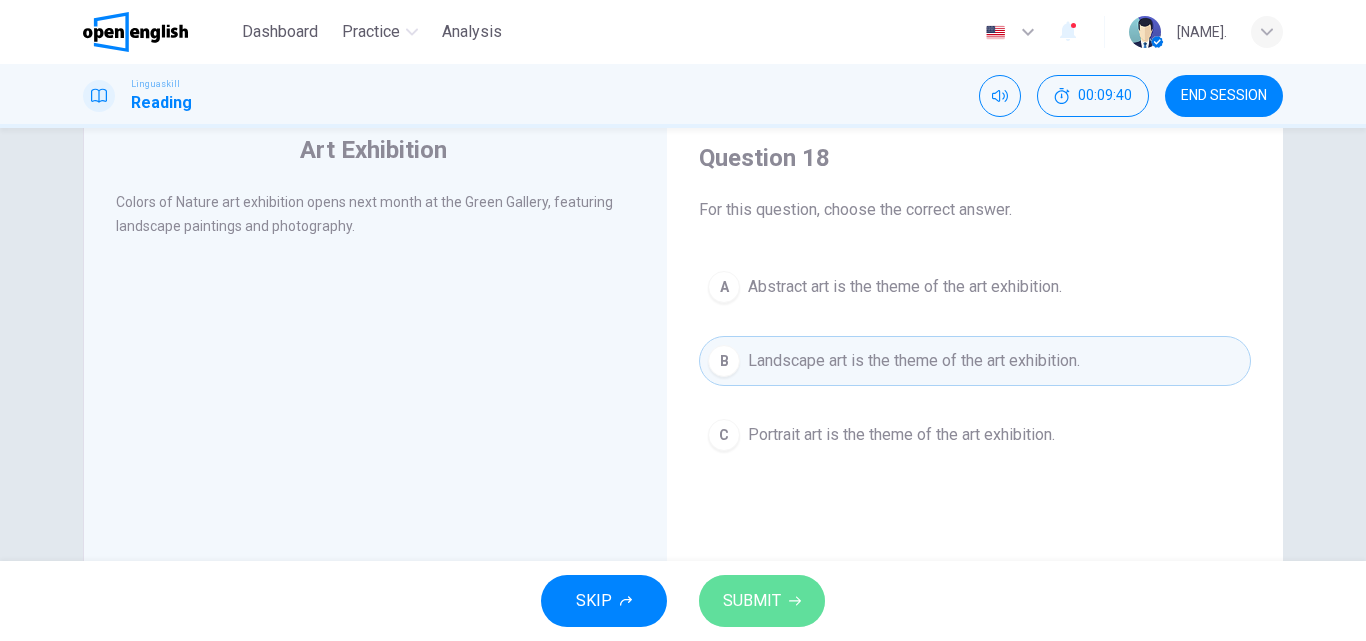 click on "SUBMIT" at bounding box center [762, 601] 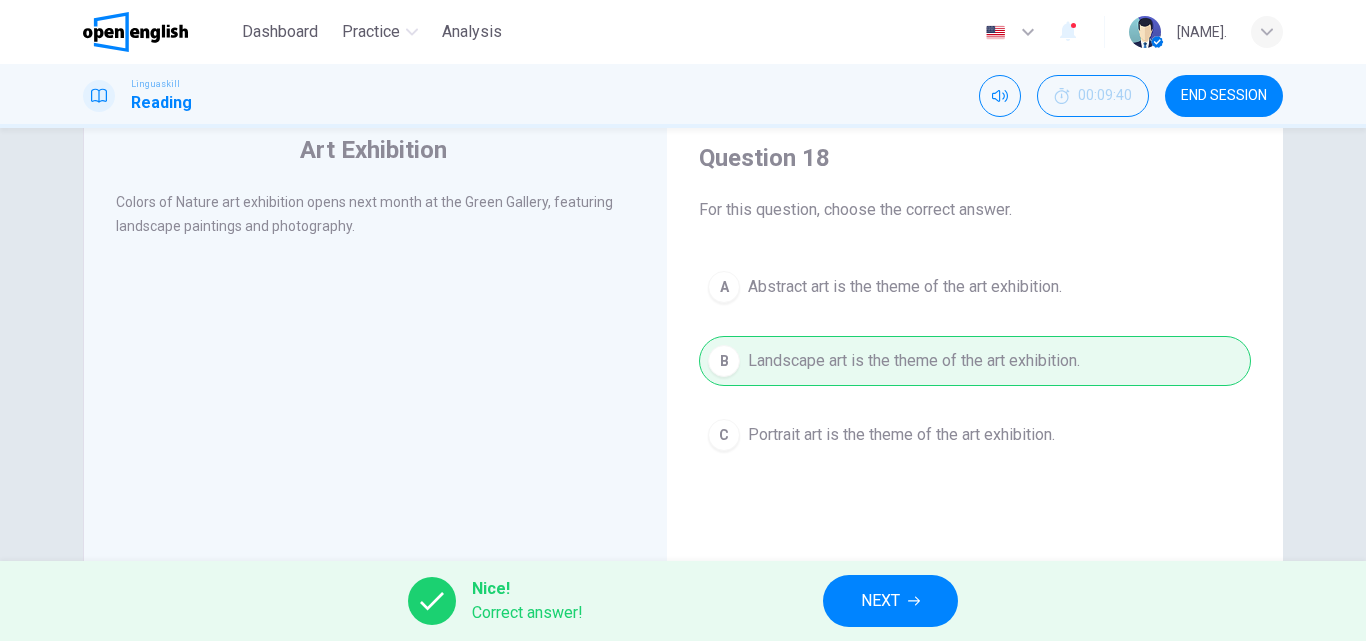 click on "NEXT" at bounding box center [890, 601] 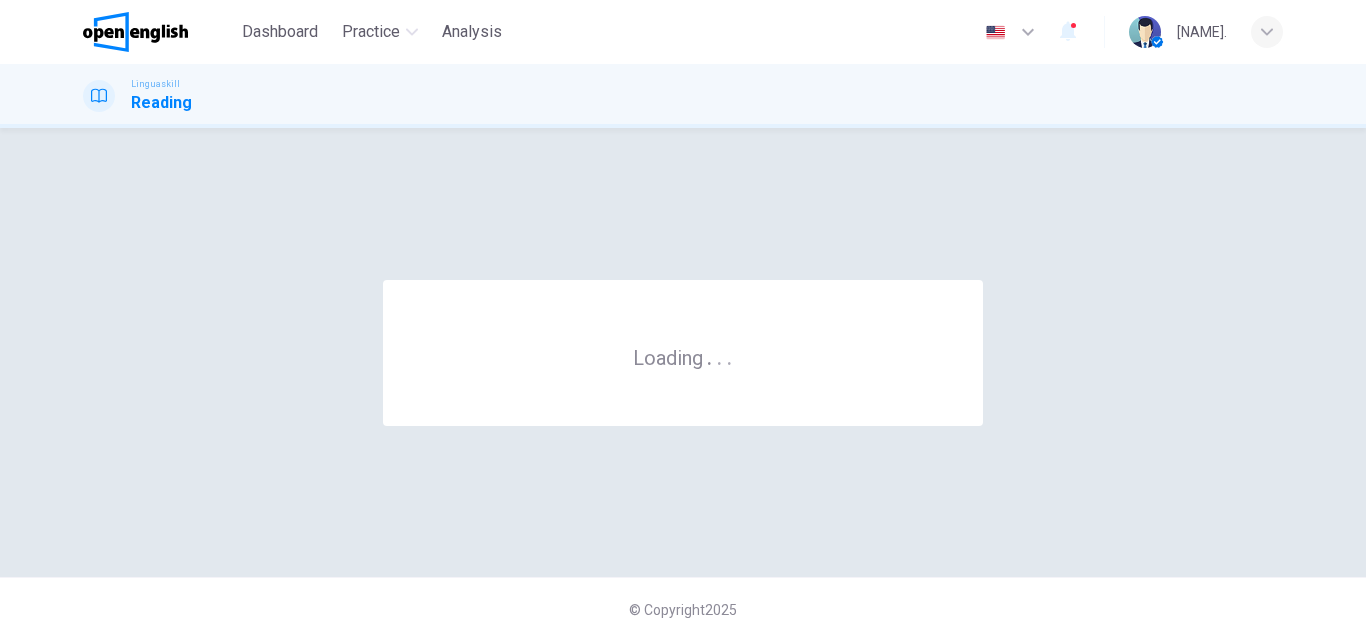 scroll, scrollTop: 0, scrollLeft: 0, axis: both 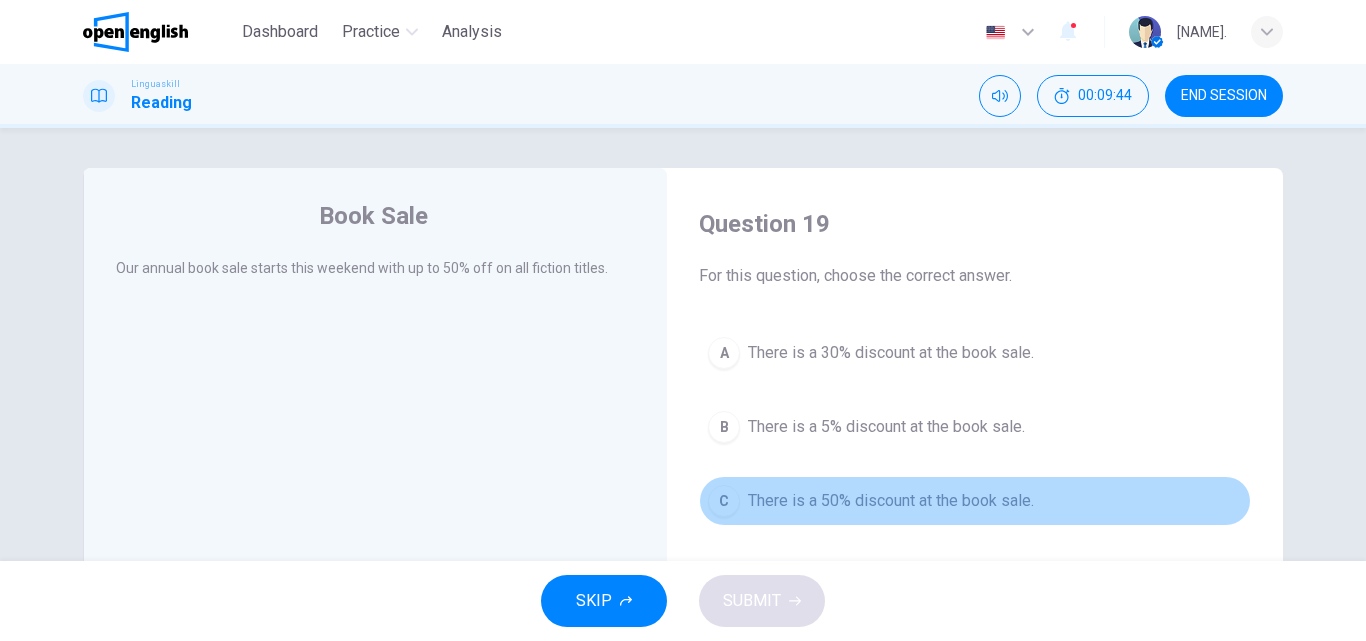 click on "C" at bounding box center (724, 501) 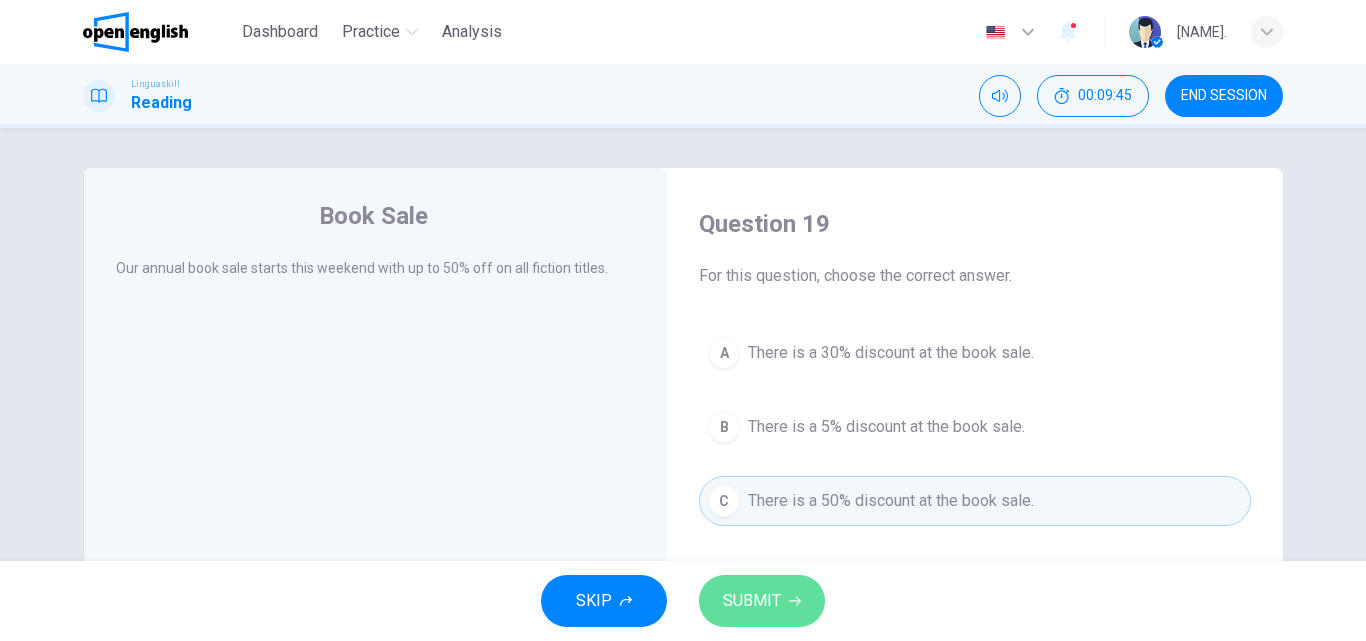 click on "SUBMIT" at bounding box center [752, 601] 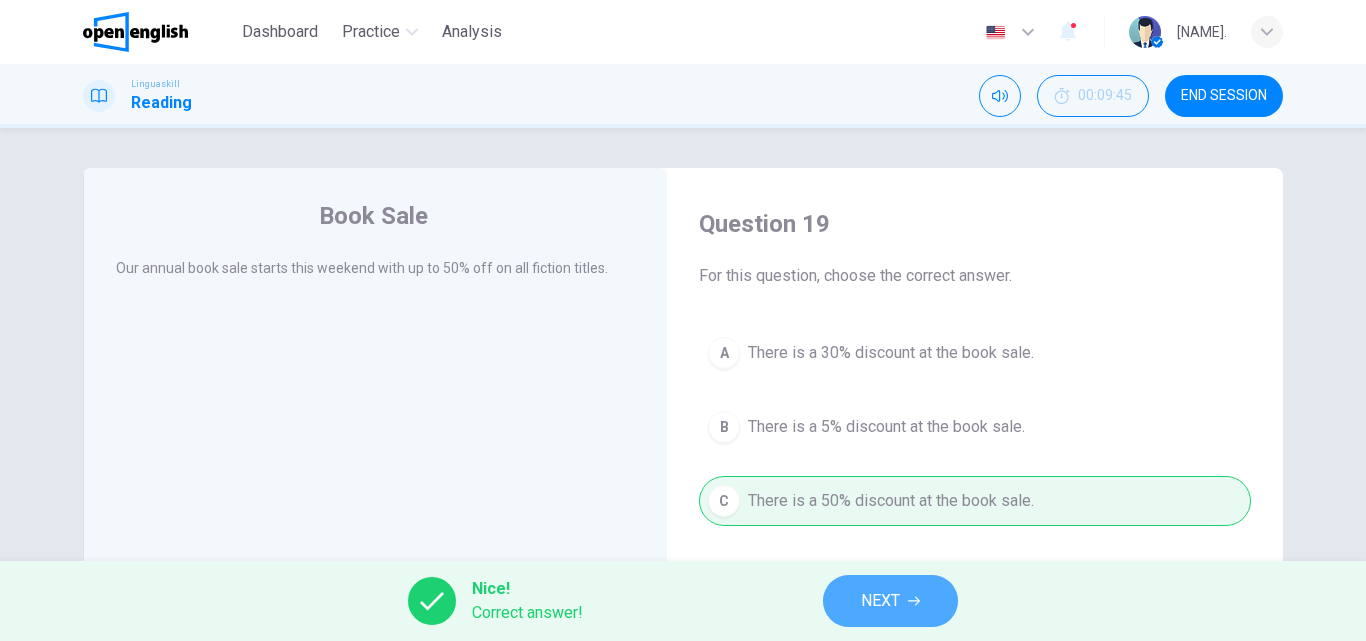click on "NEXT" at bounding box center [890, 601] 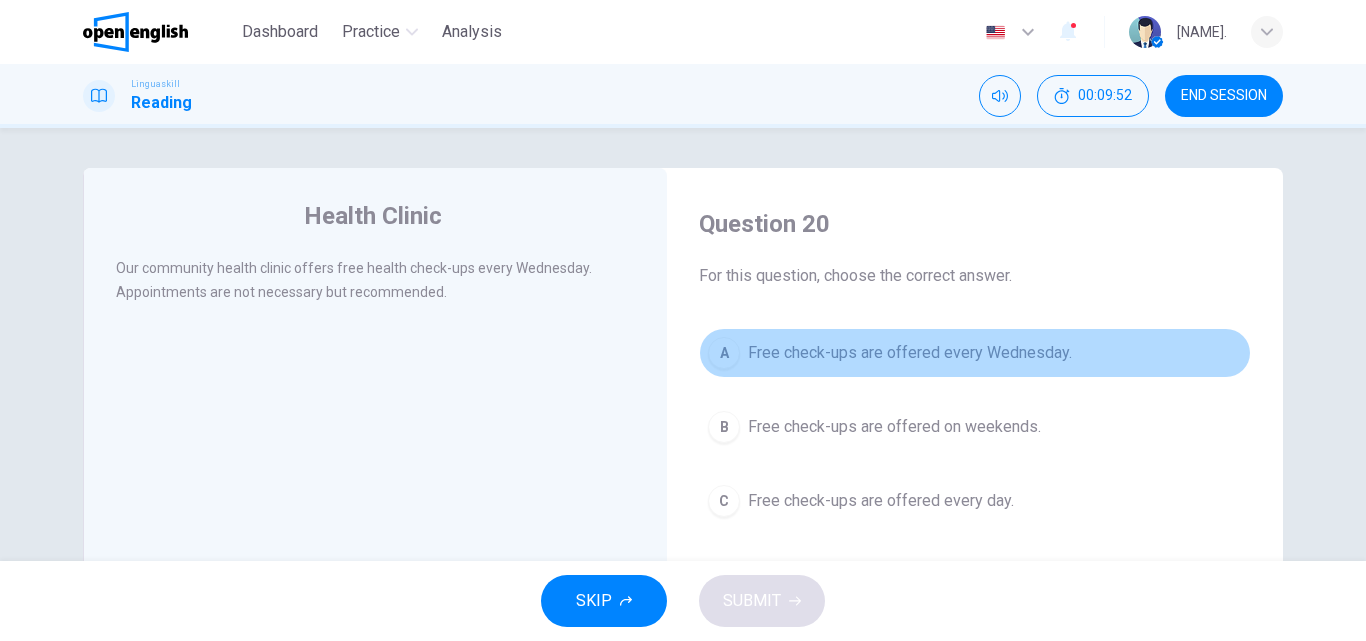 click on "A" at bounding box center [724, 353] 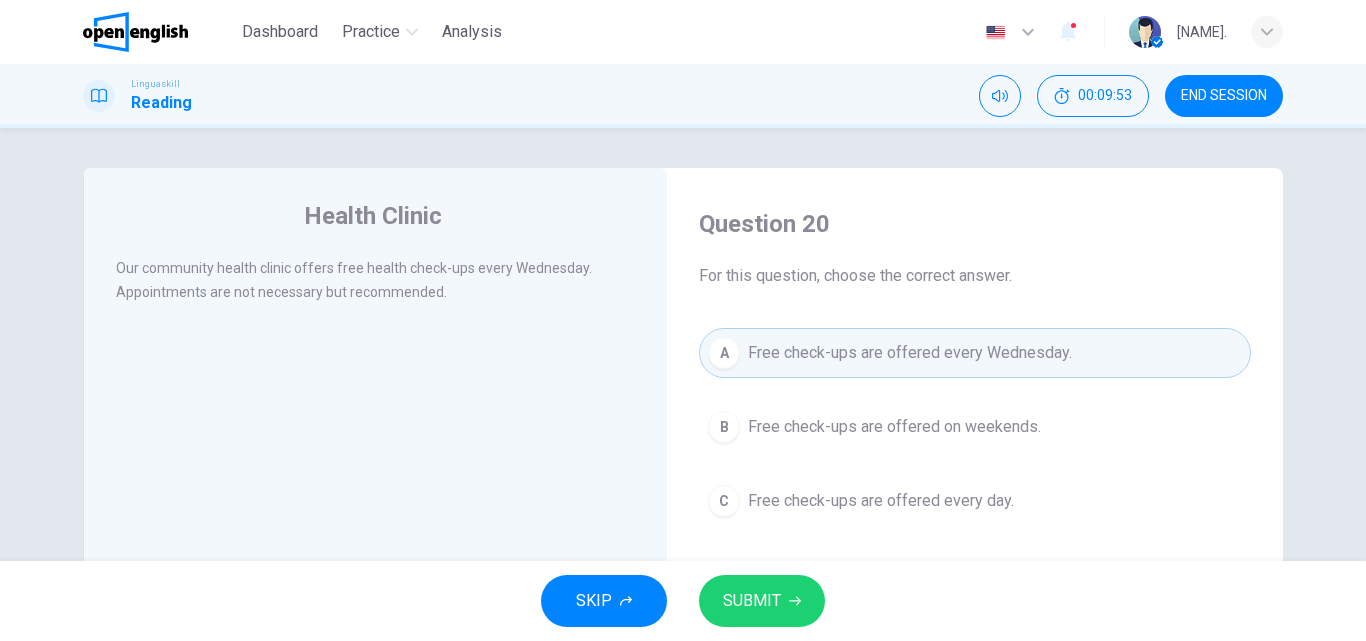click on "SUBMIT" at bounding box center (752, 601) 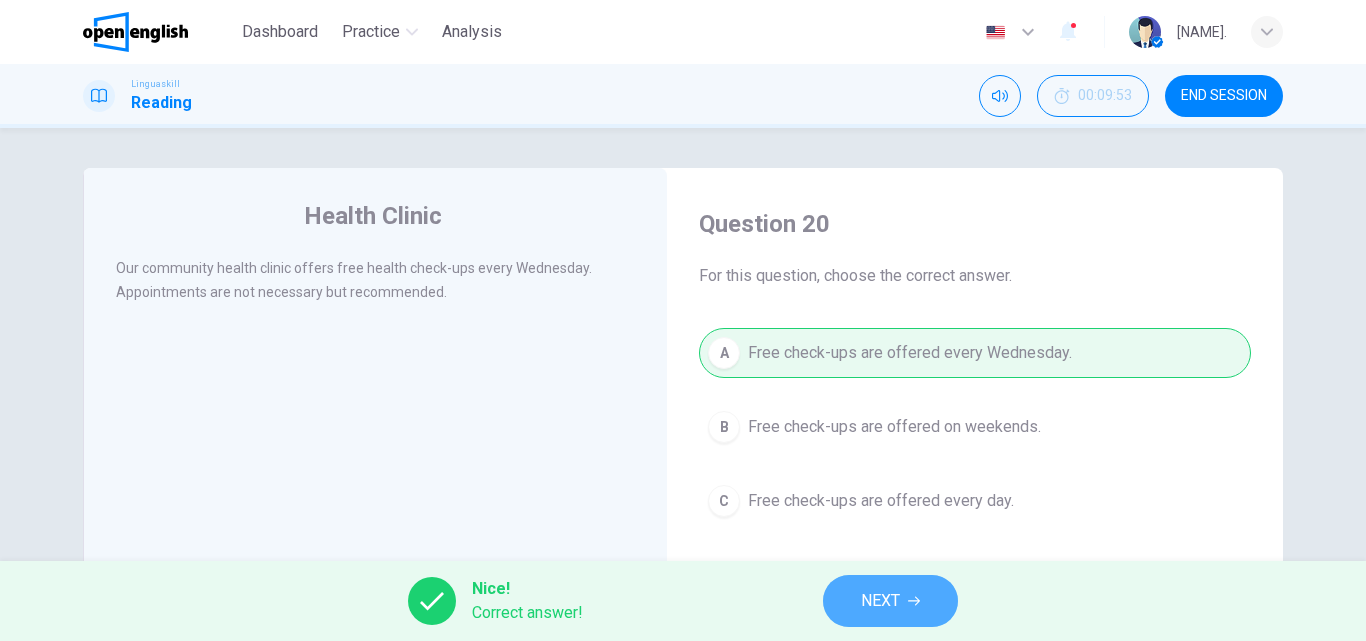 click on "NEXT" at bounding box center (890, 601) 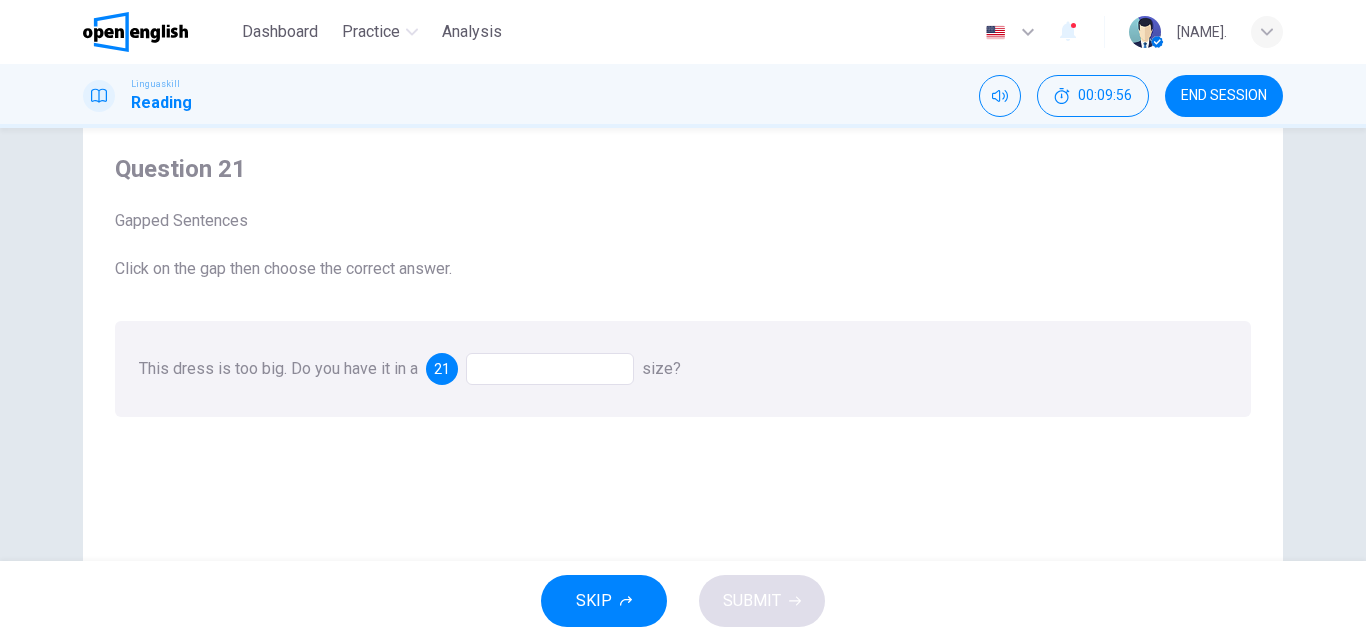 scroll, scrollTop: 56, scrollLeft: 0, axis: vertical 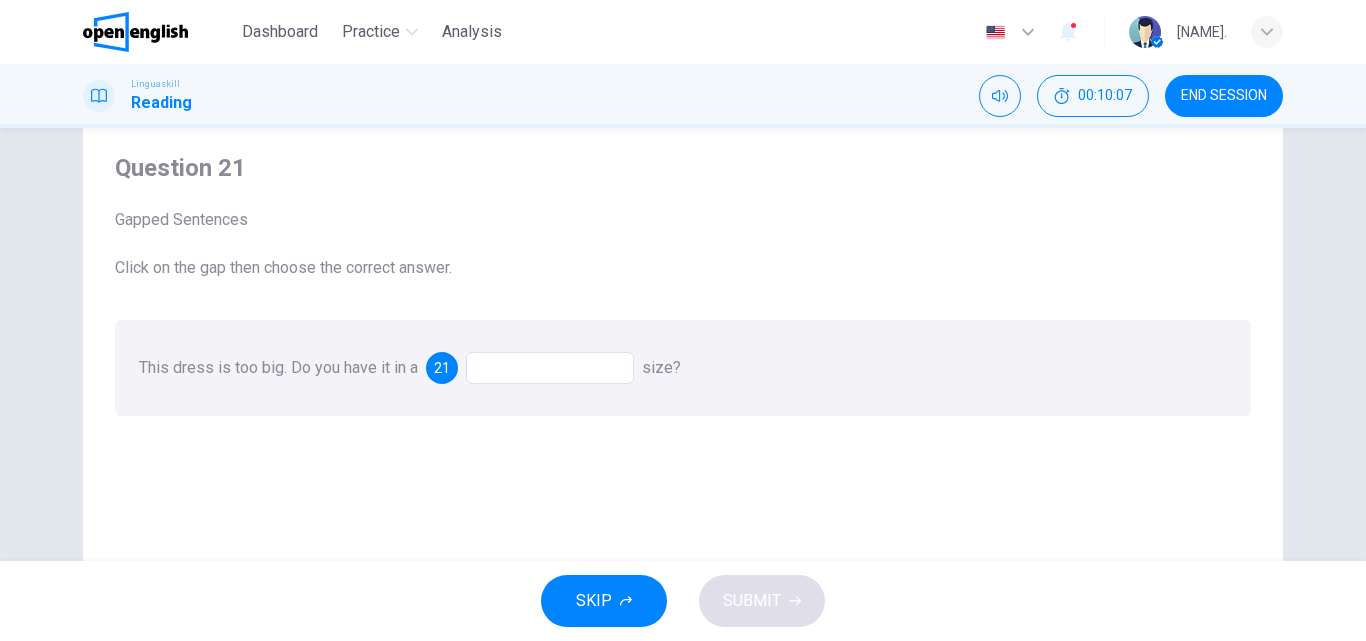 click at bounding box center [550, 368] 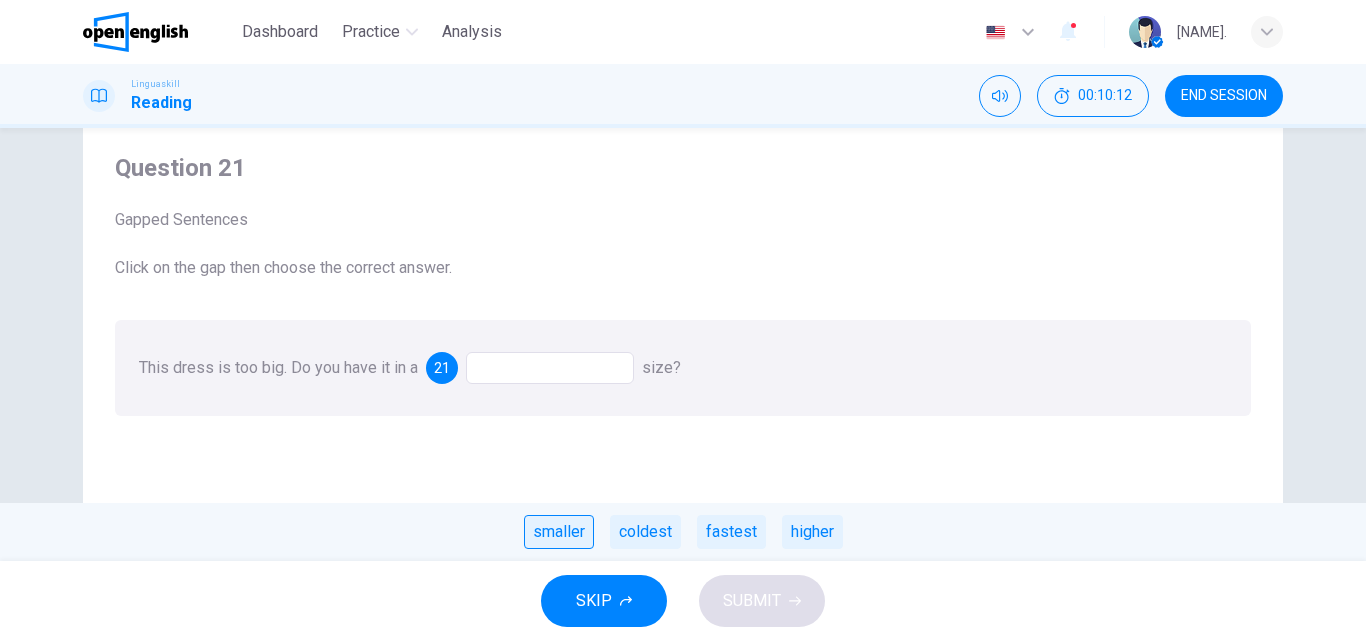 click on "smaller" at bounding box center [559, 532] 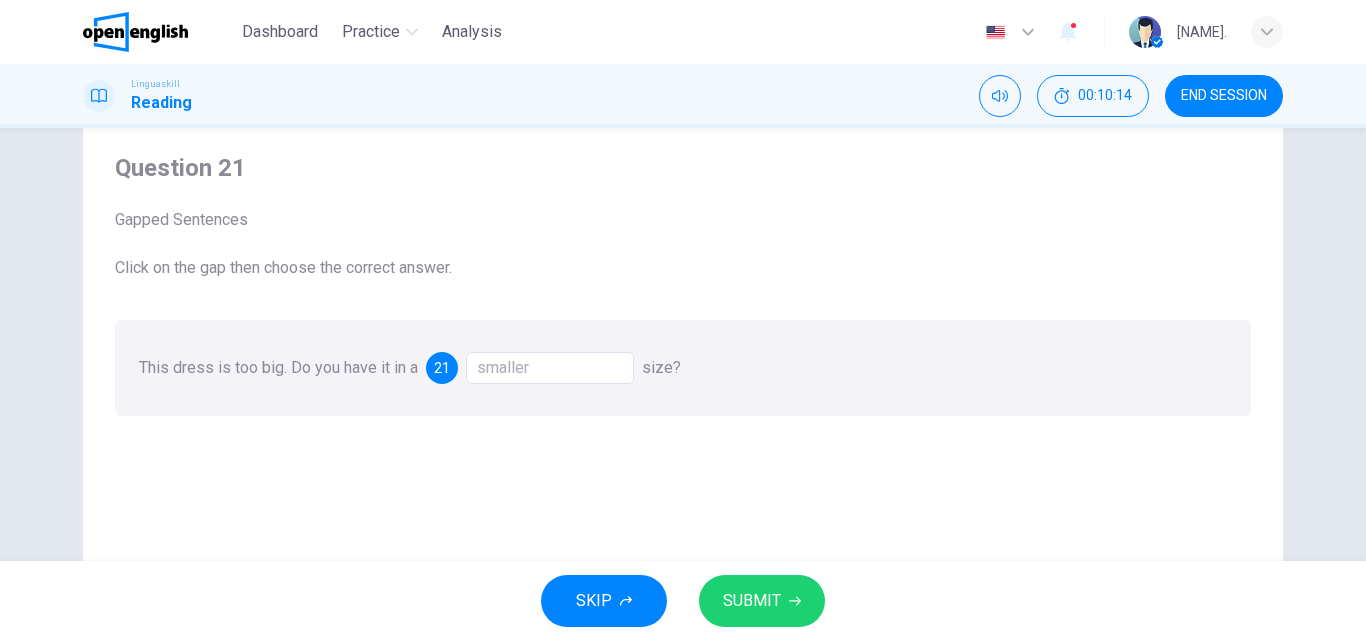 click on "SUBMIT" at bounding box center [762, 601] 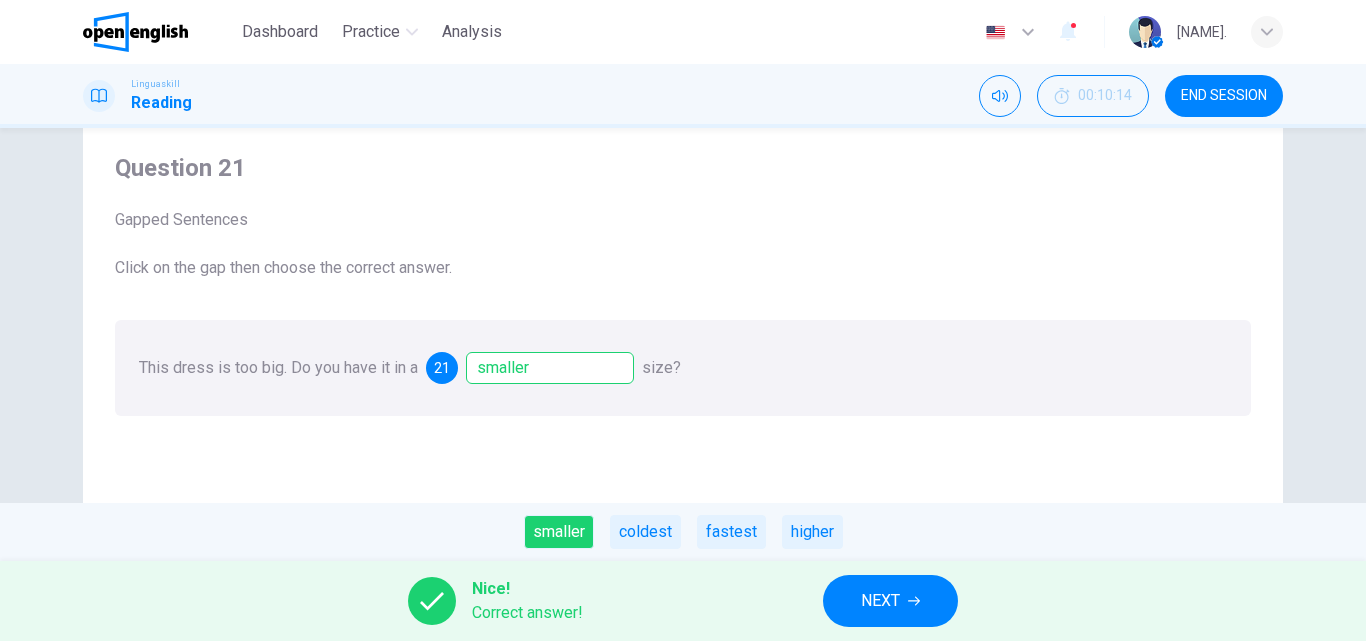 click on "NEXT" at bounding box center (890, 601) 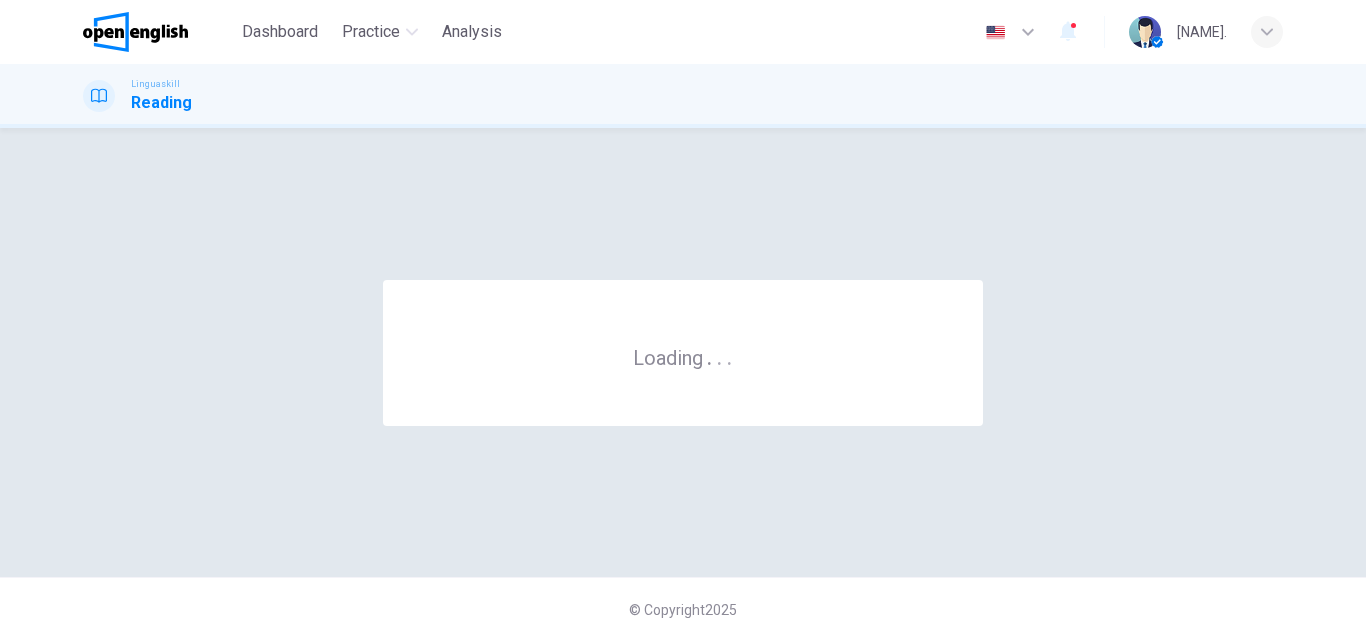 scroll, scrollTop: 0, scrollLeft: 0, axis: both 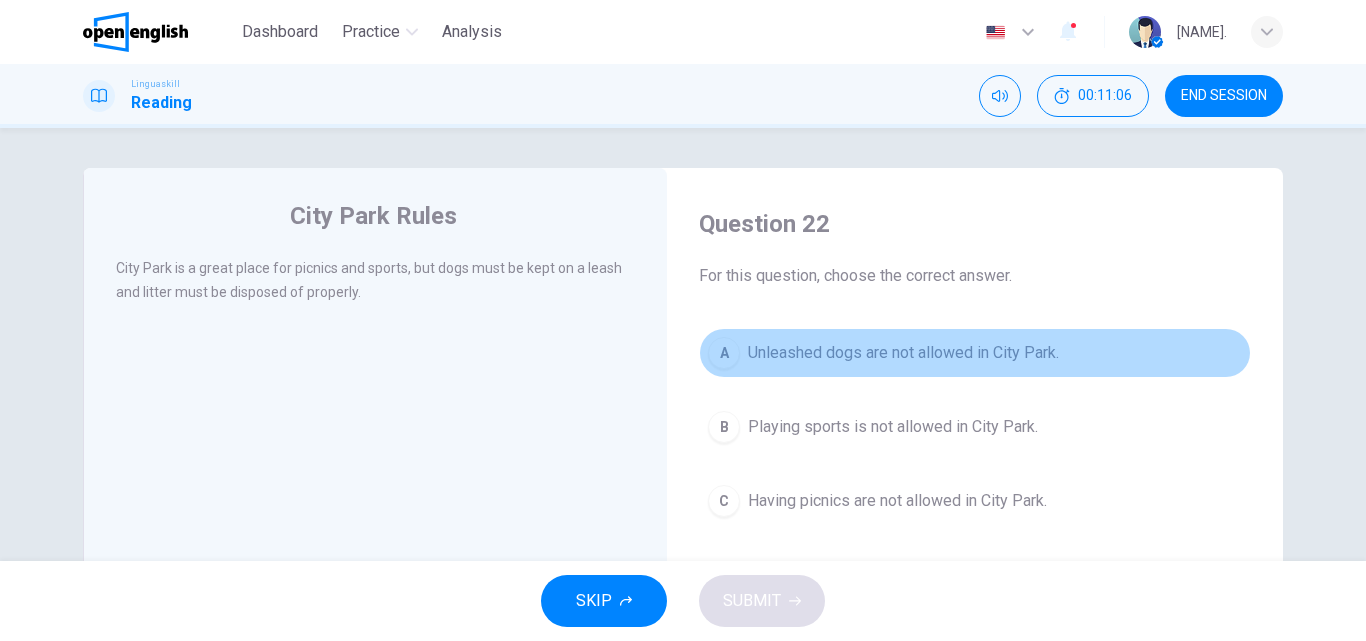 click on "Unleashed dogs are not allowed in City Park." at bounding box center (903, 353) 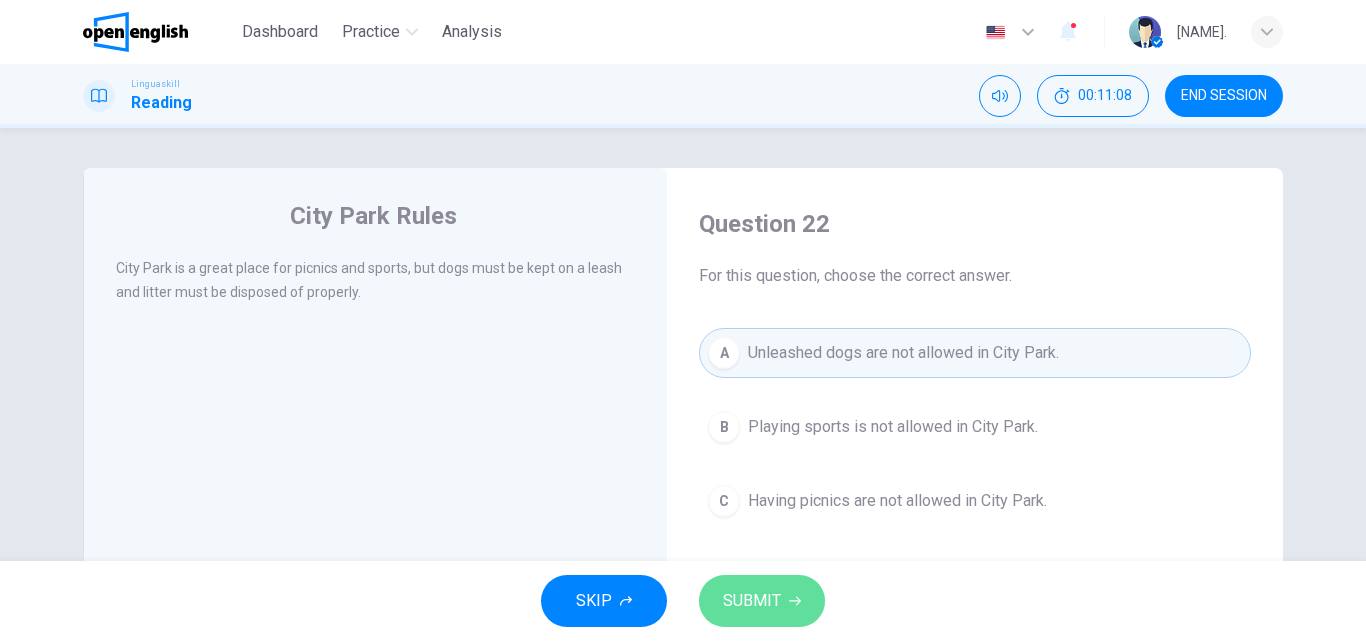 click on "SUBMIT" at bounding box center [752, 601] 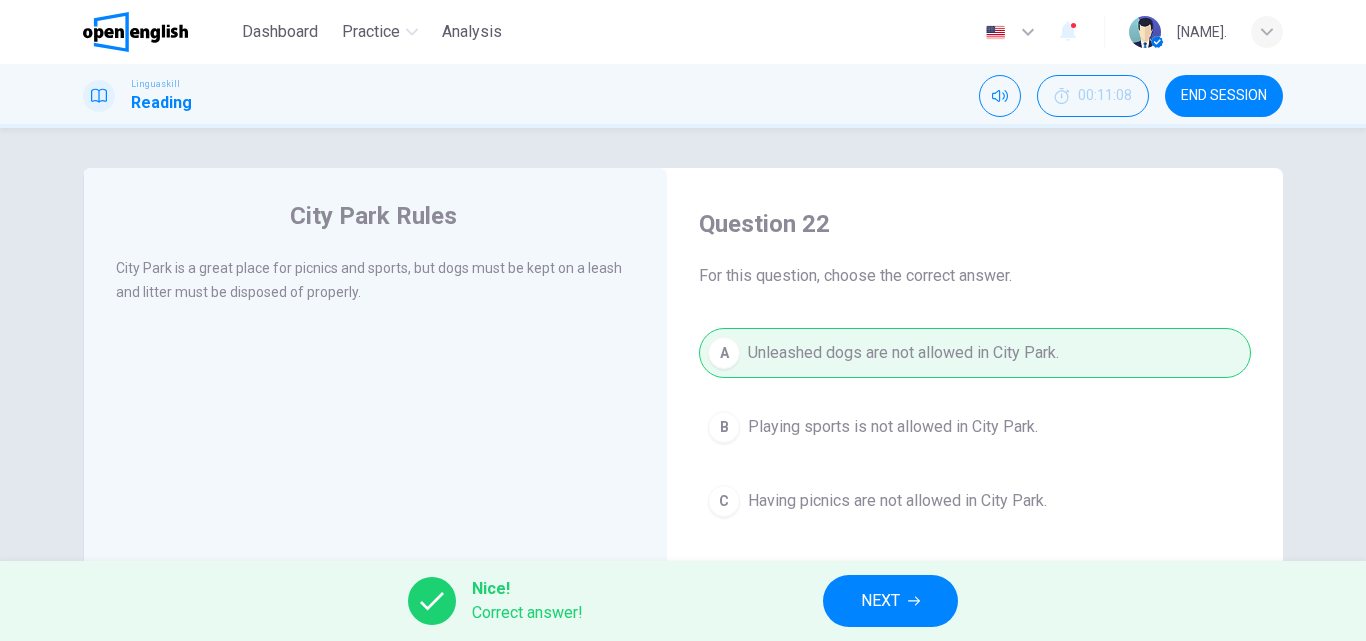 click on "NEXT" at bounding box center (890, 601) 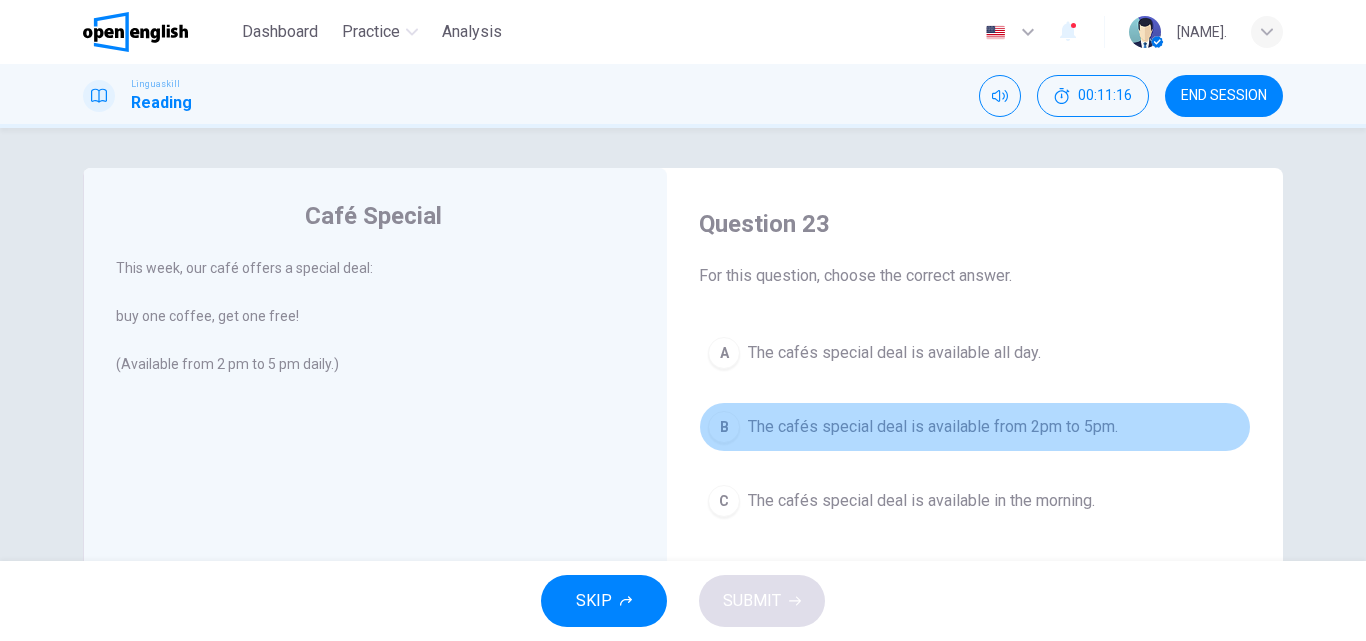 click on "The cafés special deal is available from 2pm to 5pm." at bounding box center [933, 427] 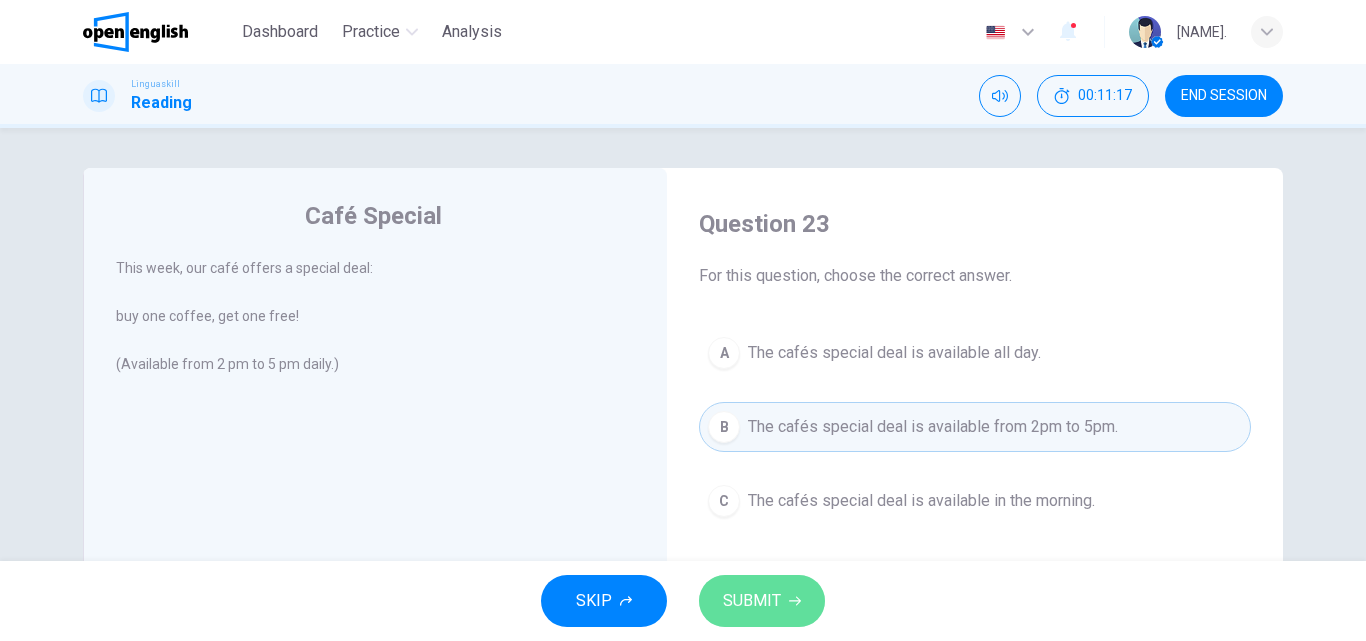 click on "SUBMIT" at bounding box center (752, 601) 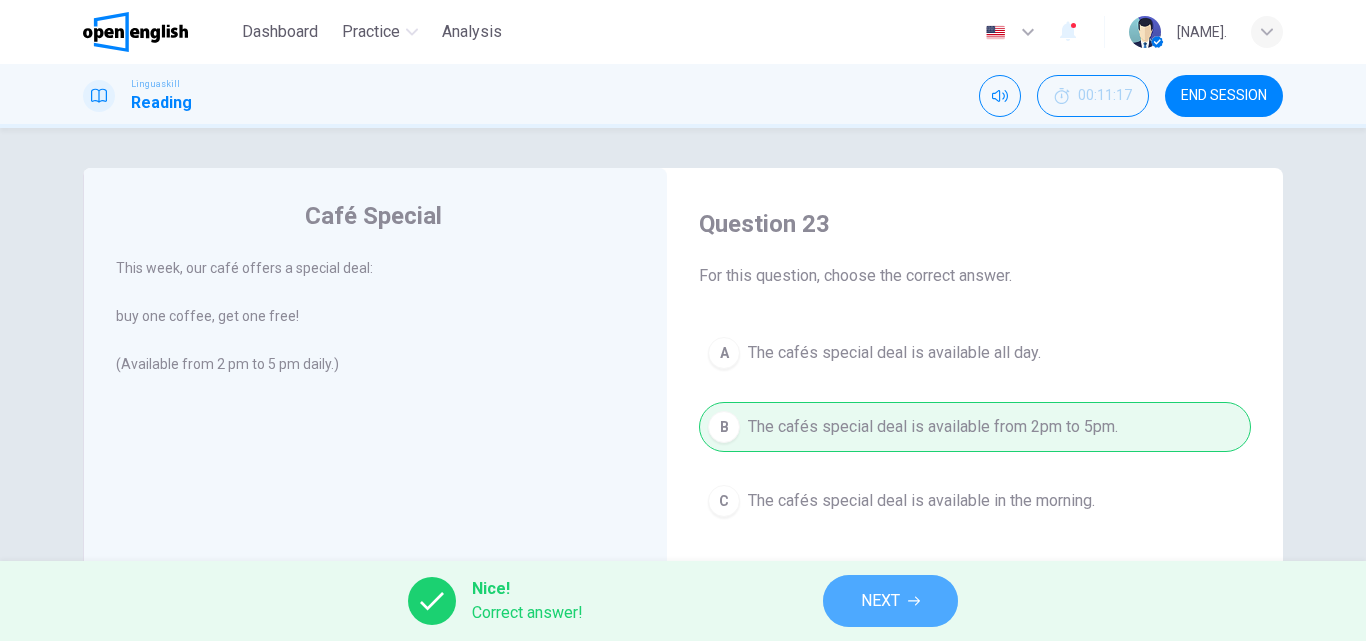 click on "NEXT" at bounding box center (880, 601) 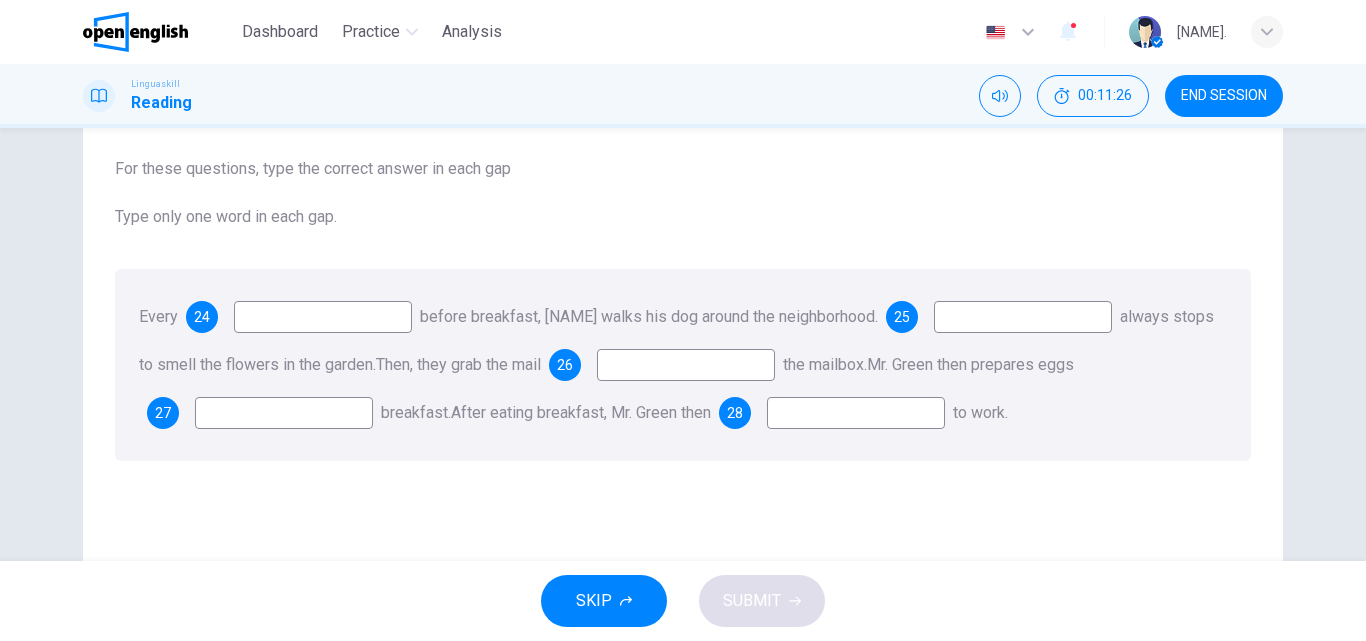 scroll, scrollTop: 110, scrollLeft: 0, axis: vertical 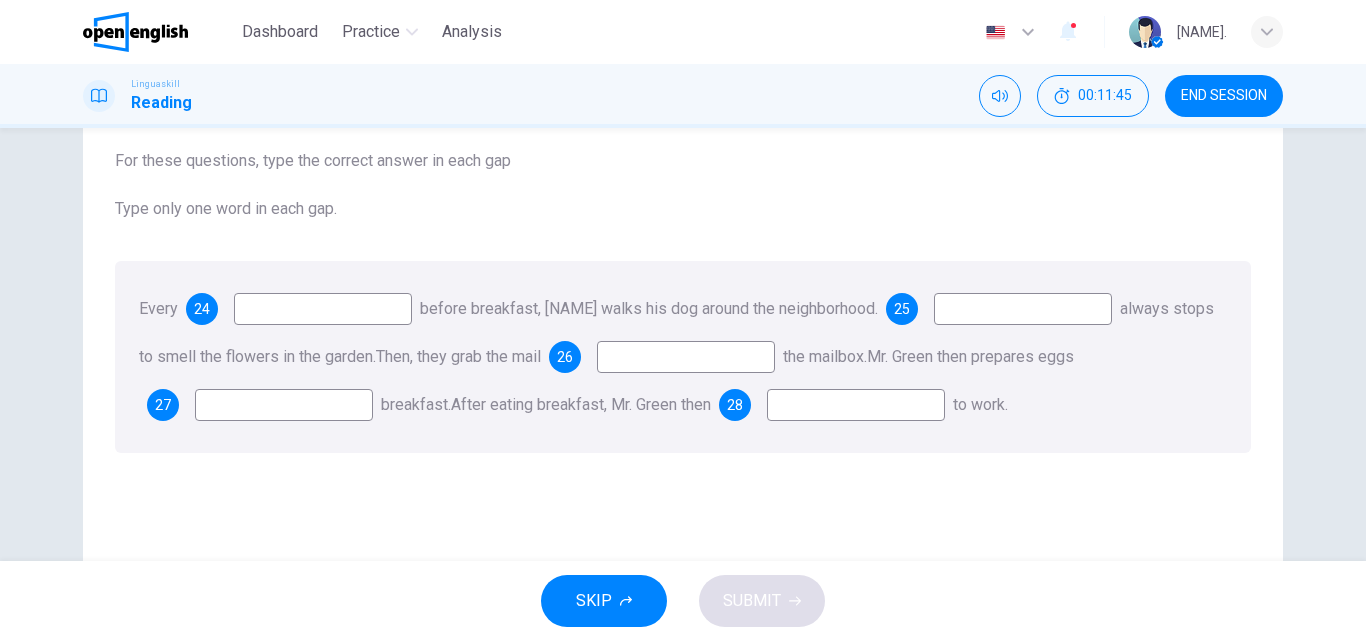 click at bounding box center [323, 309] 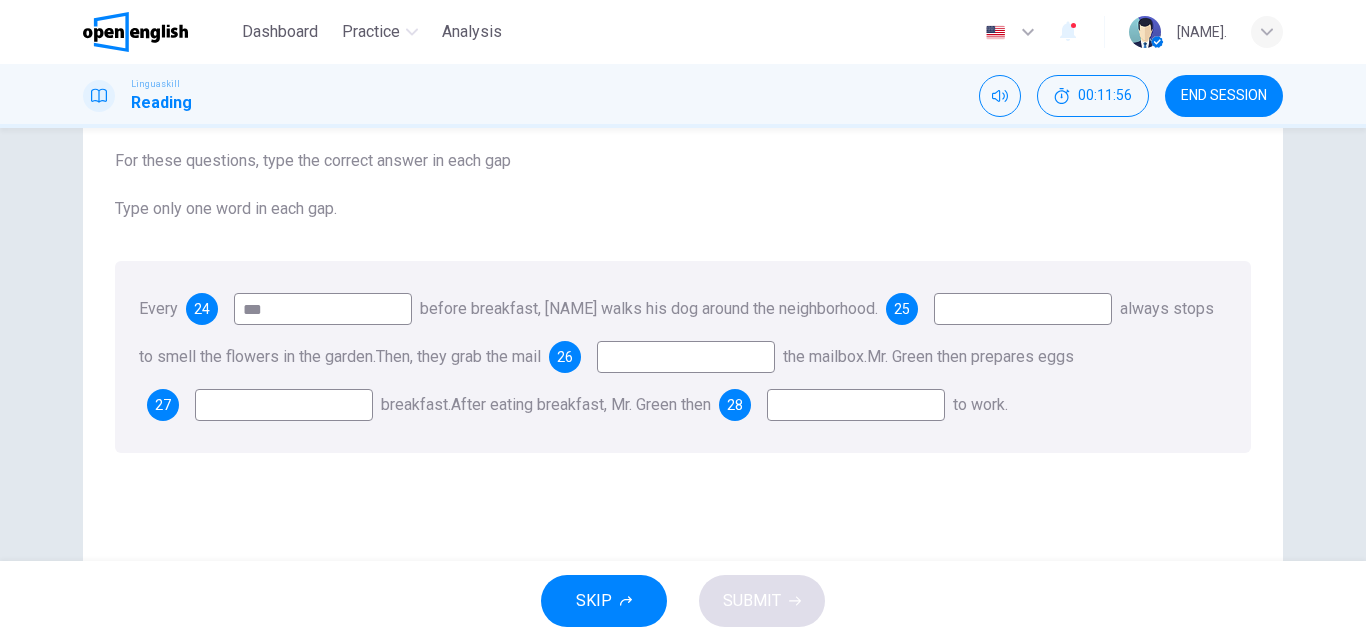click at bounding box center (1023, 309) 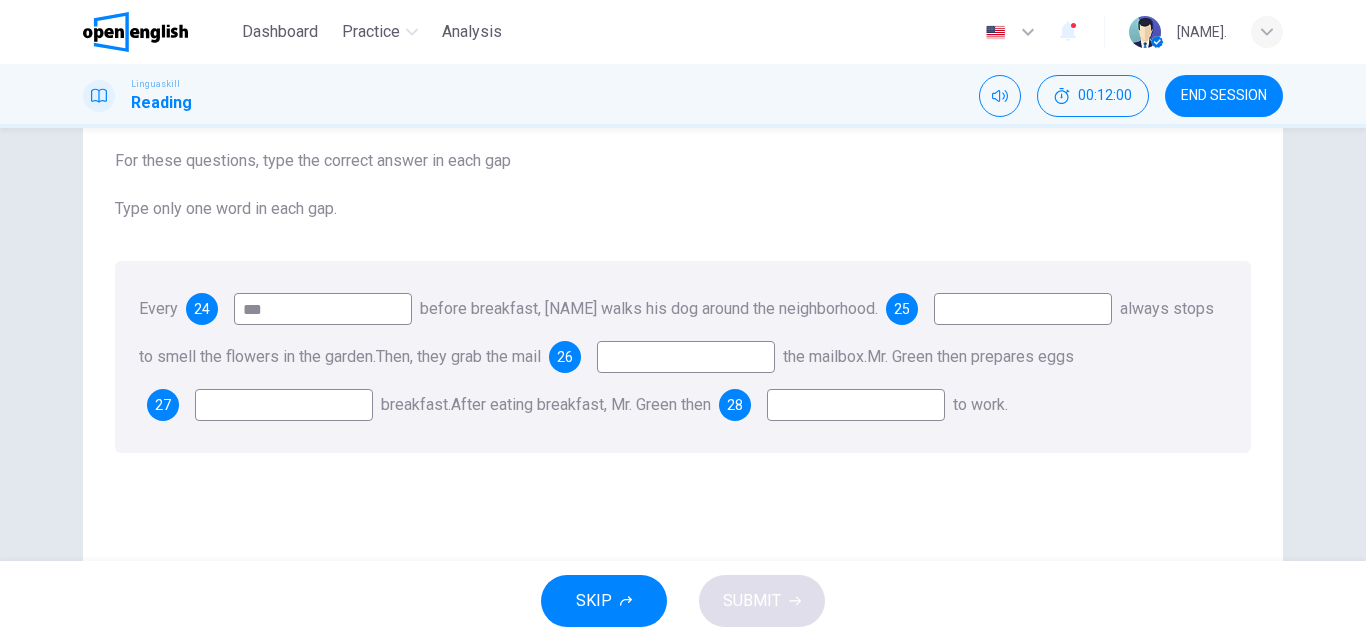 click on "***" at bounding box center [323, 309] 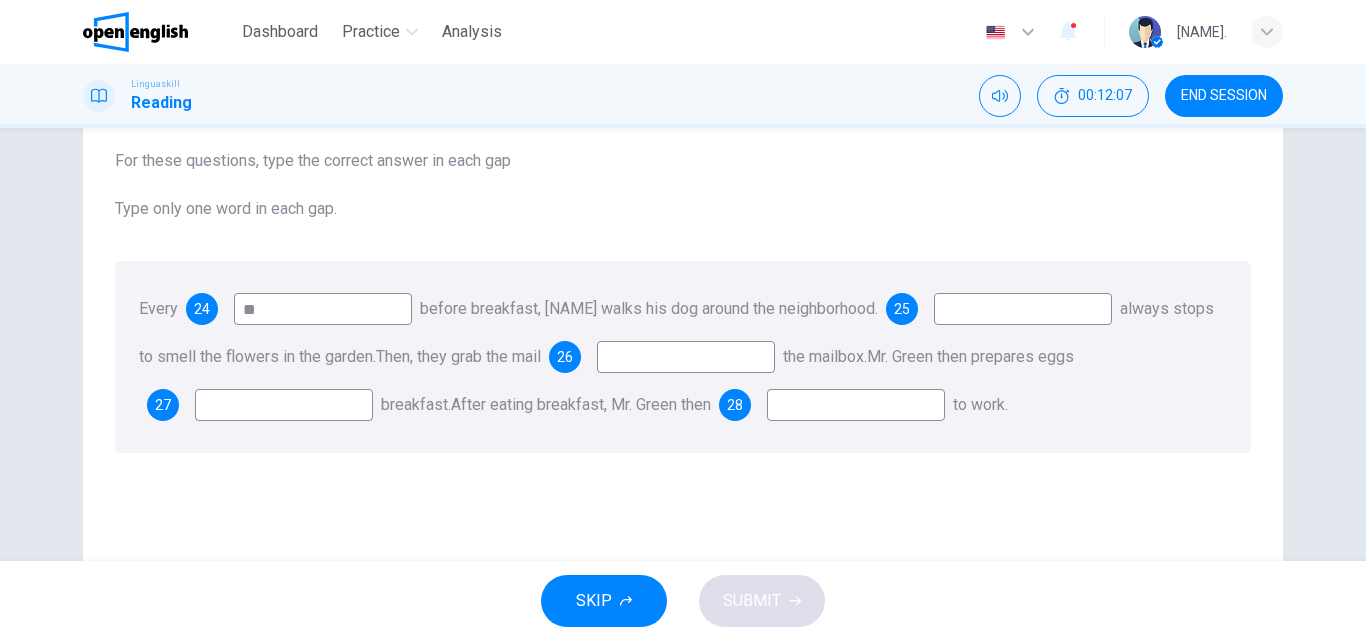 type on "*" 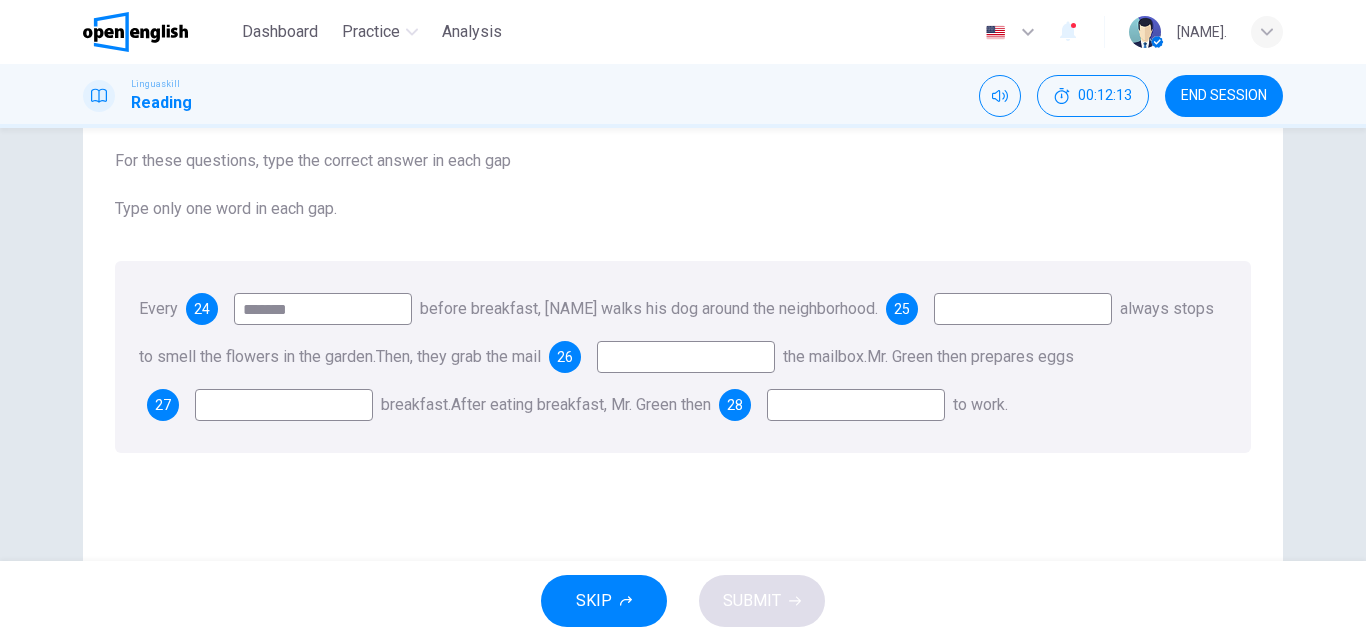 type on "*******" 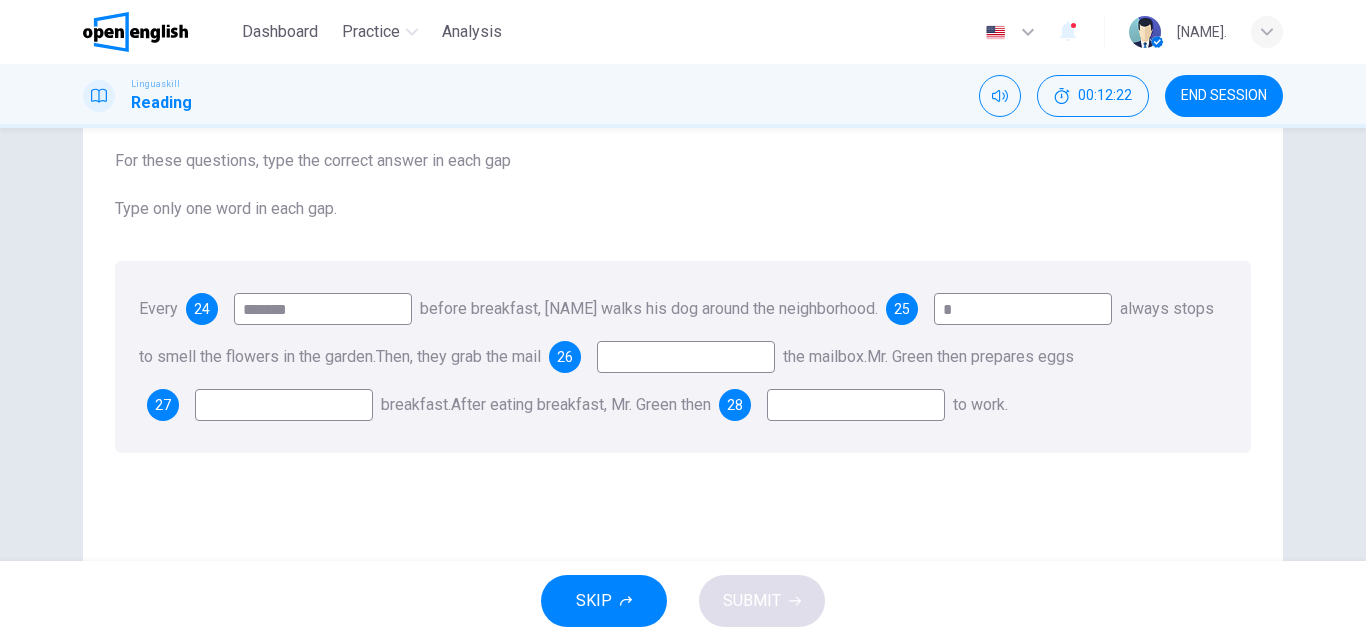 type on "*" 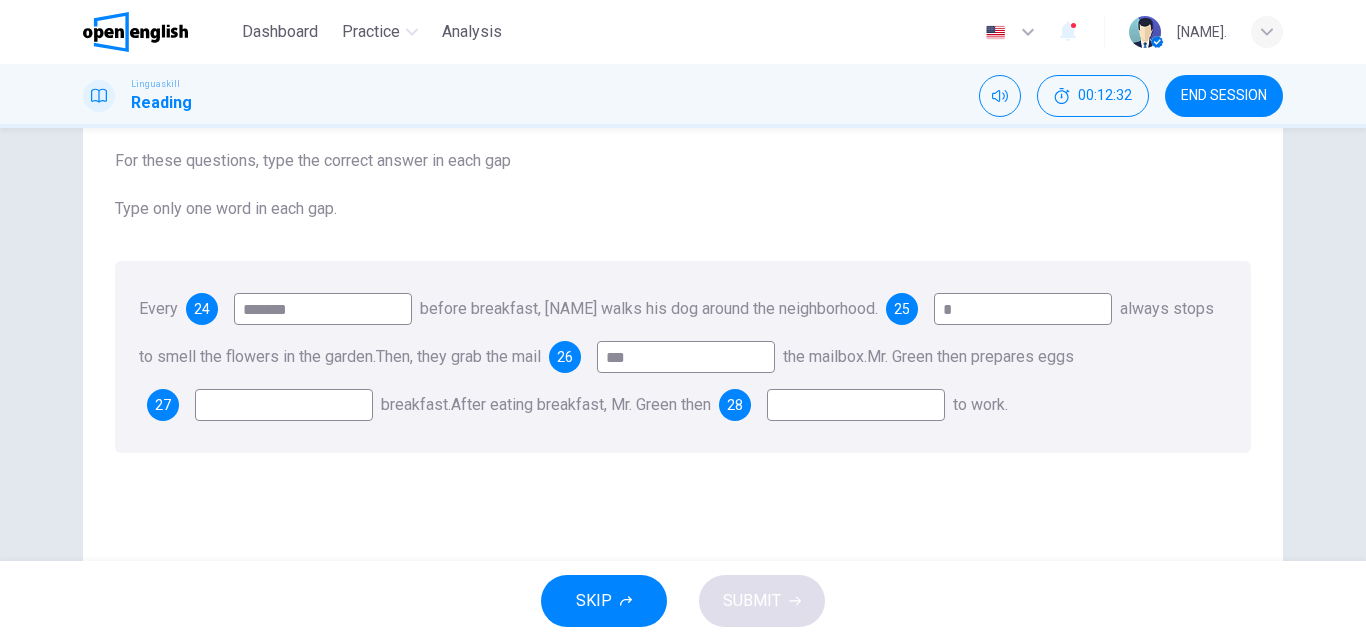 type on "***" 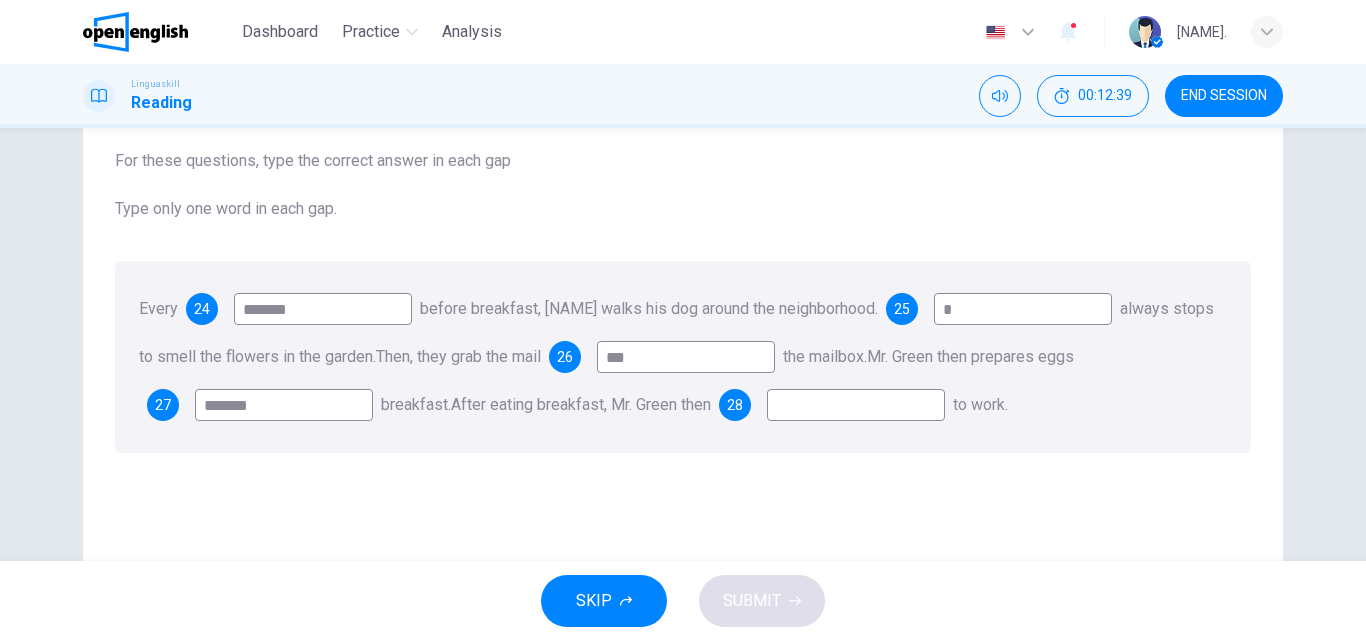 type on "******" 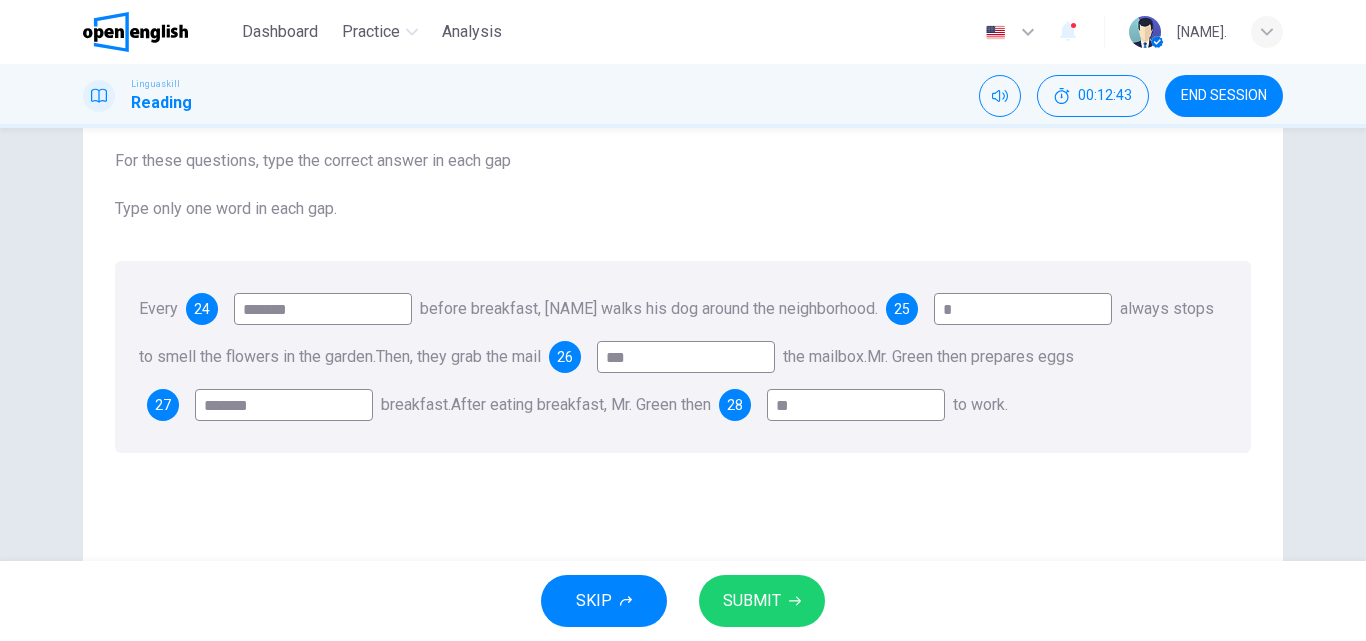 type on "**" 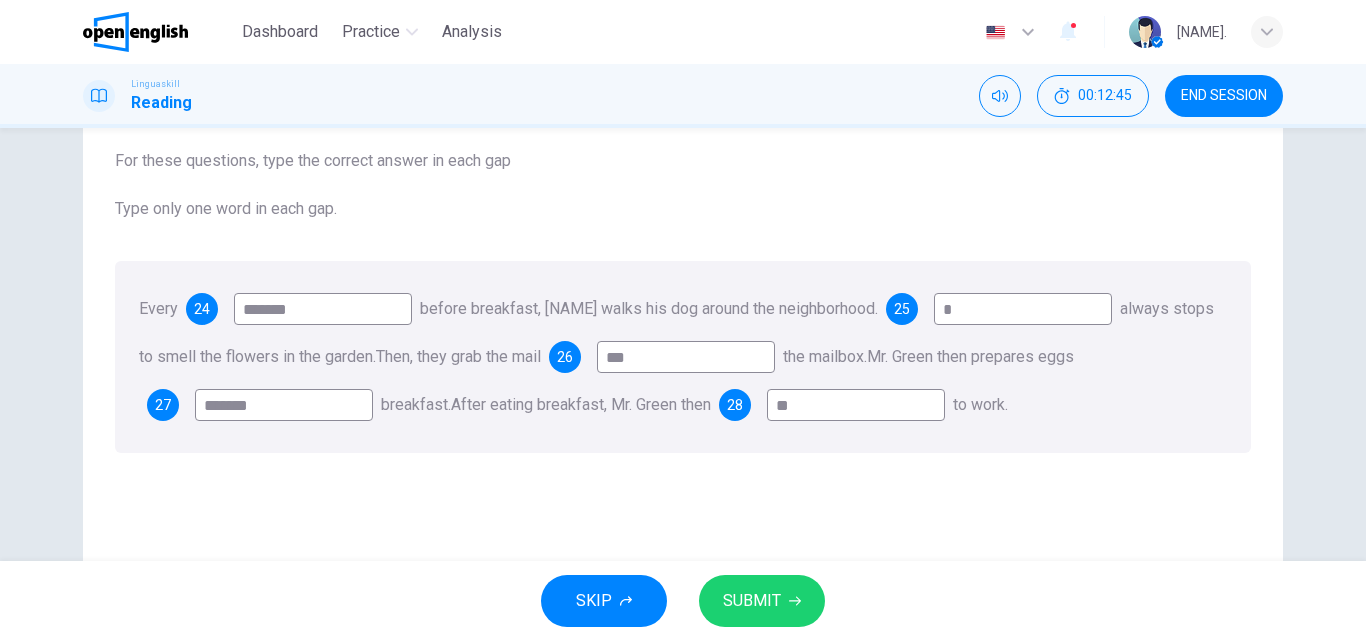 click on "SUBMIT" at bounding box center (752, 601) 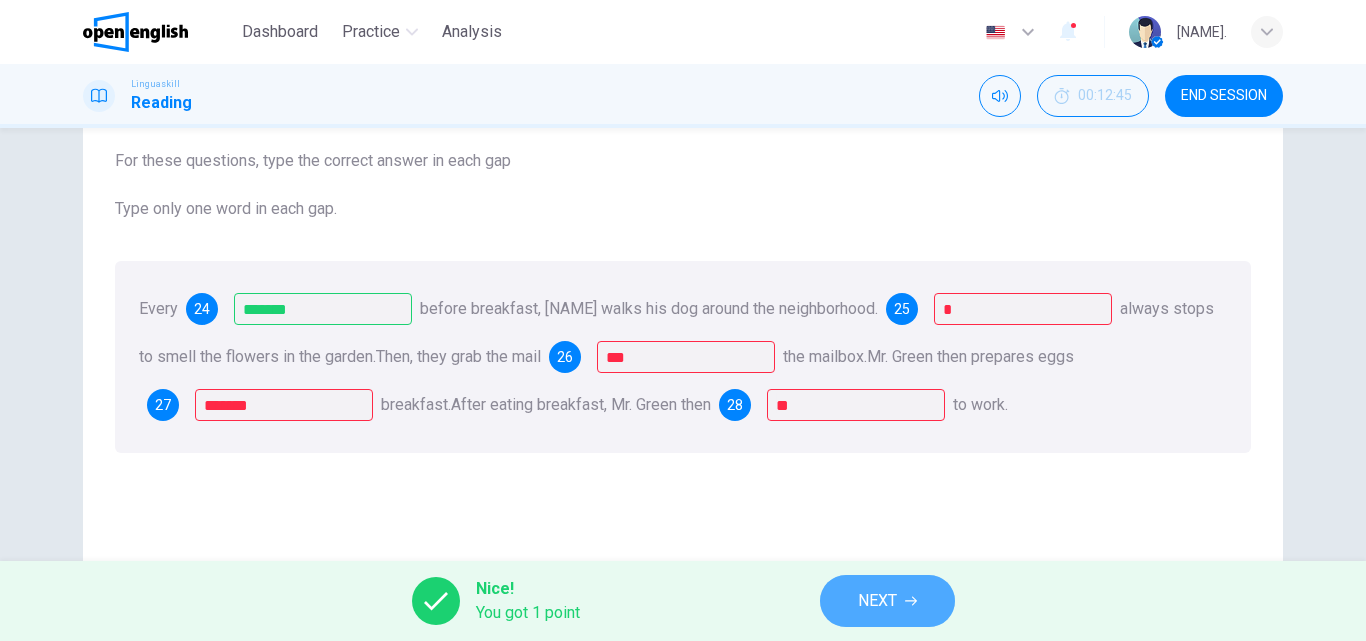 click on "NEXT" at bounding box center (887, 601) 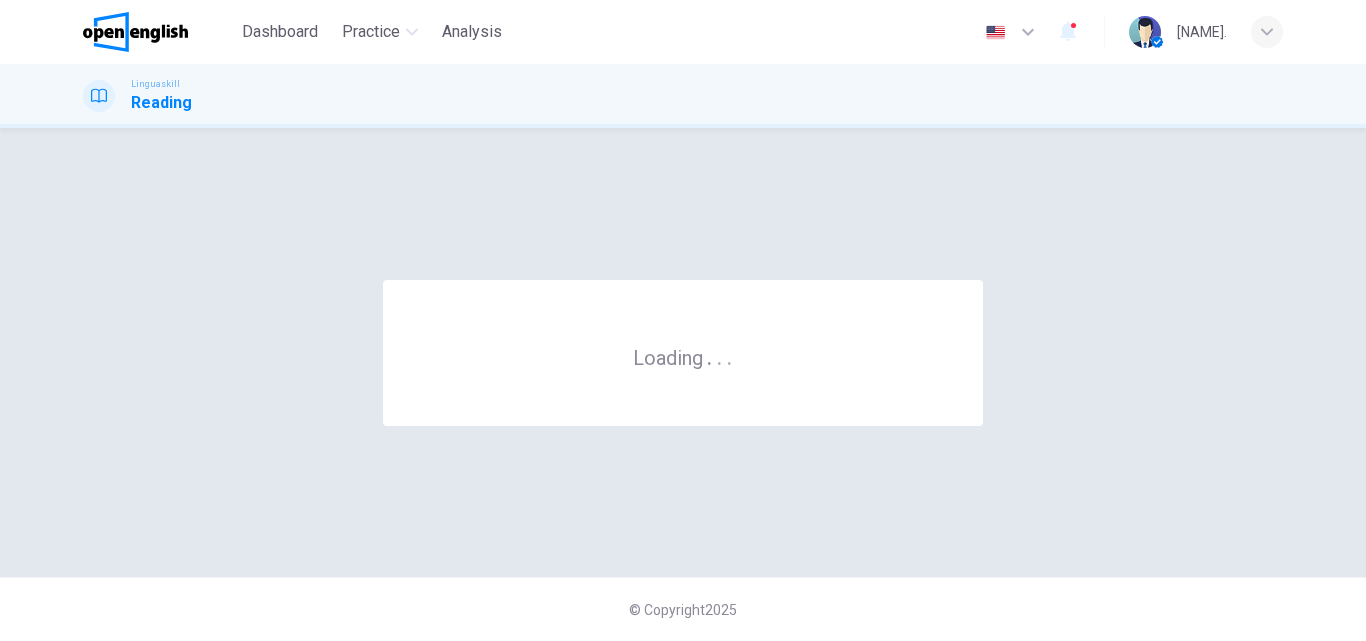 scroll, scrollTop: 0, scrollLeft: 0, axis: both 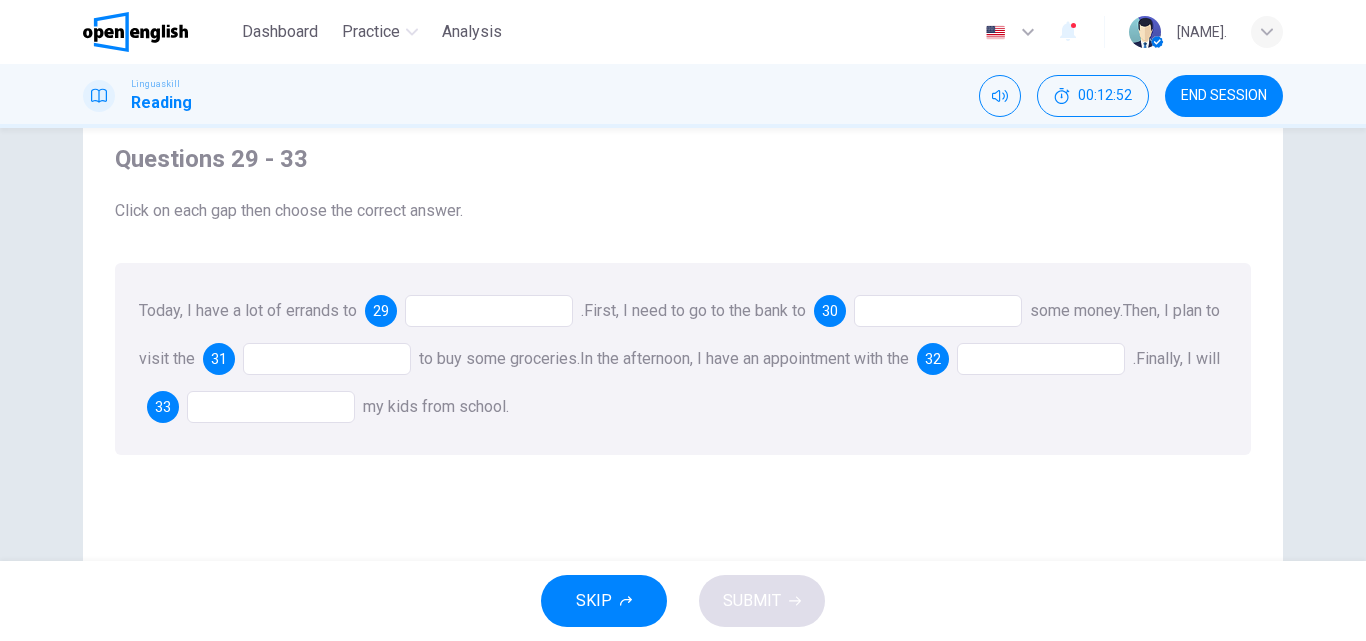 click at bounding box center [489, 311] 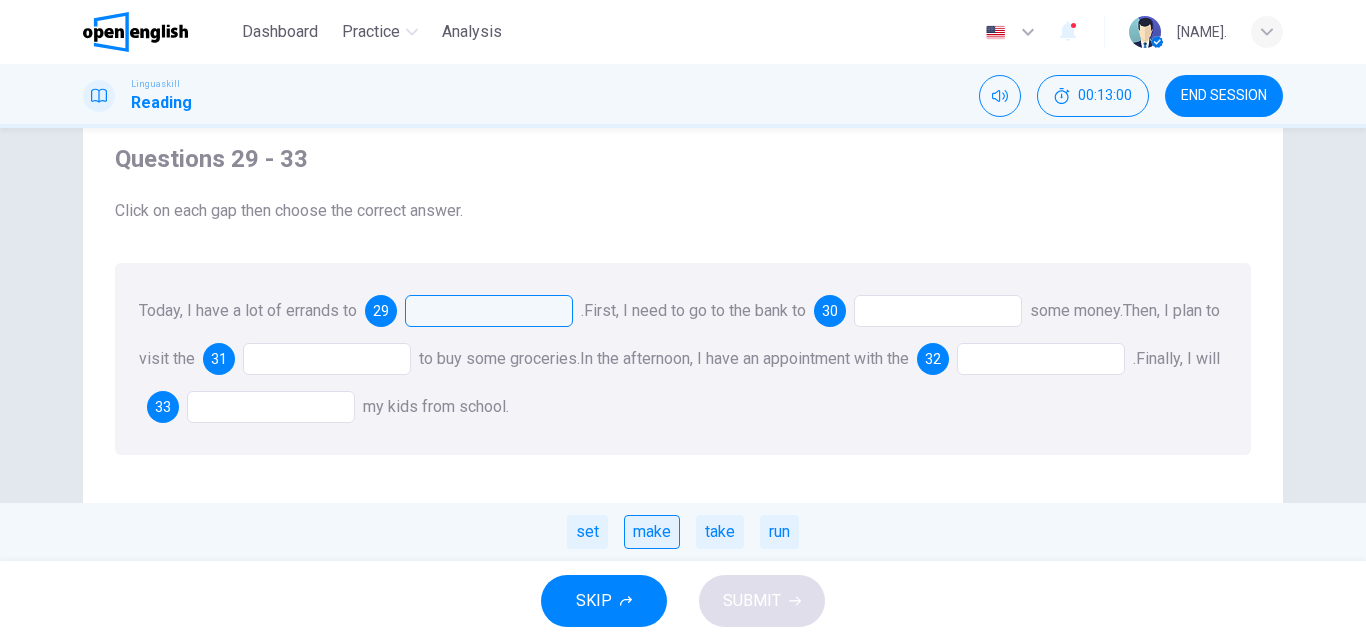 click on "make" at bounding box center [652, 532] 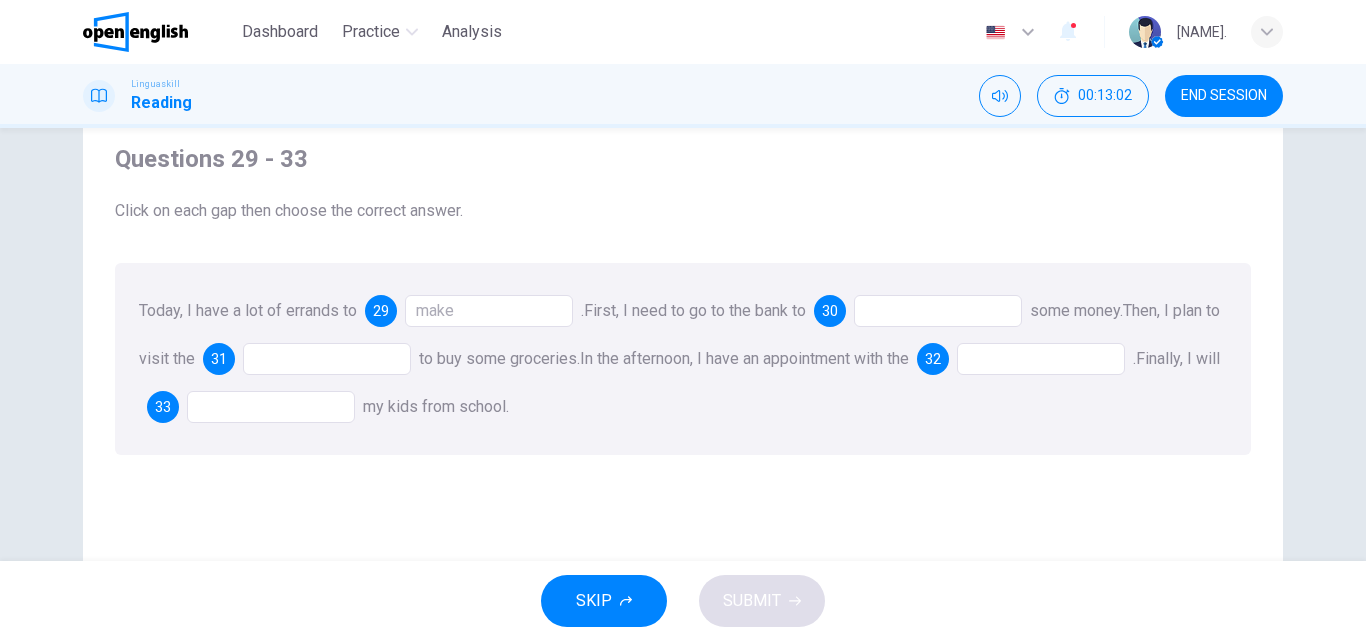 click on "Today, I have a lot of errands to  29 make . First, I need to go to the bank to  30  some money. Then, I plan to visit the  31  to buy some groceries. In the afternoon, I have an appointment with the  32 . Finally, I will  33  my kids from school." at bounding box center [683, 359] 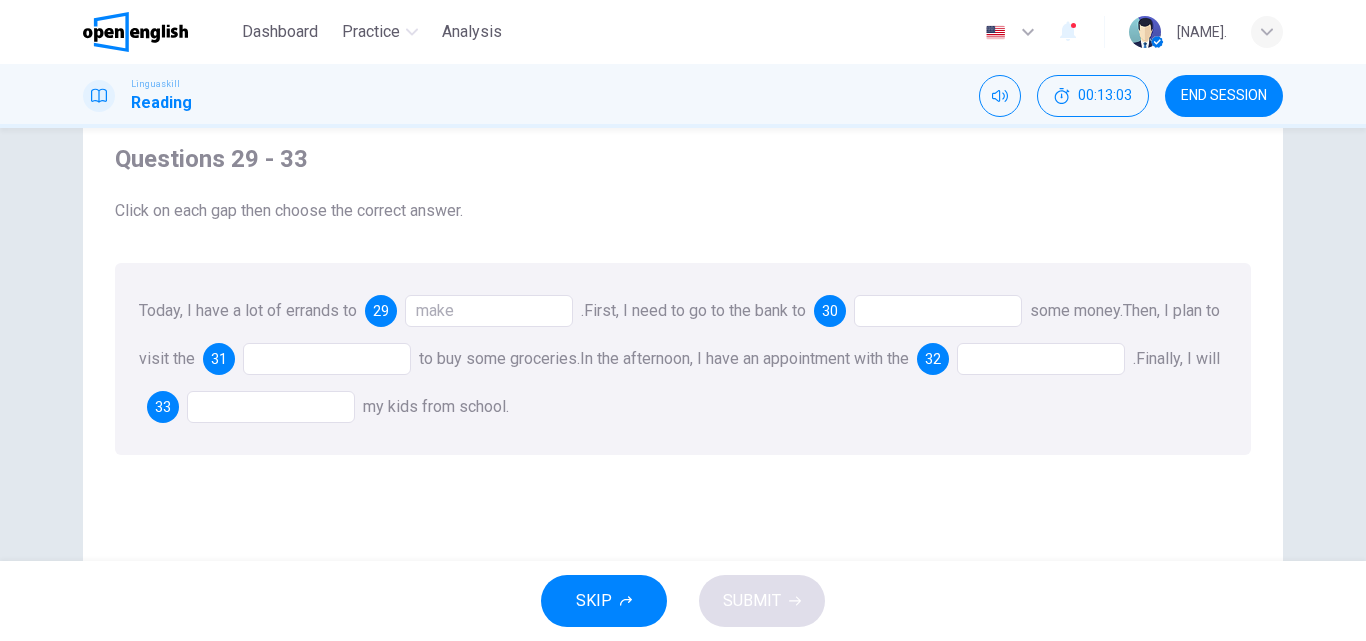 click at bounding box center [938, 311] 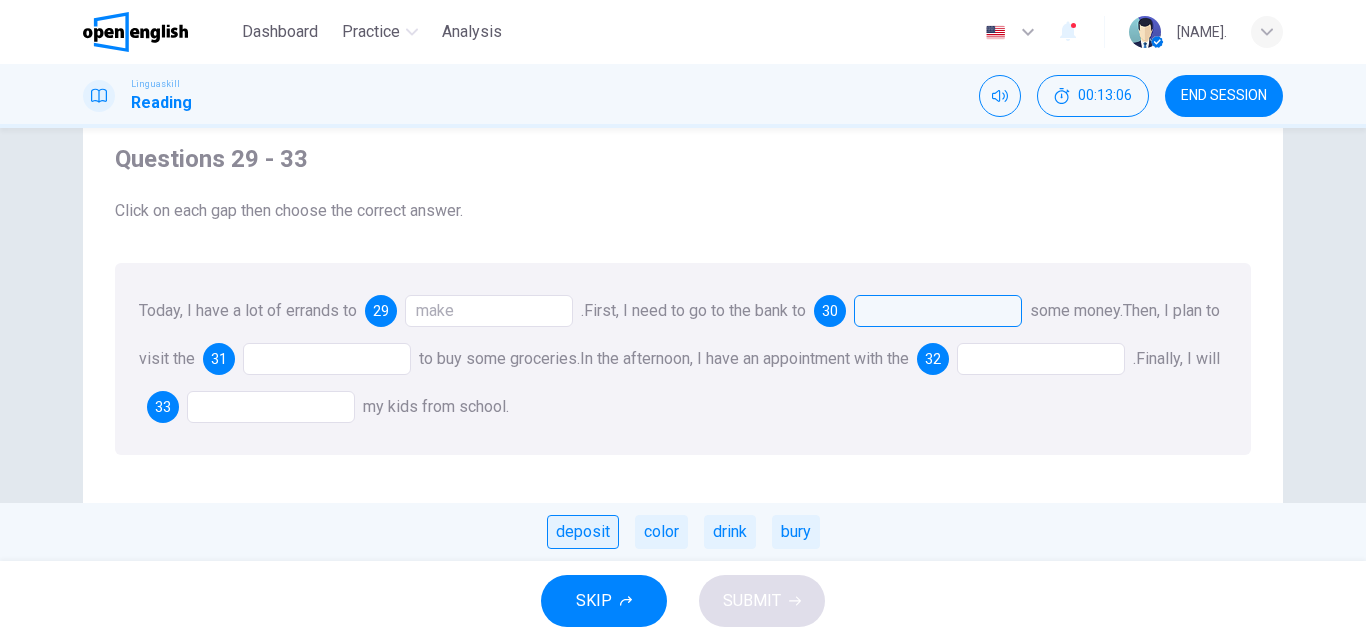 click on "deposit" at bounding box center [583, 532] 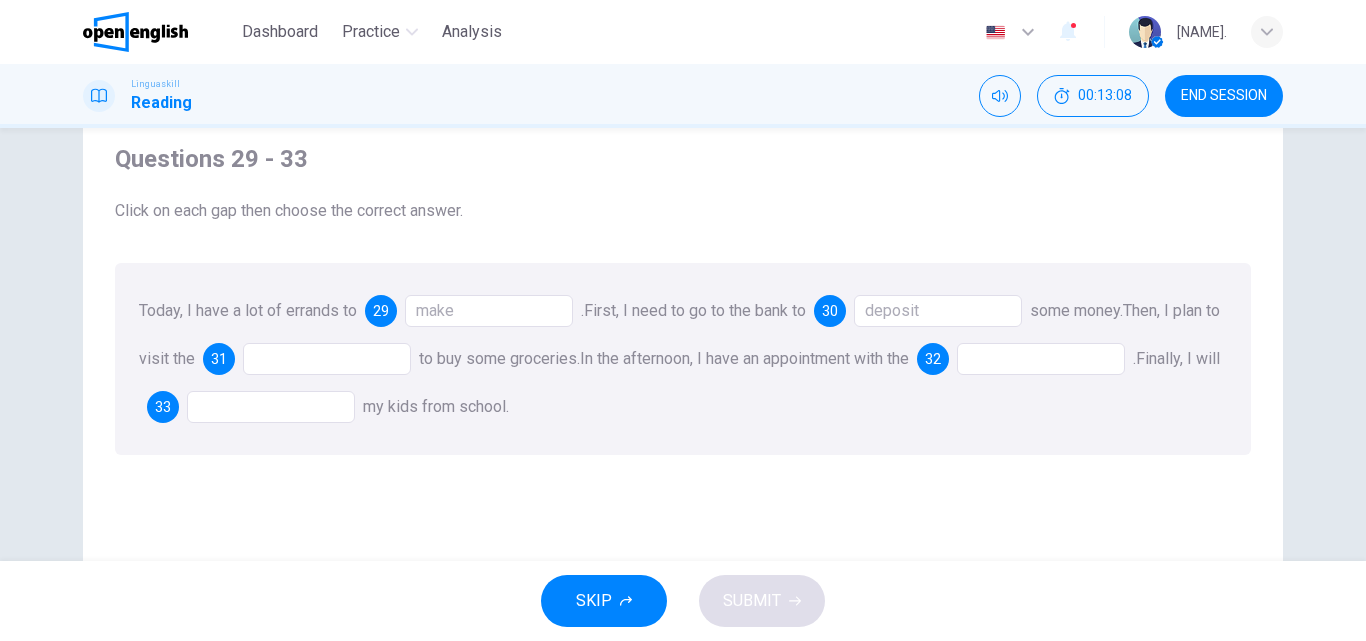 click at bounding box center [327, 359] 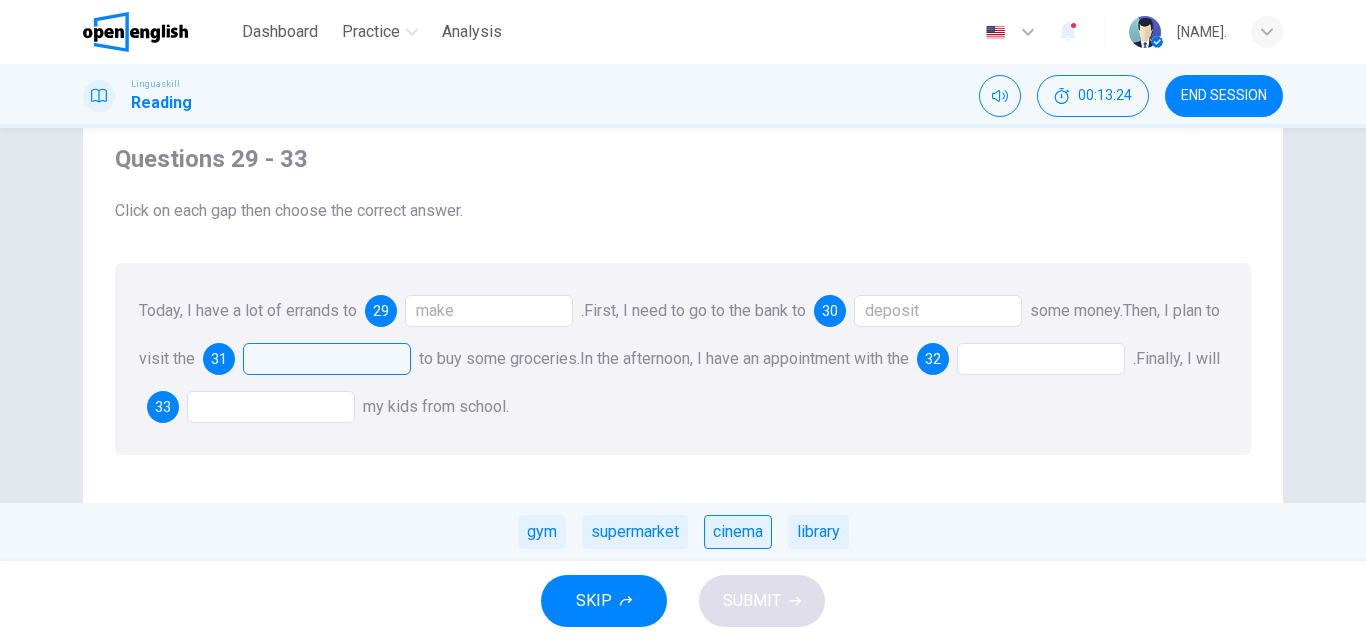 click on "cinema" at bounding box center (738, 532) 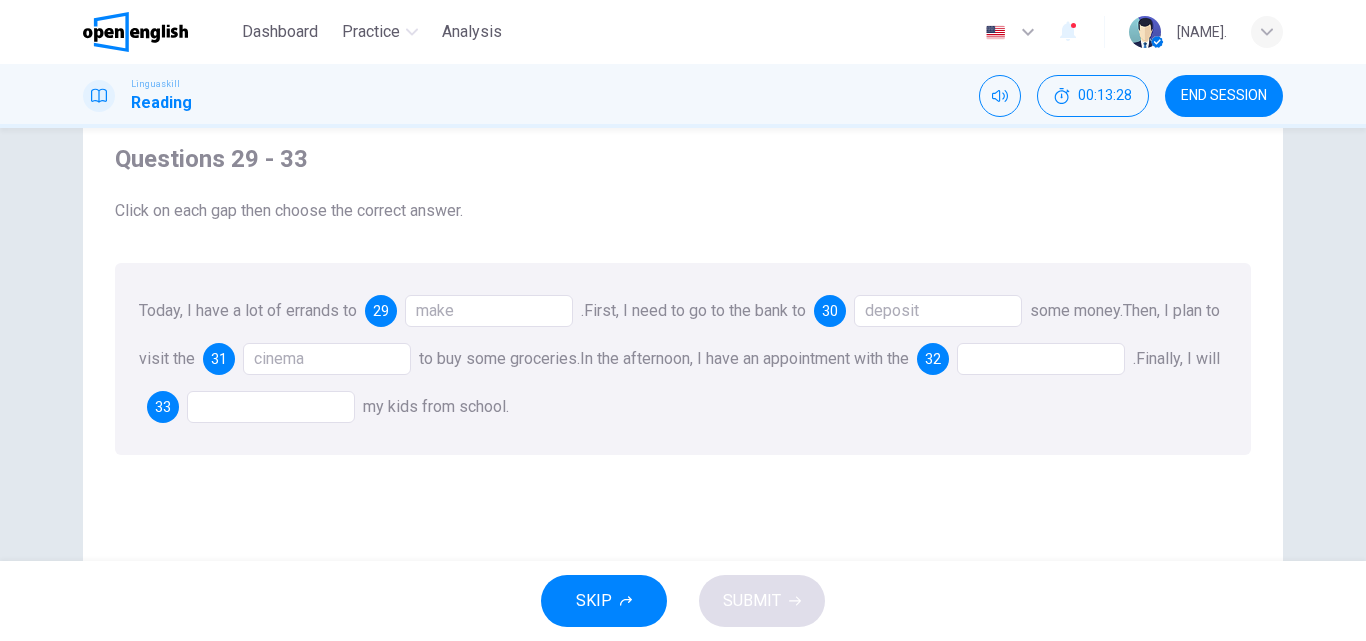 click at bounding box center [1041, 359] 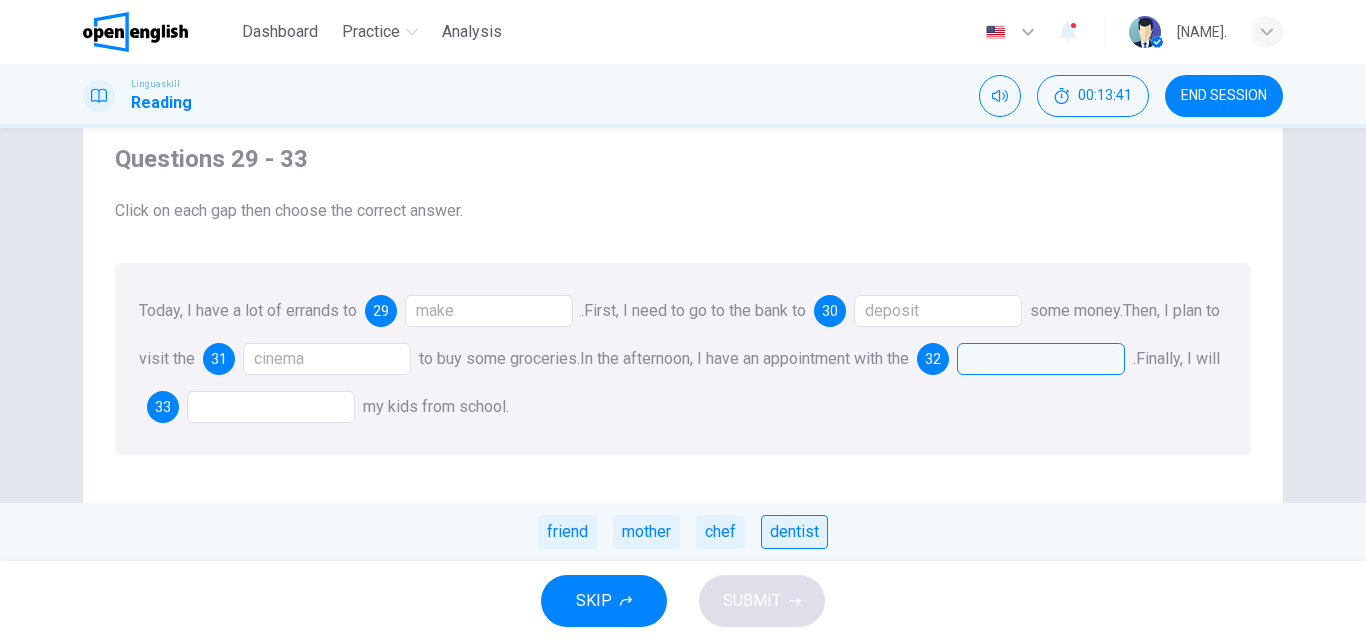 click on "dentist" at bounding box center [794, 532] 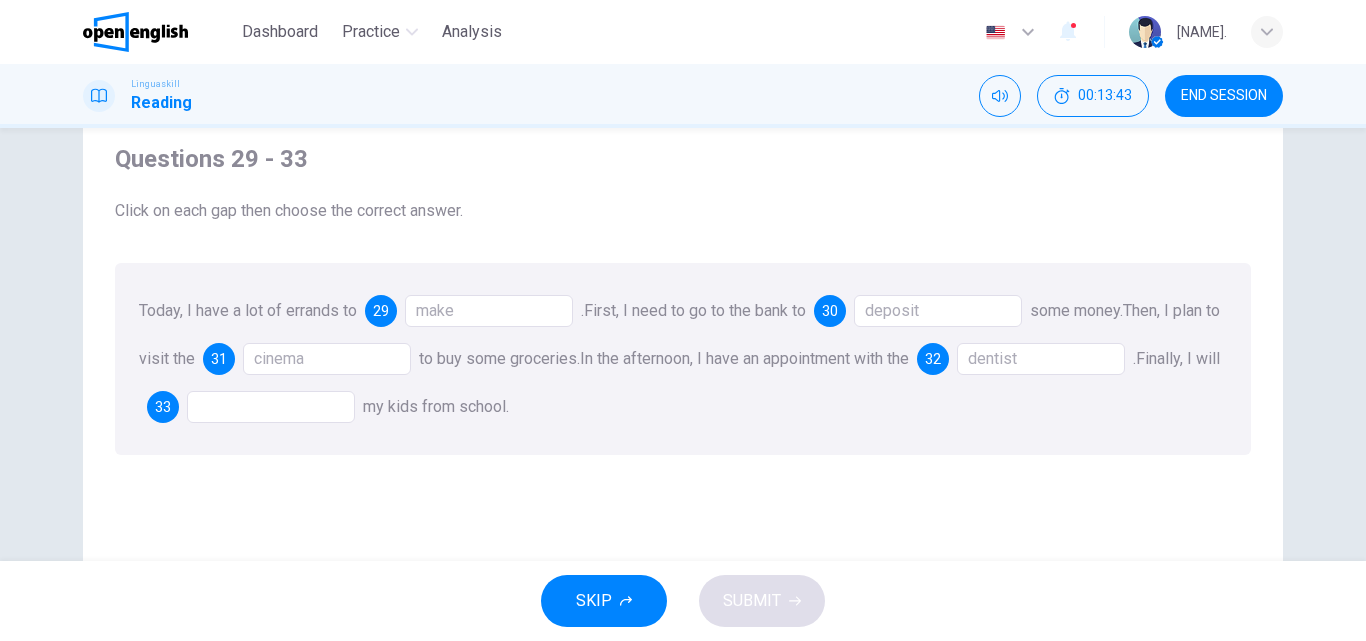 click at bounding box center (271, 407) 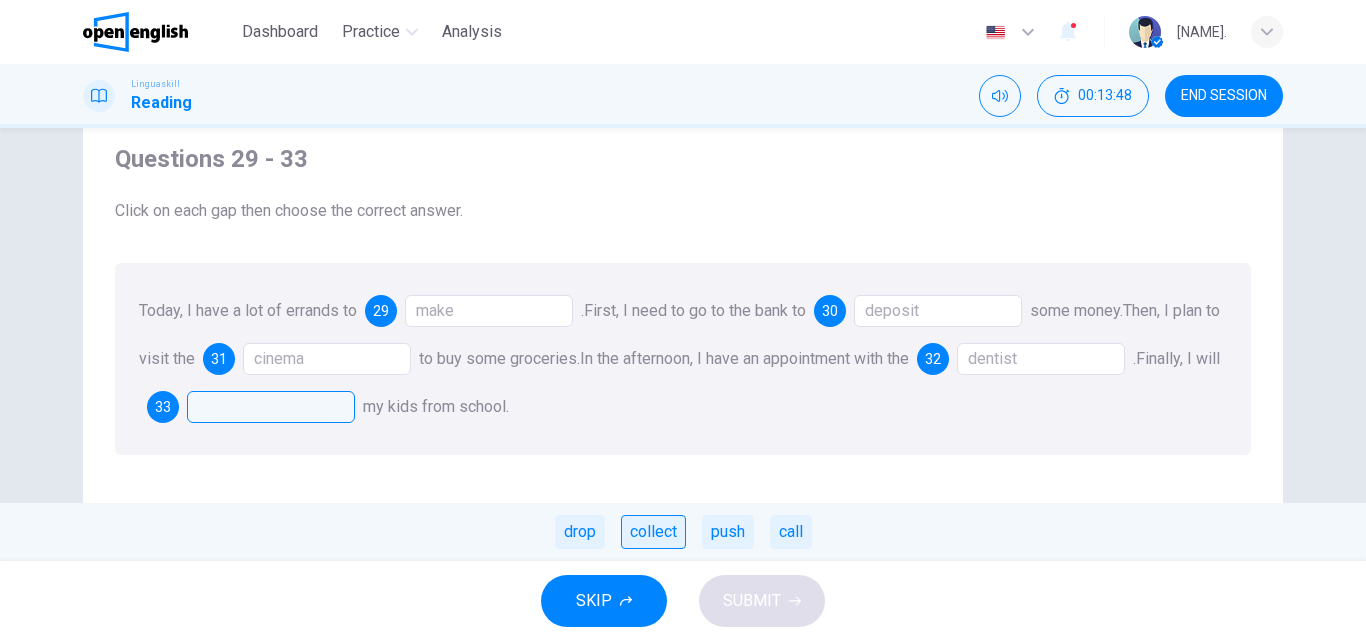 click on "collect" at bounding box center (653, 532) 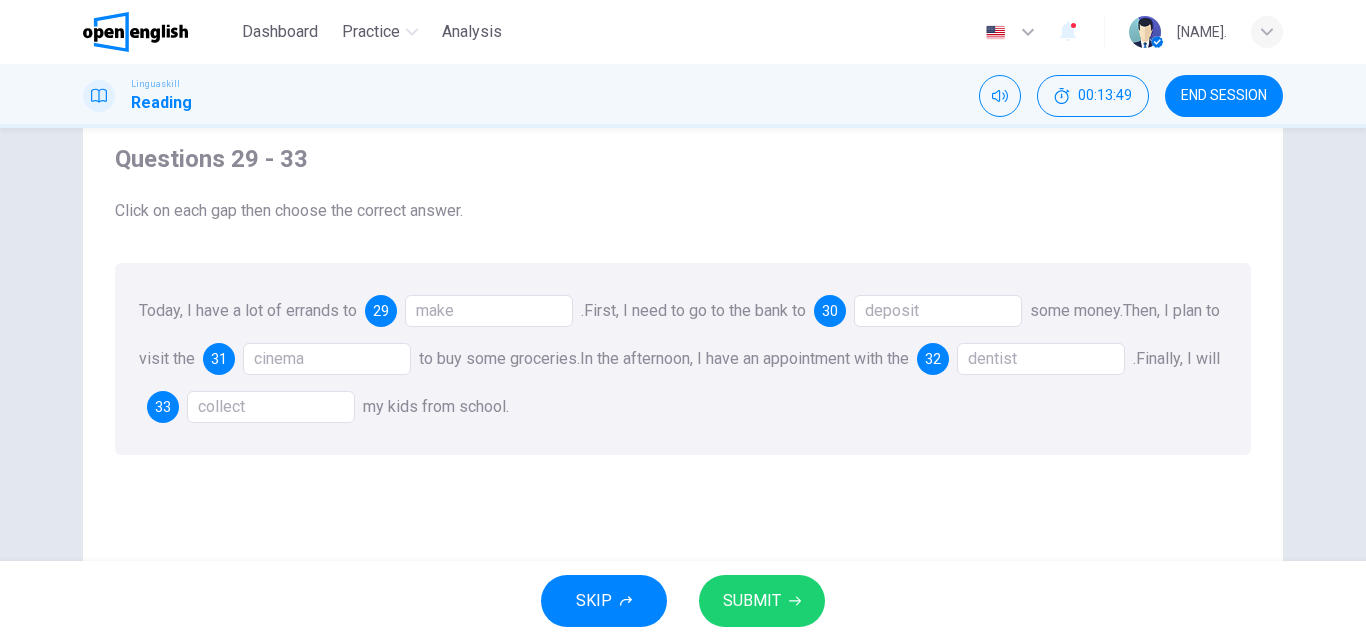 click on "SUBMIT" at bounding box center [752, 601] 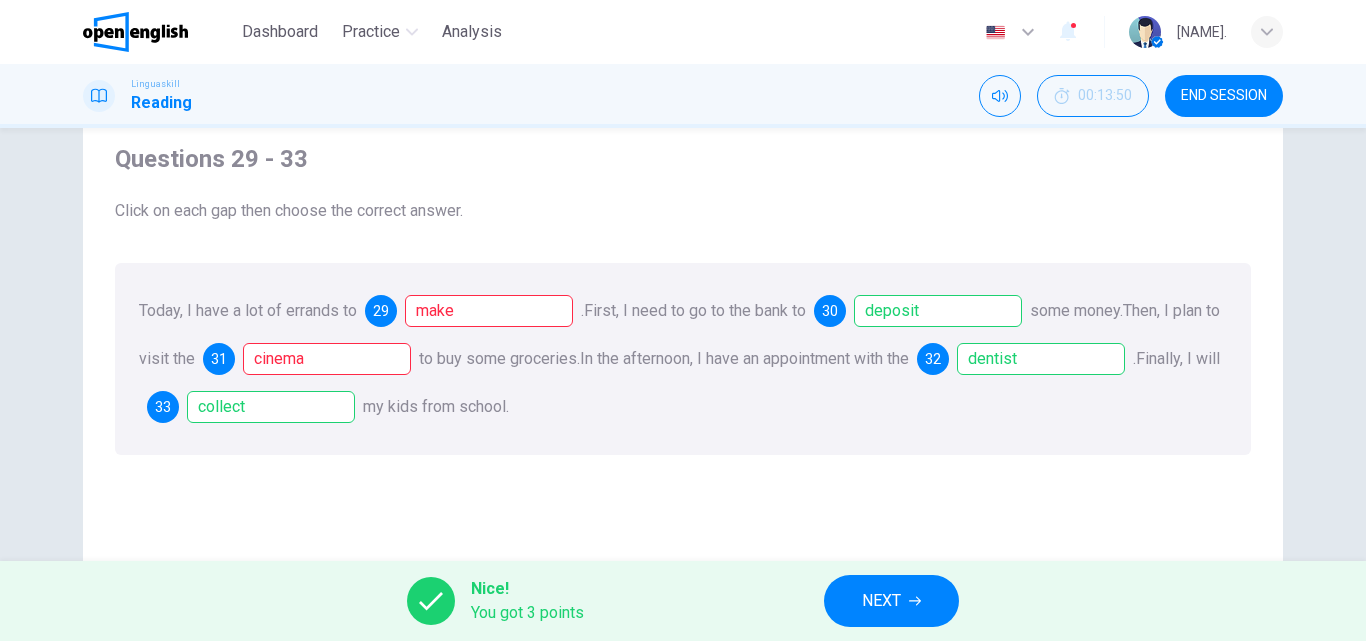 click on "NEXT" at bounding box center (881, 601) 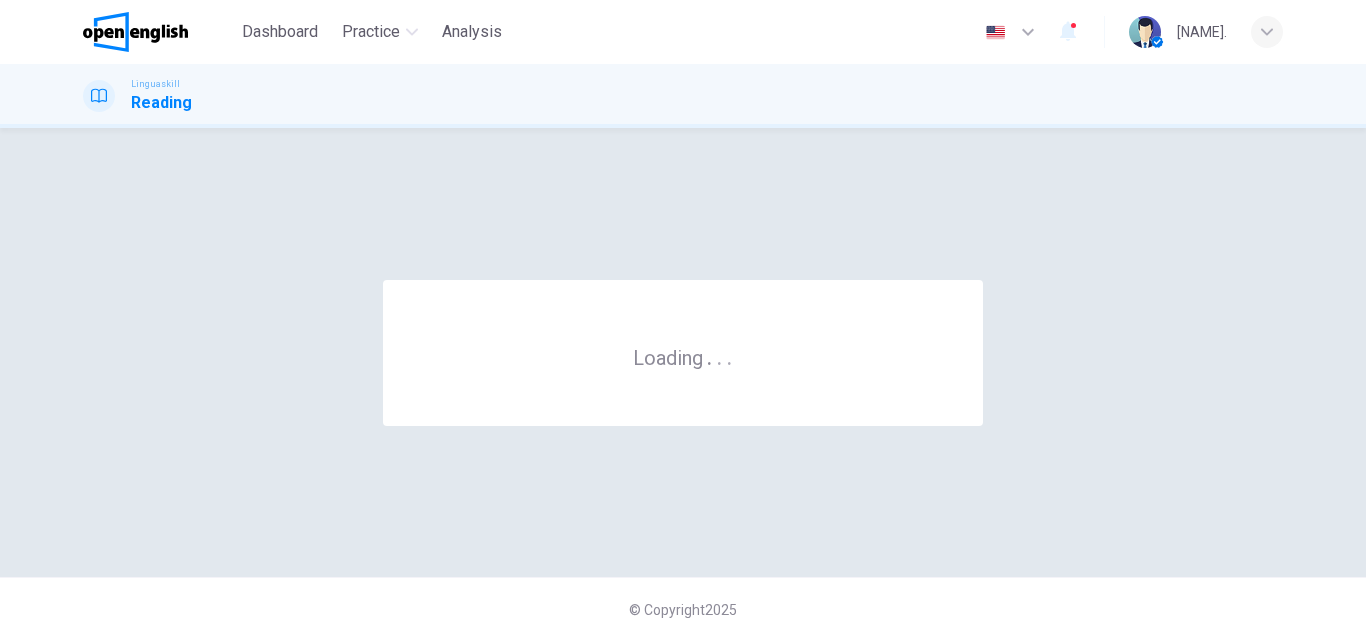scroll, scrollTop: 0, scrollLeft: 0, axis: both 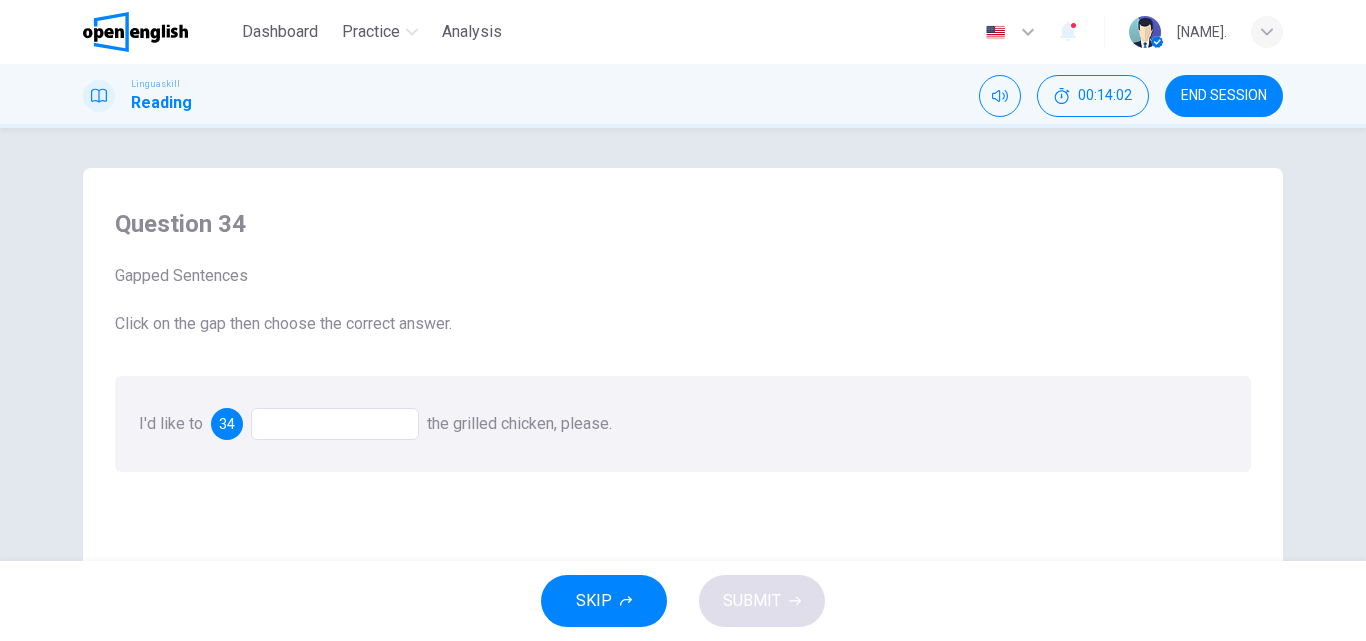 click at bounding box center (335, 424) 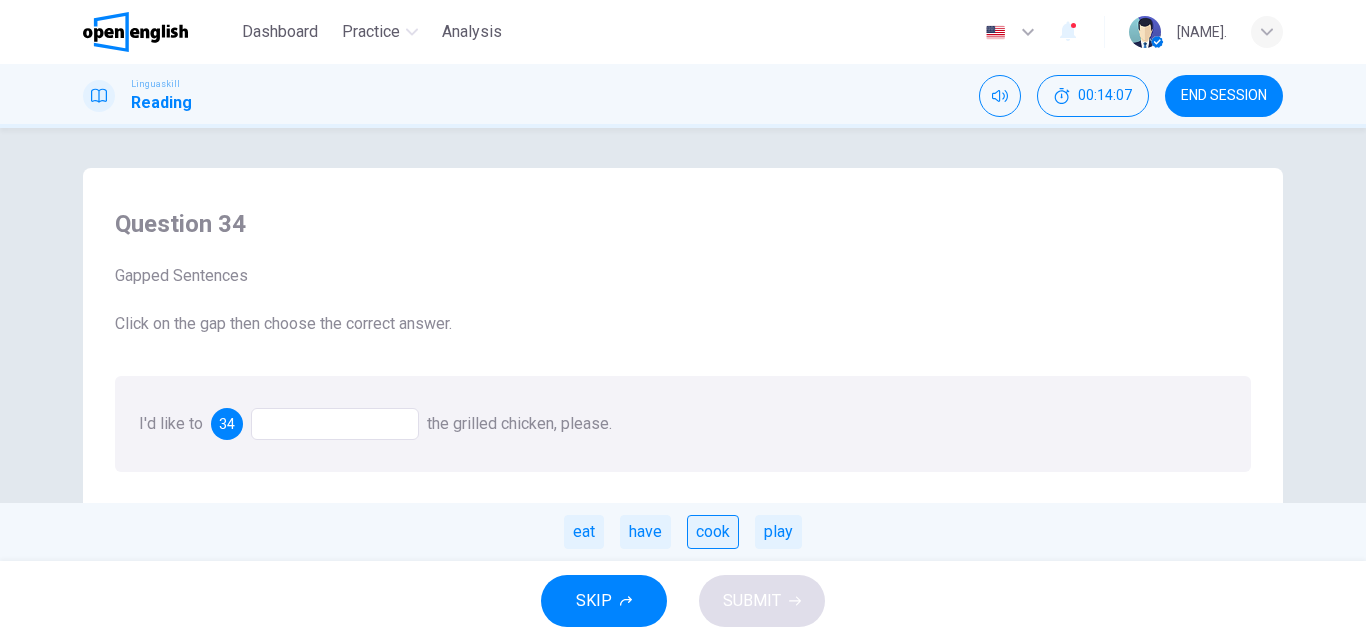 click on "cook" at bounding box center (713, 532) 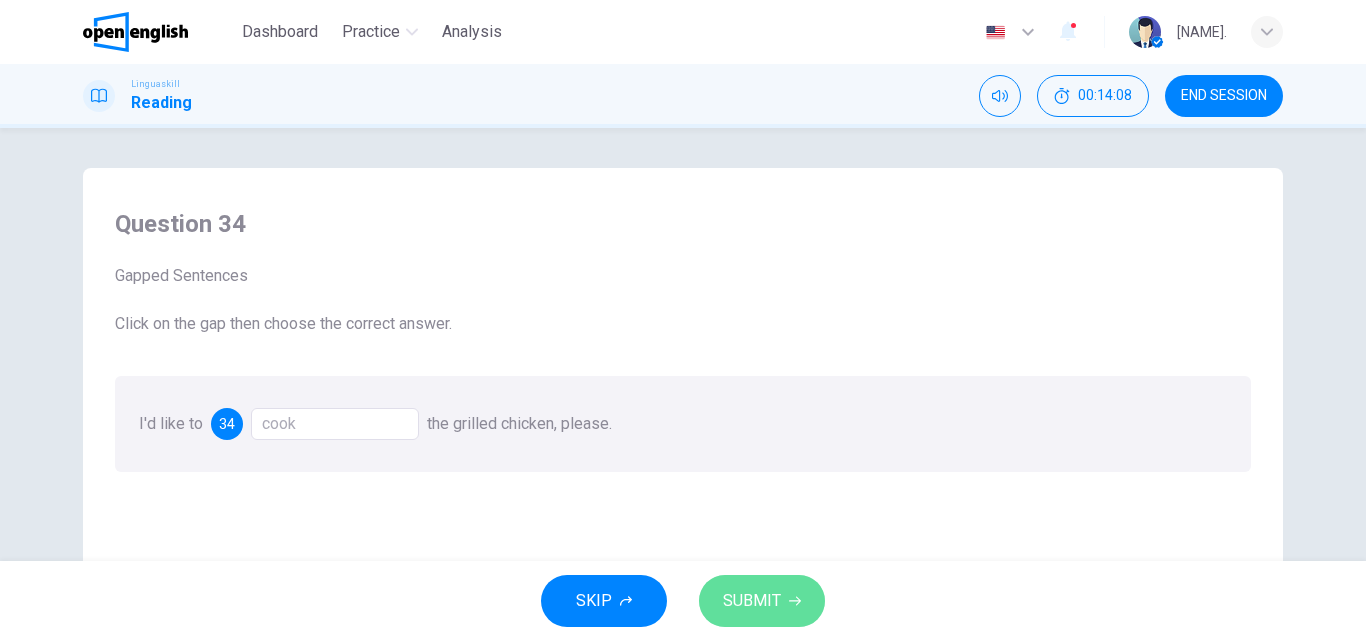 click on "SUBMIT" at bounding box center (752, 601) 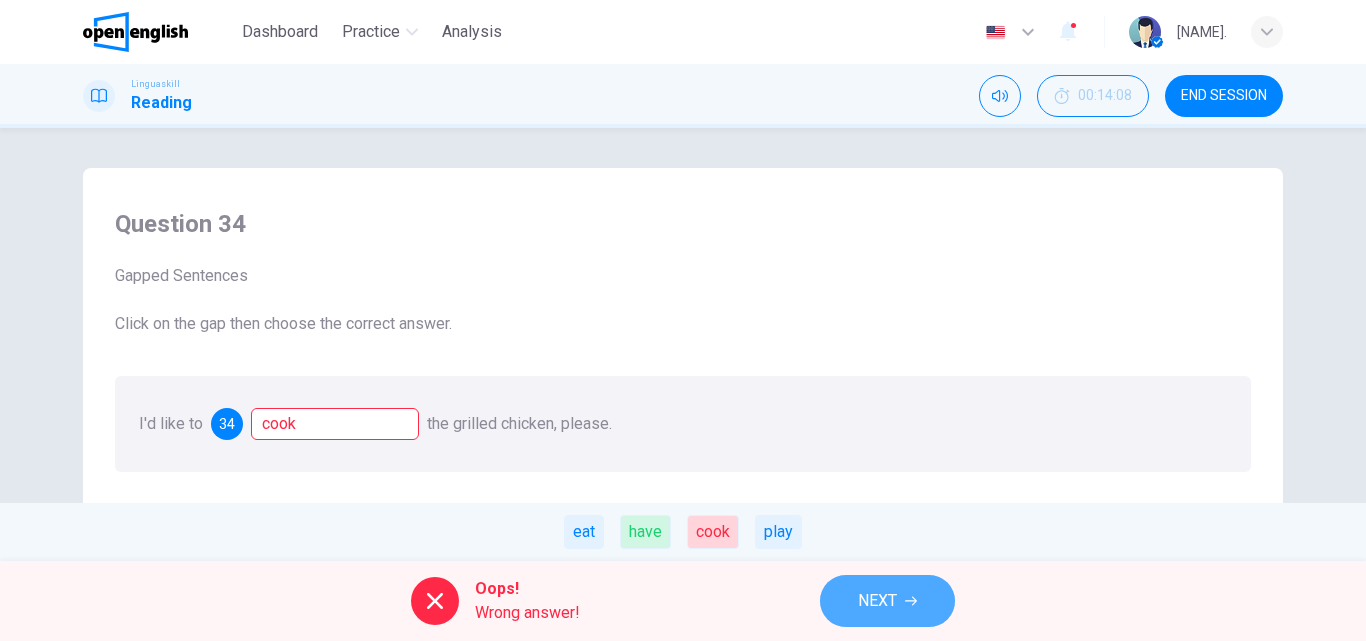 click on "NEXT" at bounding box center [877, 601] 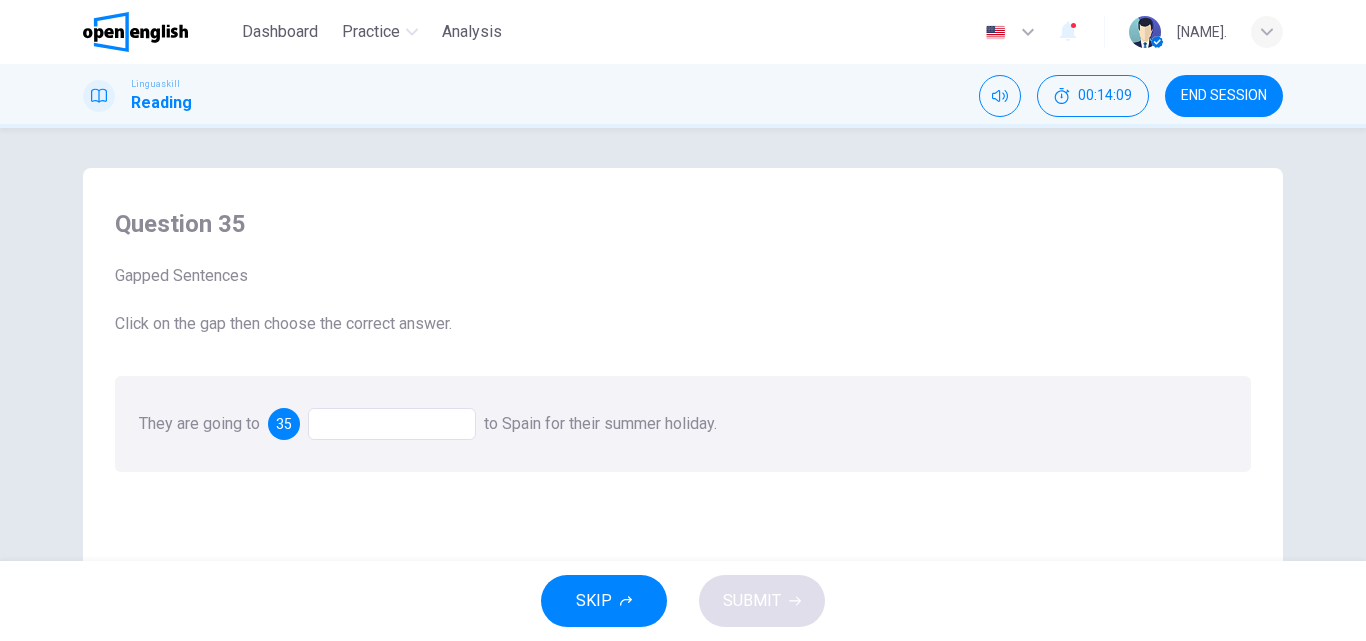 click at bounding box center (392, 424) 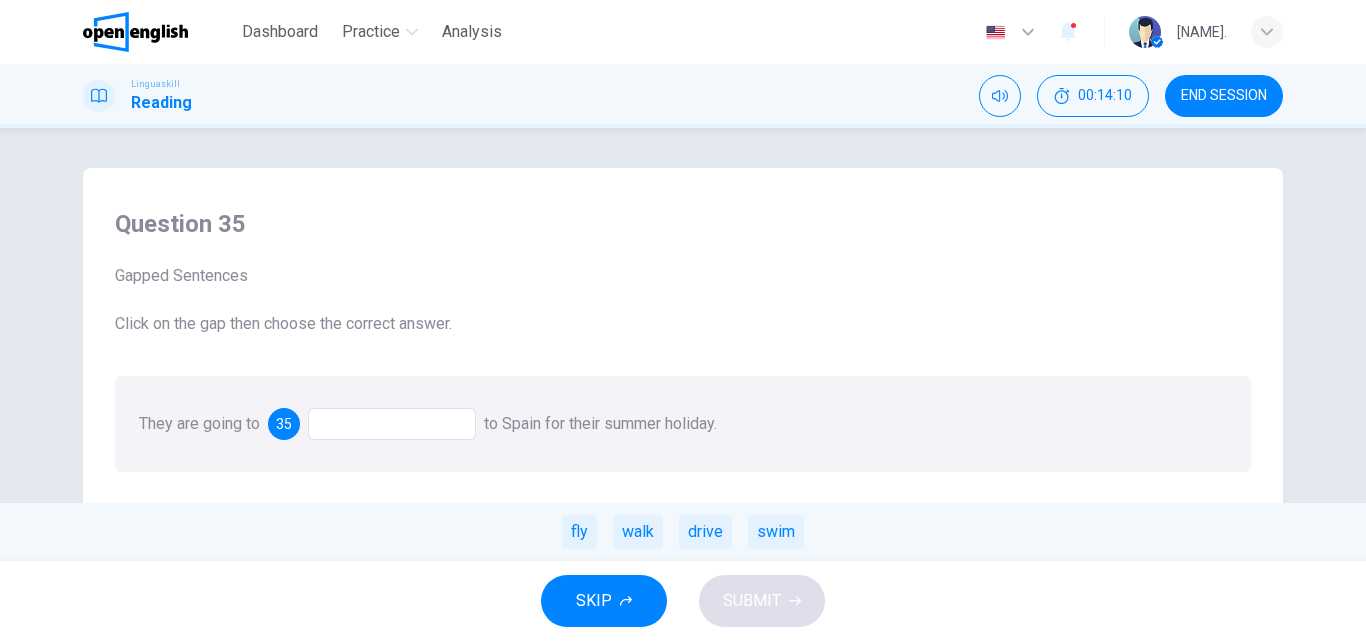 click at bounding box center [392, 424] 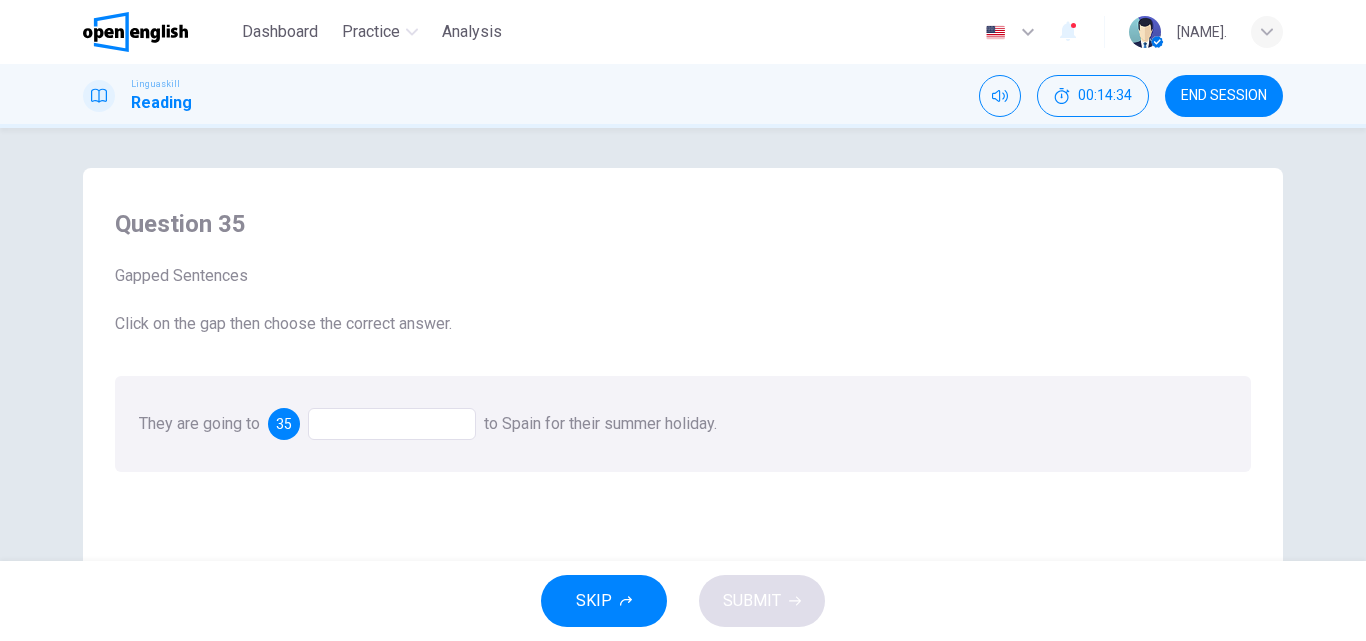 click at bounding box center (392, 424) 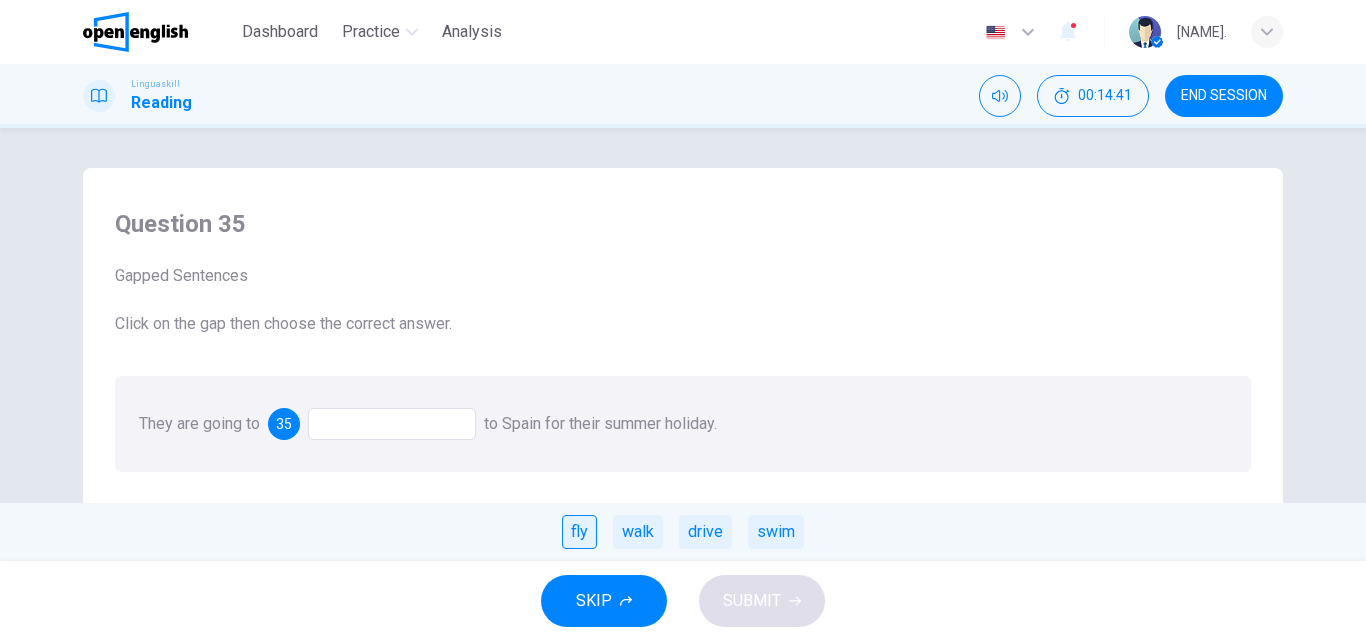 click on "fly" at bounding box center [579, 532] 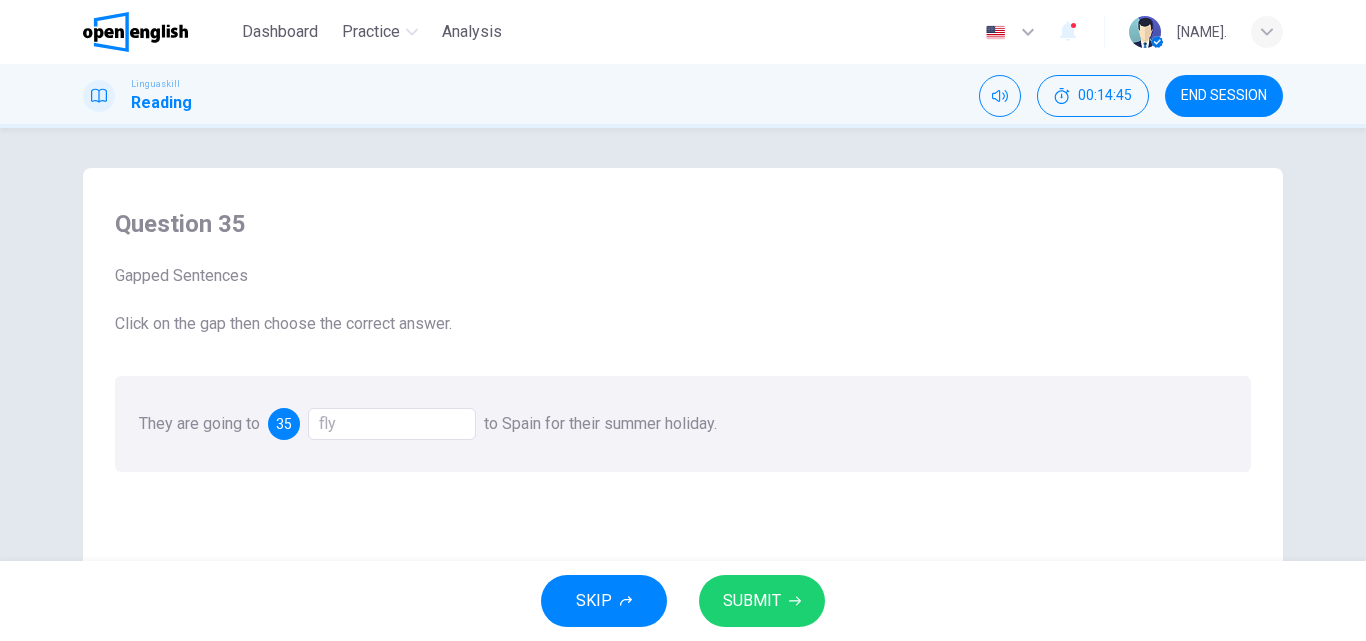 click on "fly" at bounding box center [392, 424] 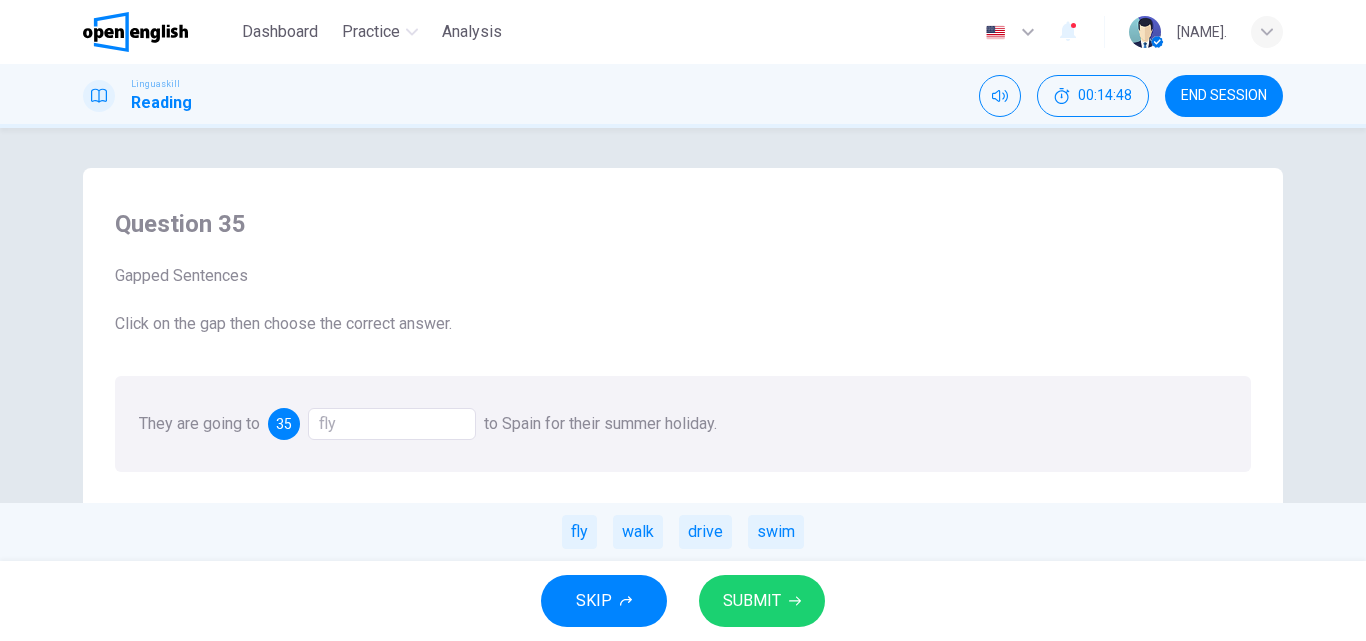 click on "SUBMIT" at bounding box center [752, 601] 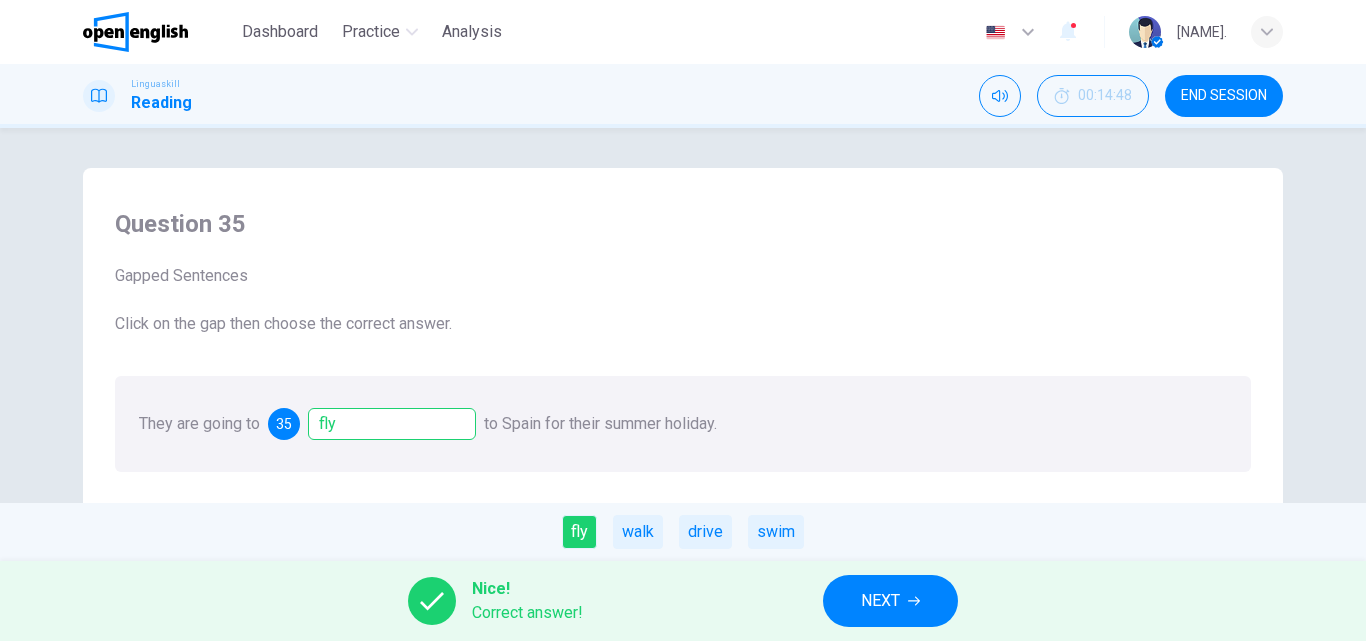click on "NEXT" at bounding box center (890, 601) 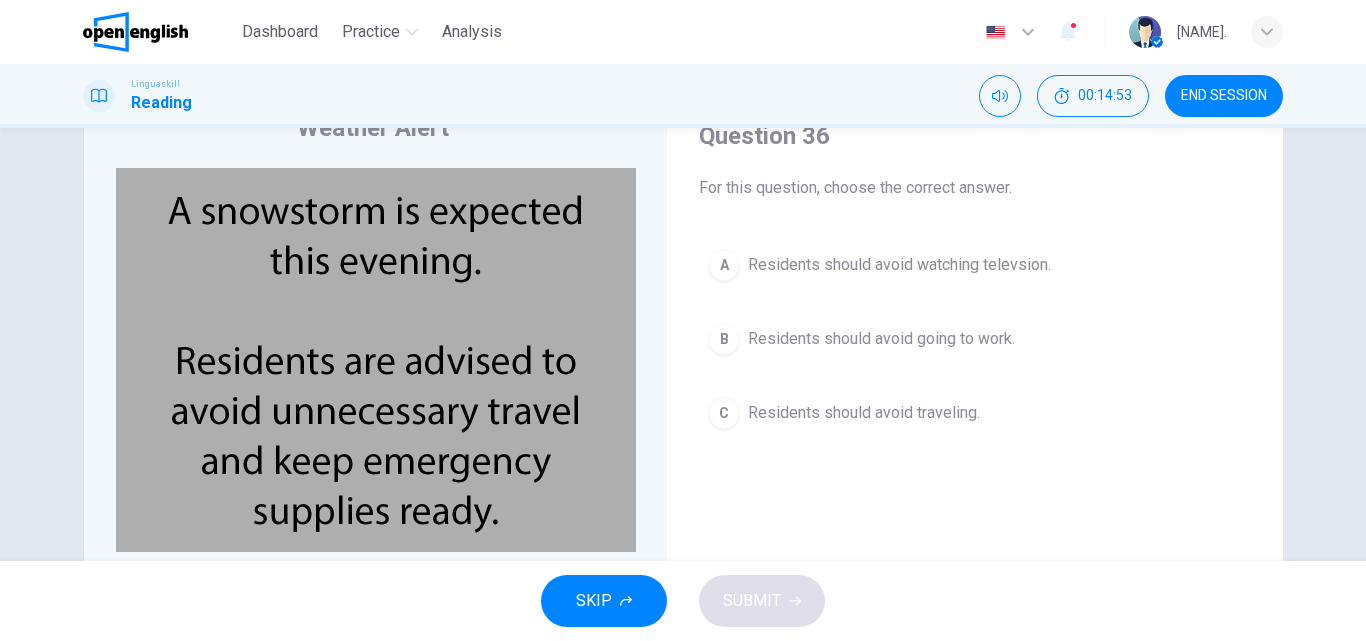 scroll, scrollTop: 100, scrollLeft: 0, axis: vertical 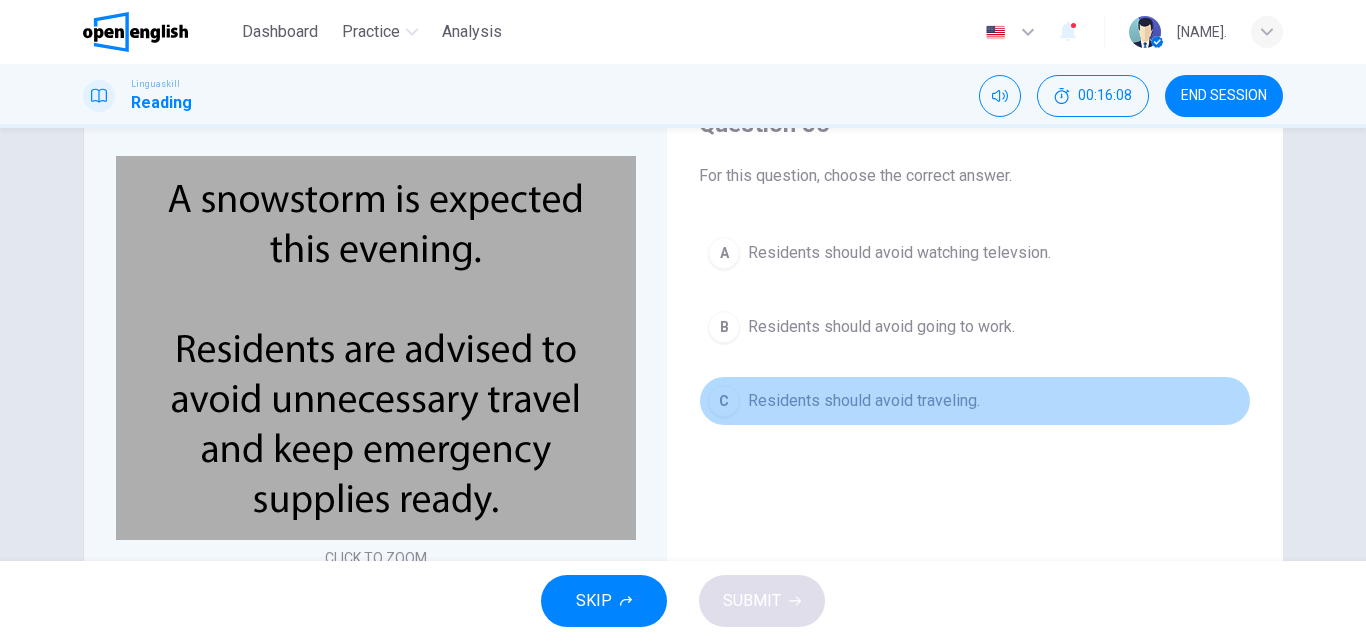 click on "Residents should avoid traveling." at bounding box center [864, 401] 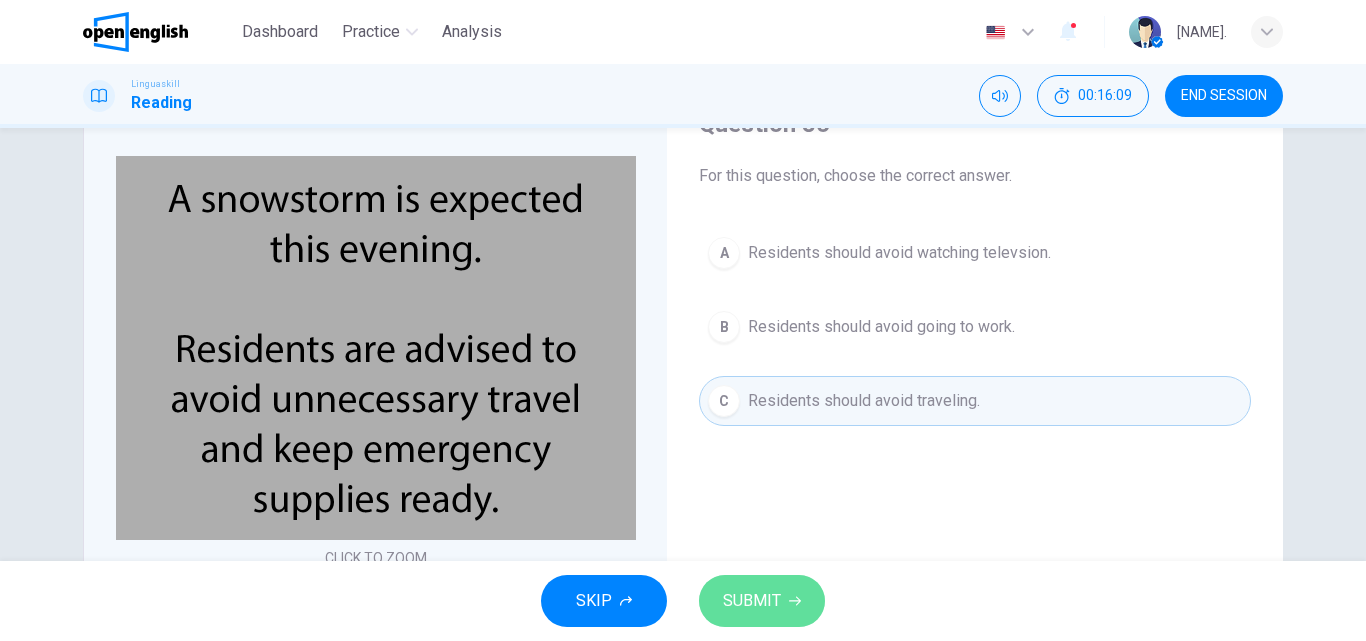 click on "SUBMIT" at bounding box center (762, 601) 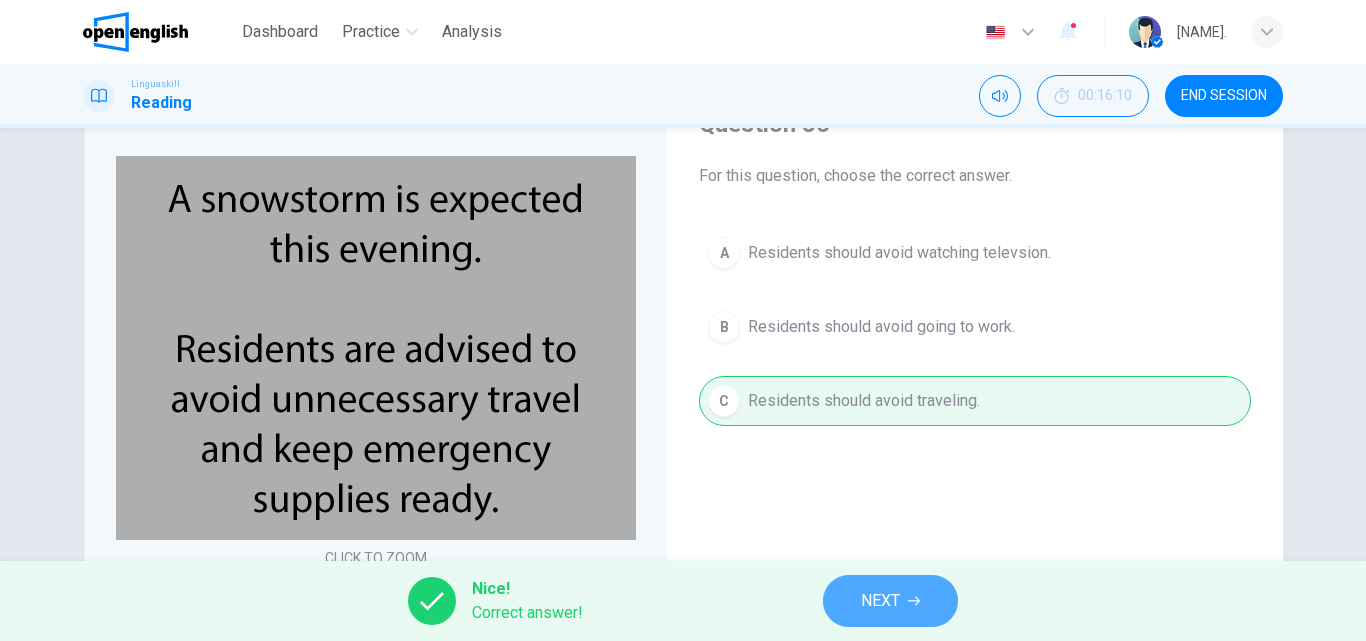 click on "NEXT" at bounding box center [880, 601] 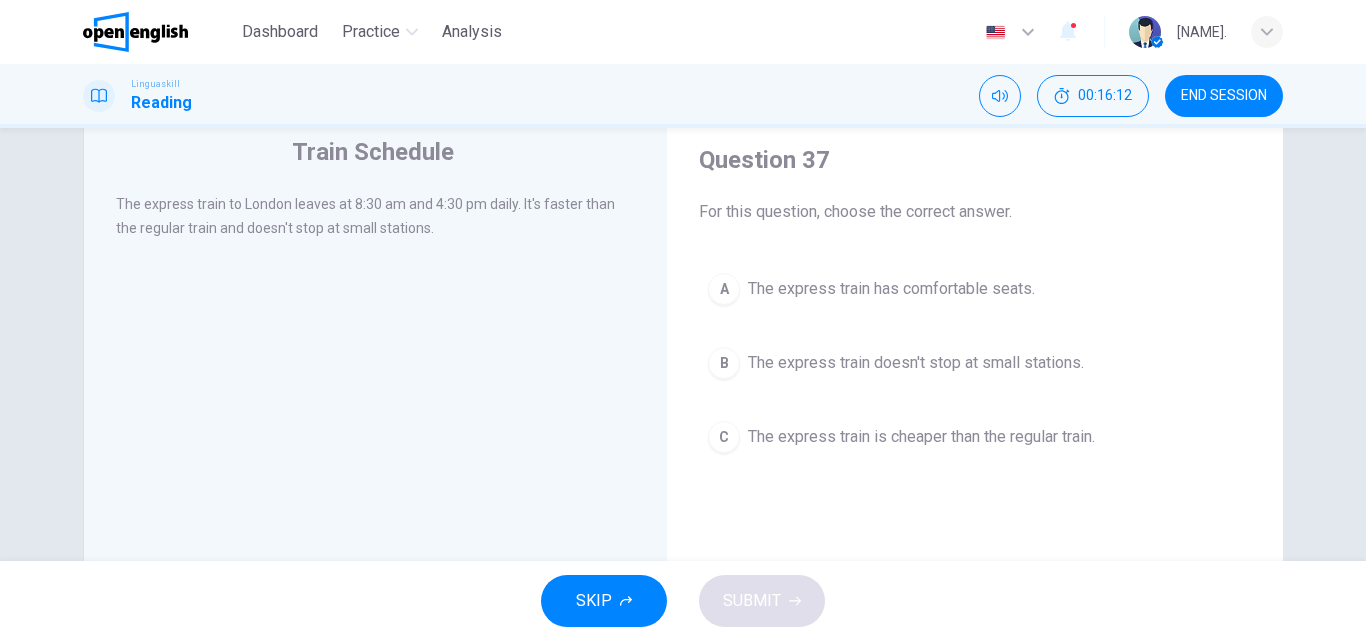 scroll, scrollTop: 68, scrollLeft: 0, axis: vertical 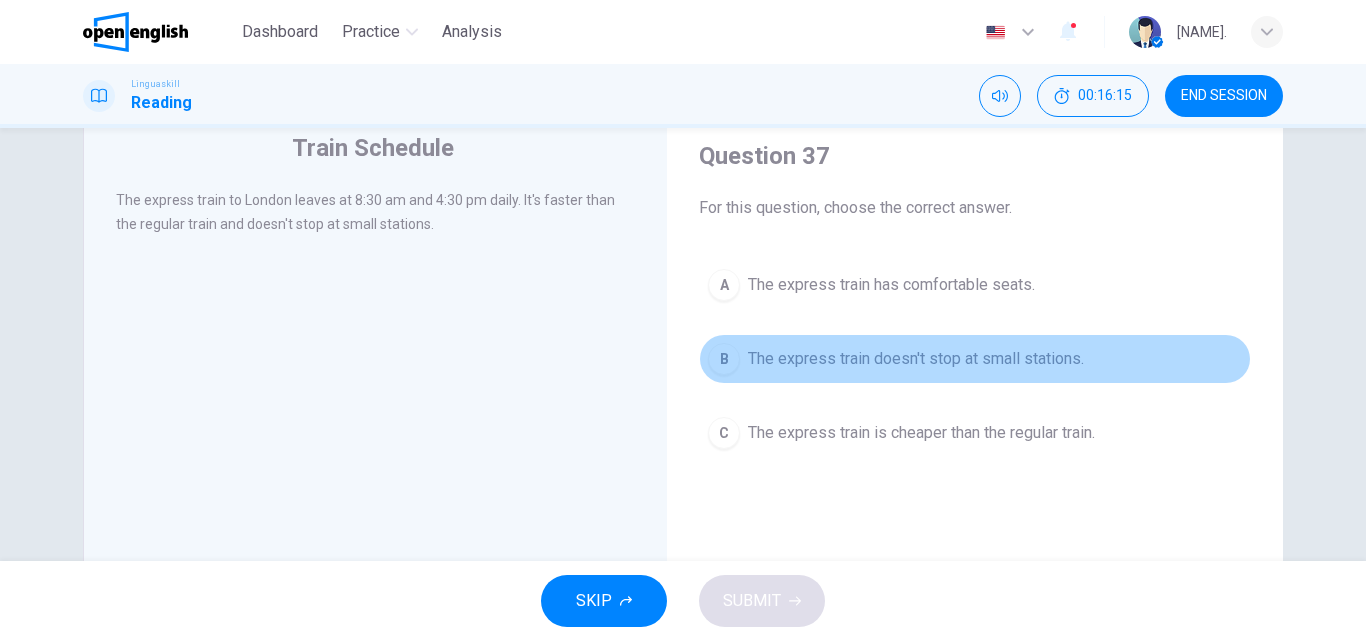 click on "B The express train doesn't stop at small stations." at bounding box center (975, 359) 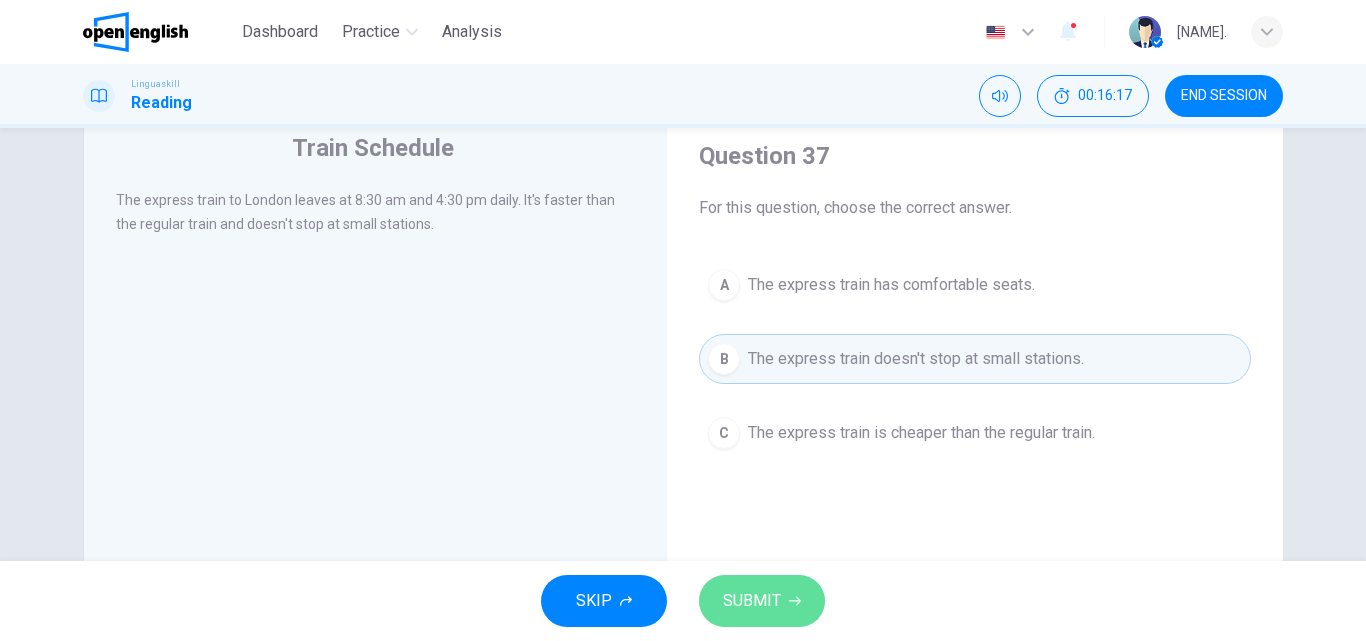 click 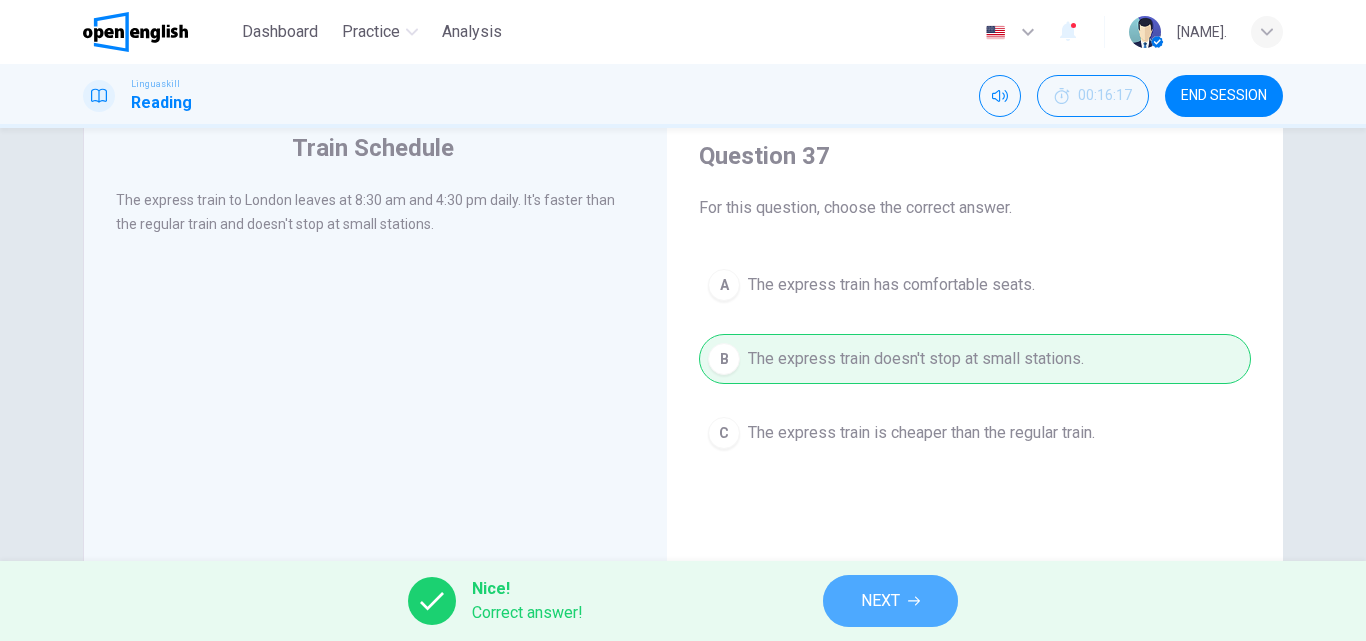 click on "NEXT" at bounding box center (890, 601) 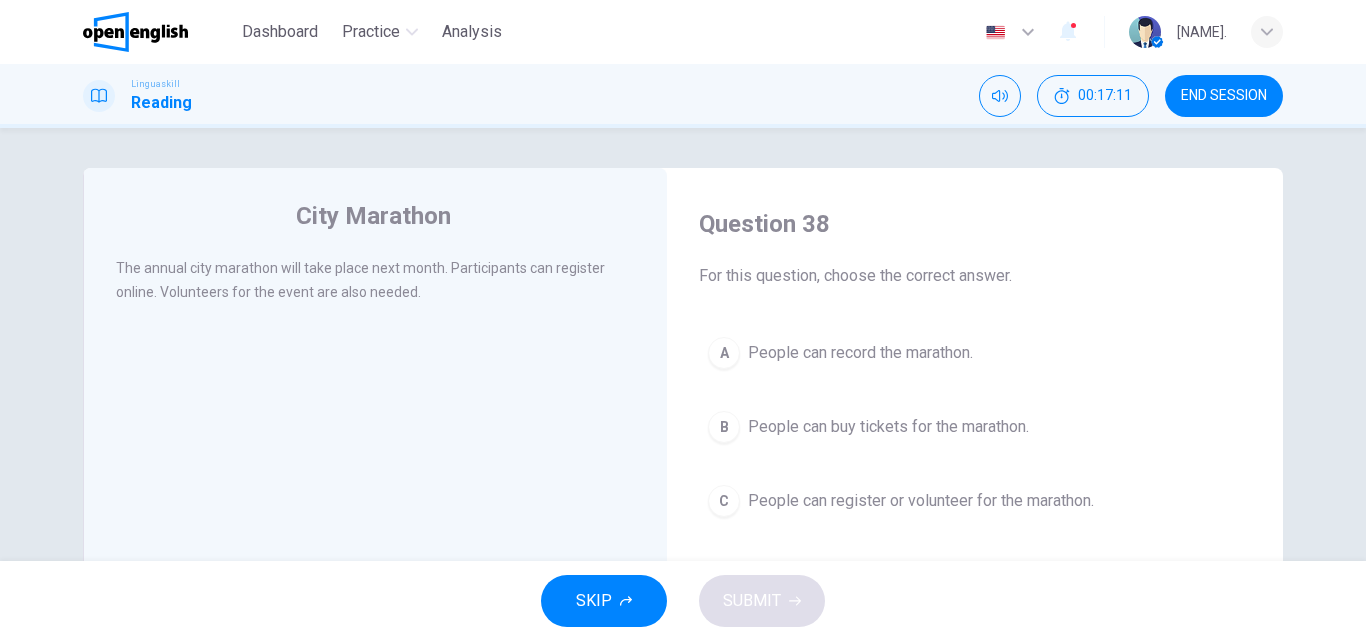 click on "Question 38 For this question, choose the correct answer. A People can record the marathon.  B People can buy tickets for the marathon.  C People can register or volunteer for the marathon." at bounding box center (975, 367) 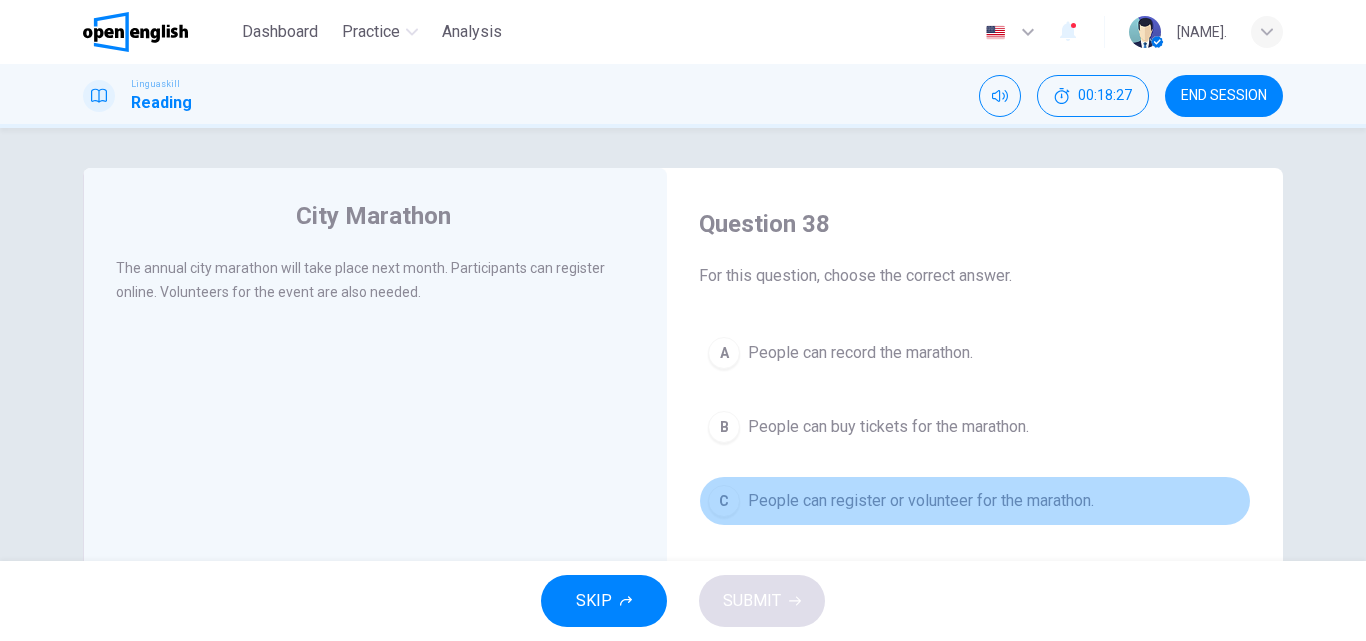 click on "C People can register or volunteer for the marathon." at bounding box center [975, 501] 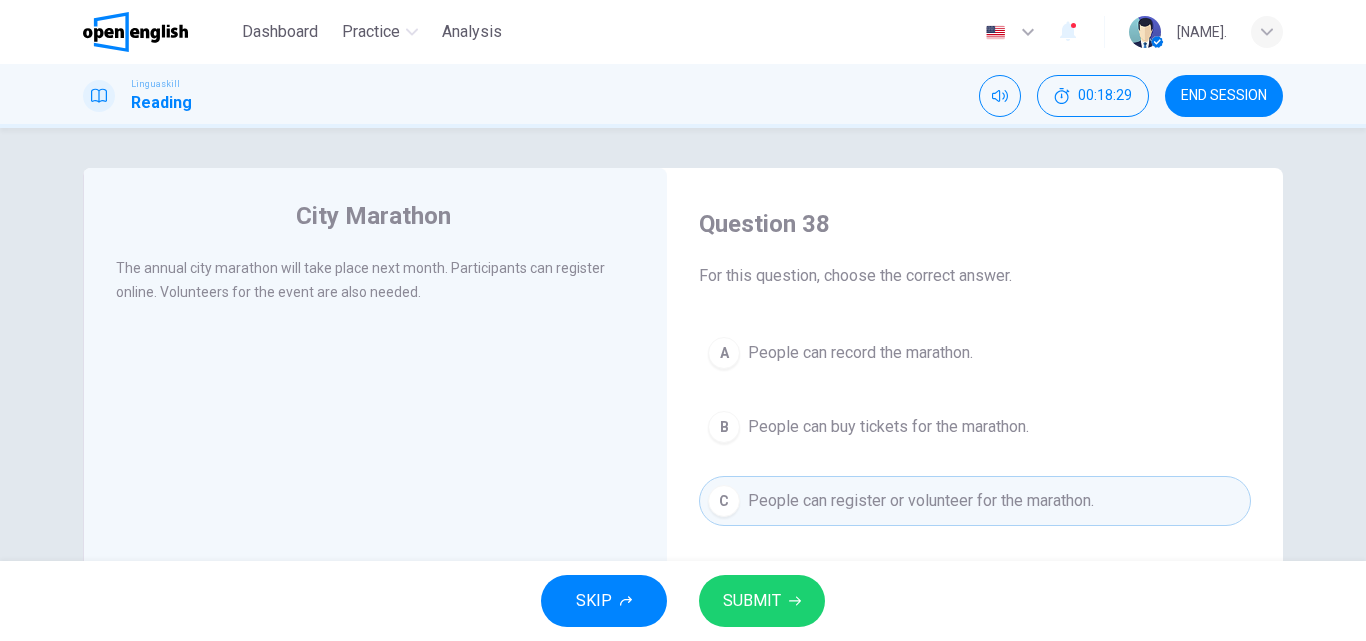 click on "SUBMIT" at bounding box center [752, 601] 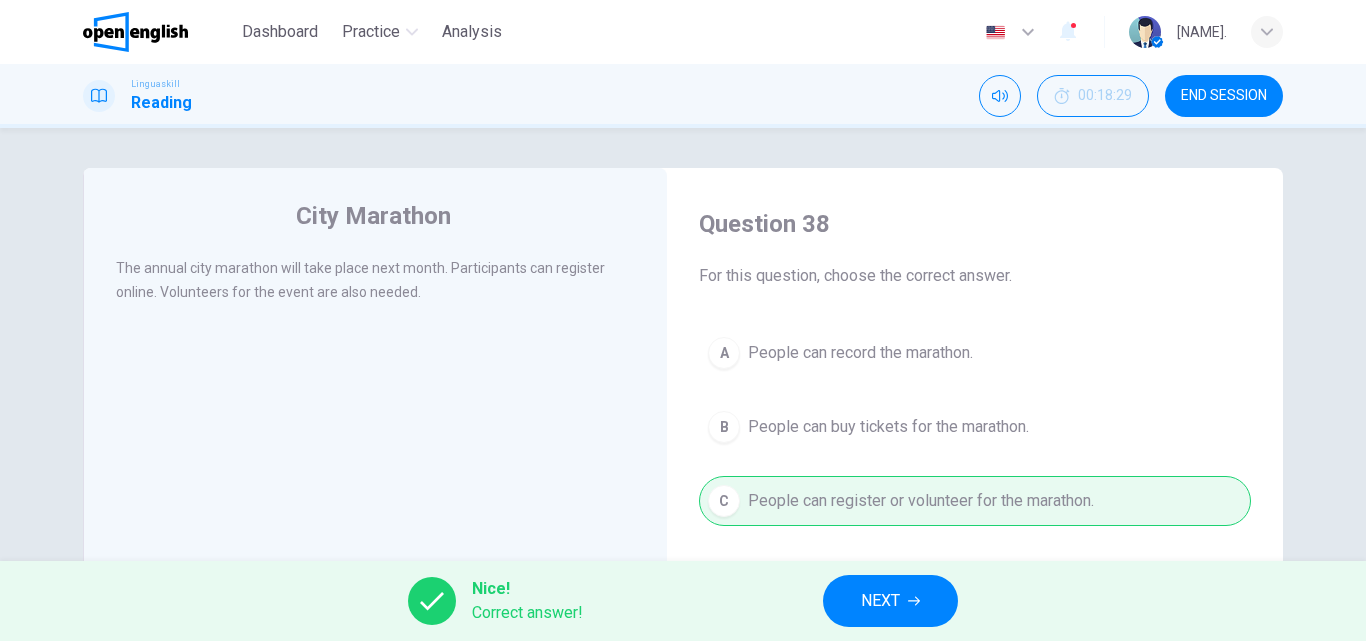 click on "NEXT" at bounding box center (890, 601) 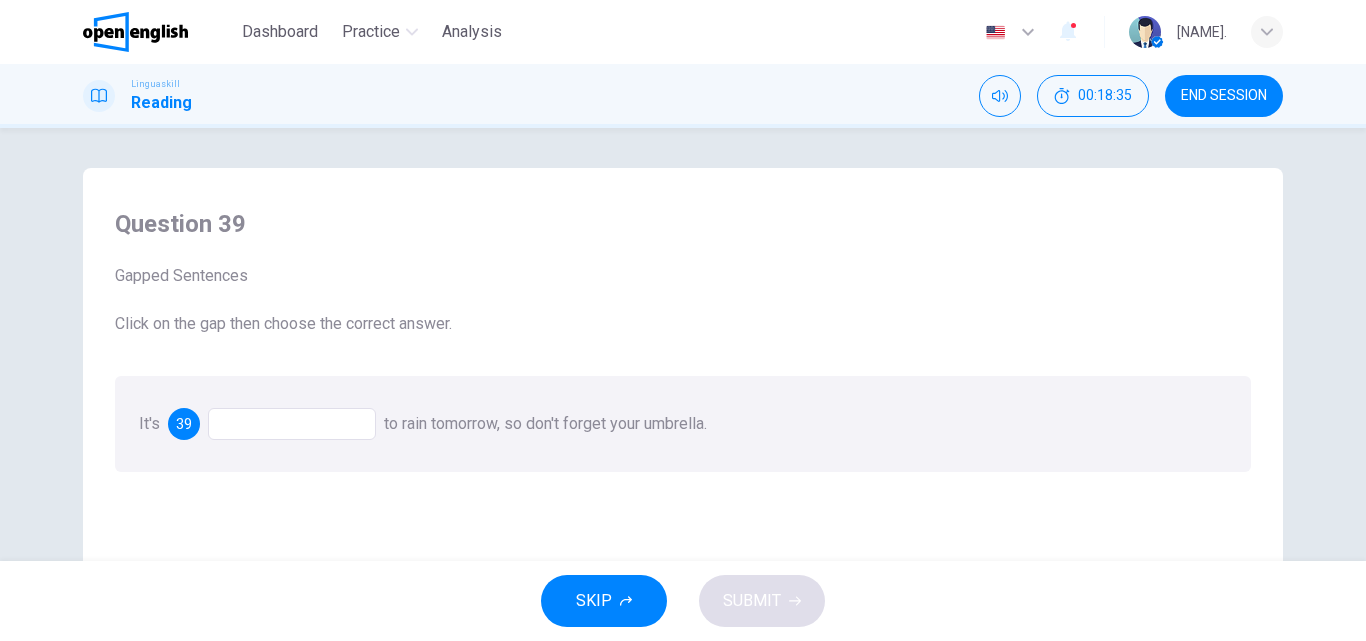 click at bounding box center (292, 424) 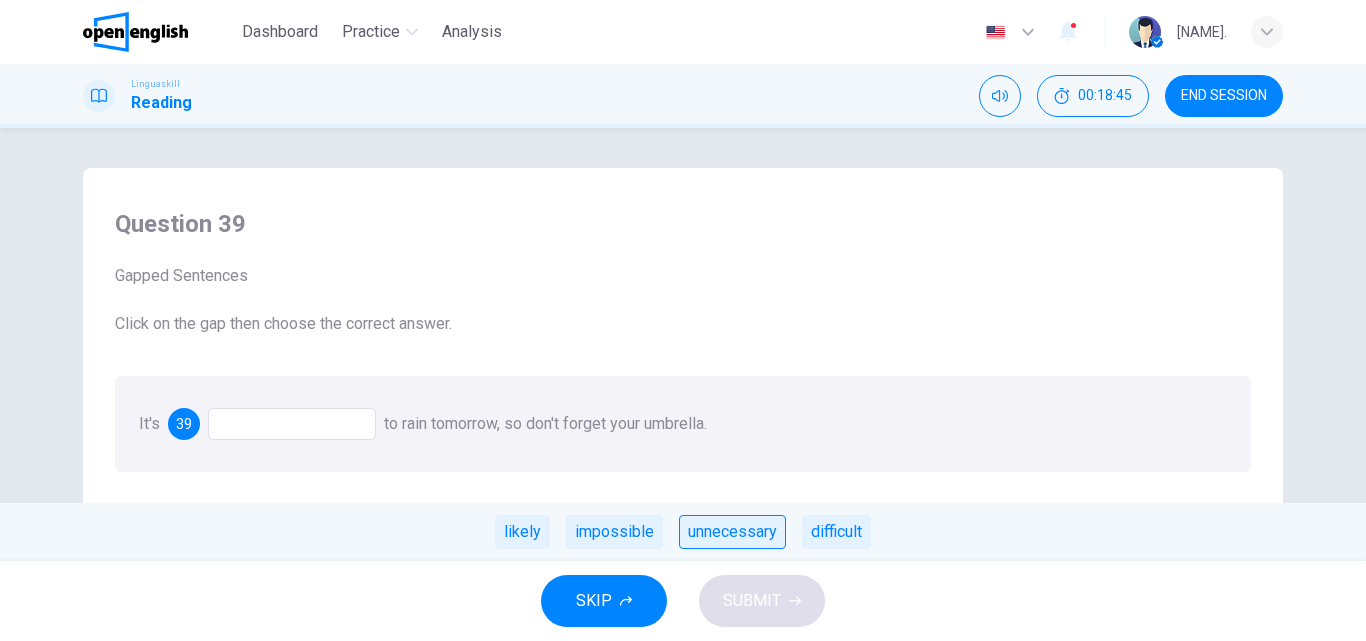 click on "unnecessary" at bounding box center [732, 532] 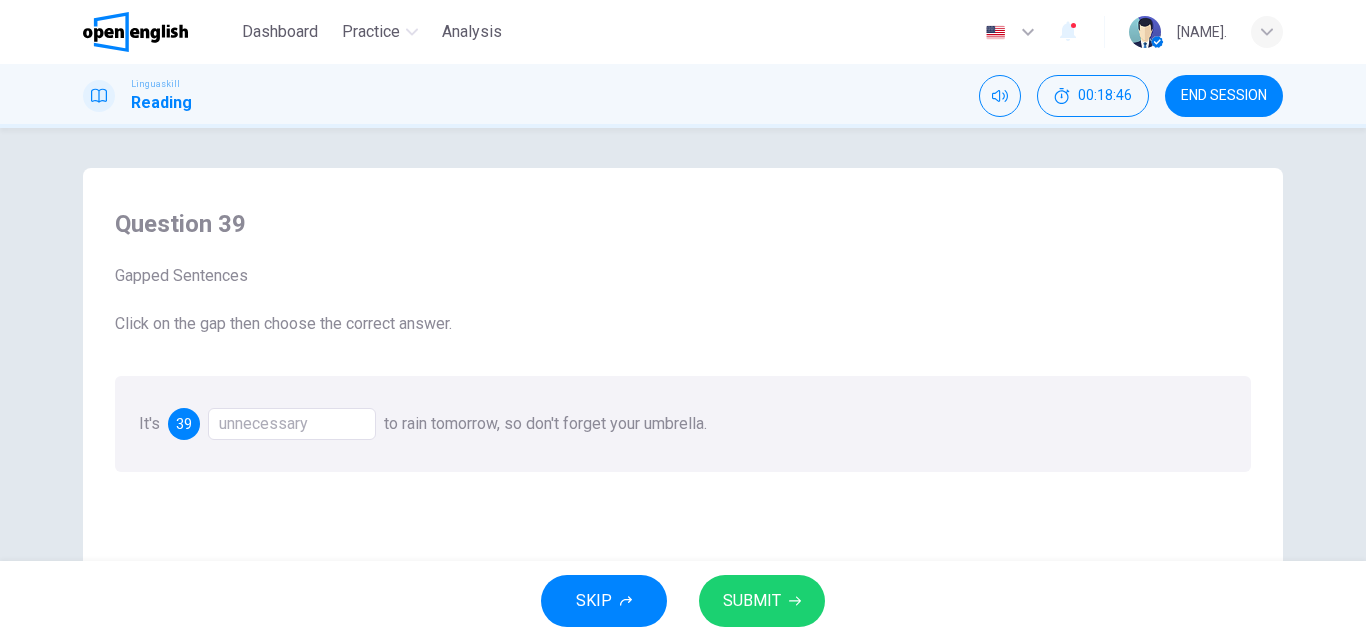 click on "SUBMIT" at bounding box center (752, 601) 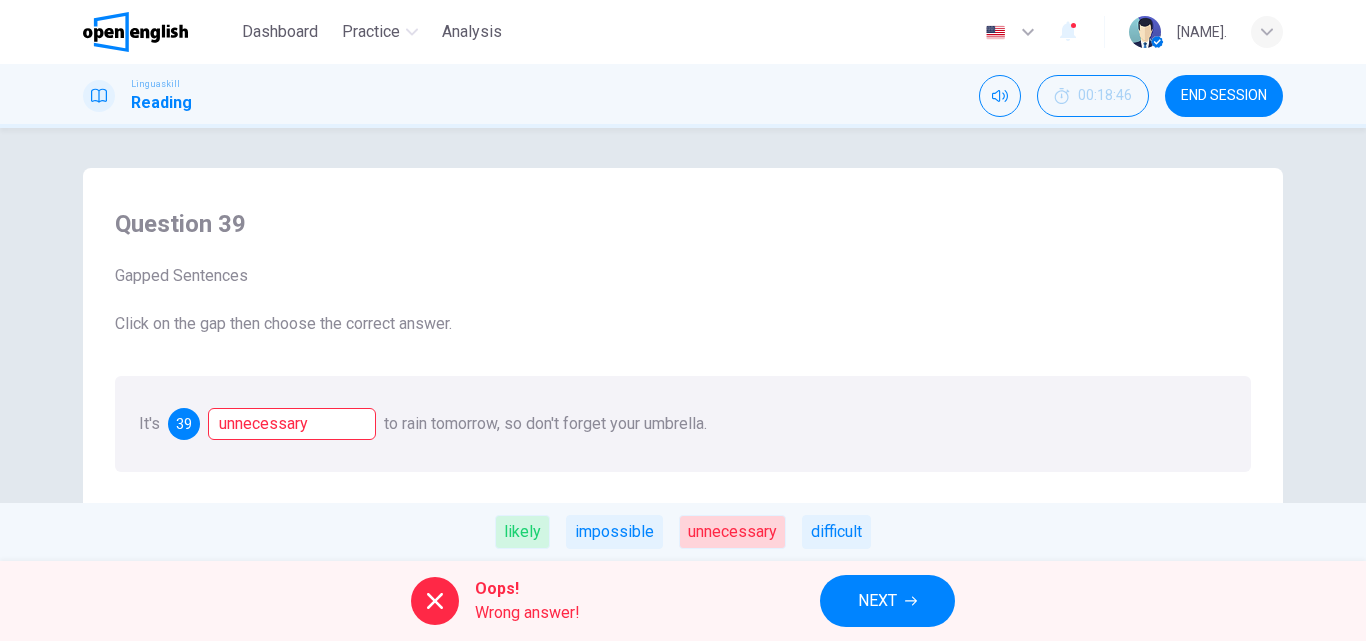click on "NEXT" at bounding box center [887, 601] 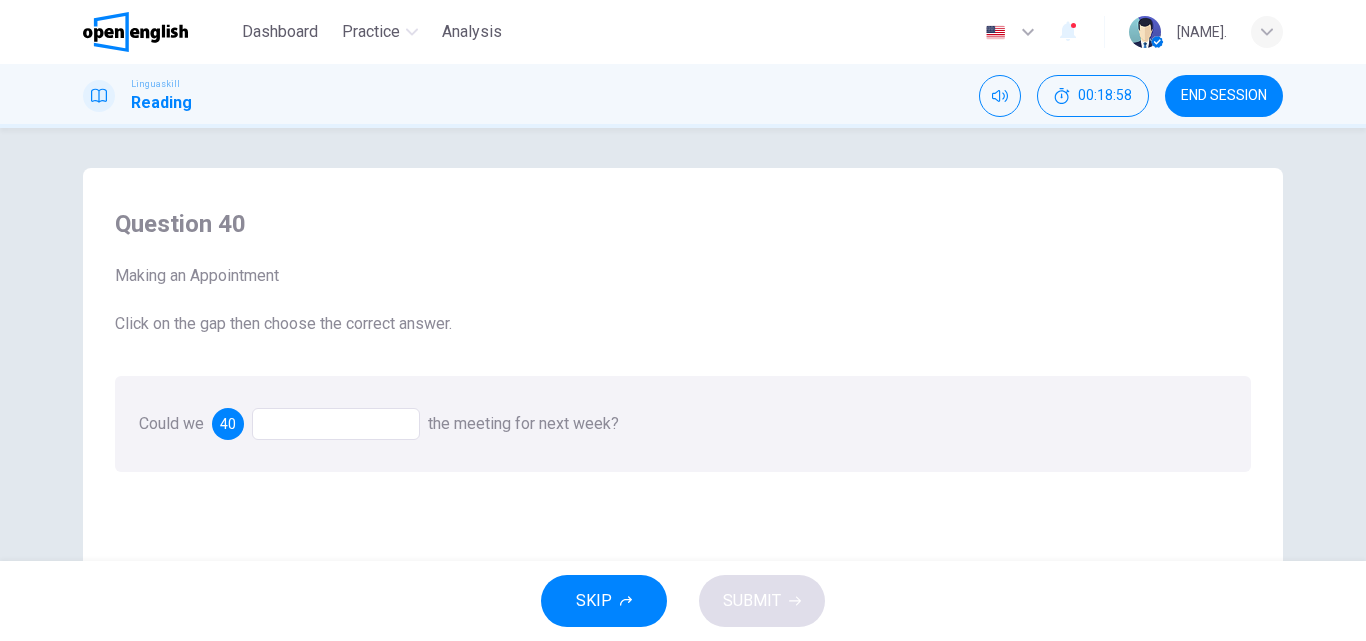 click at bounding box center (336, 424) 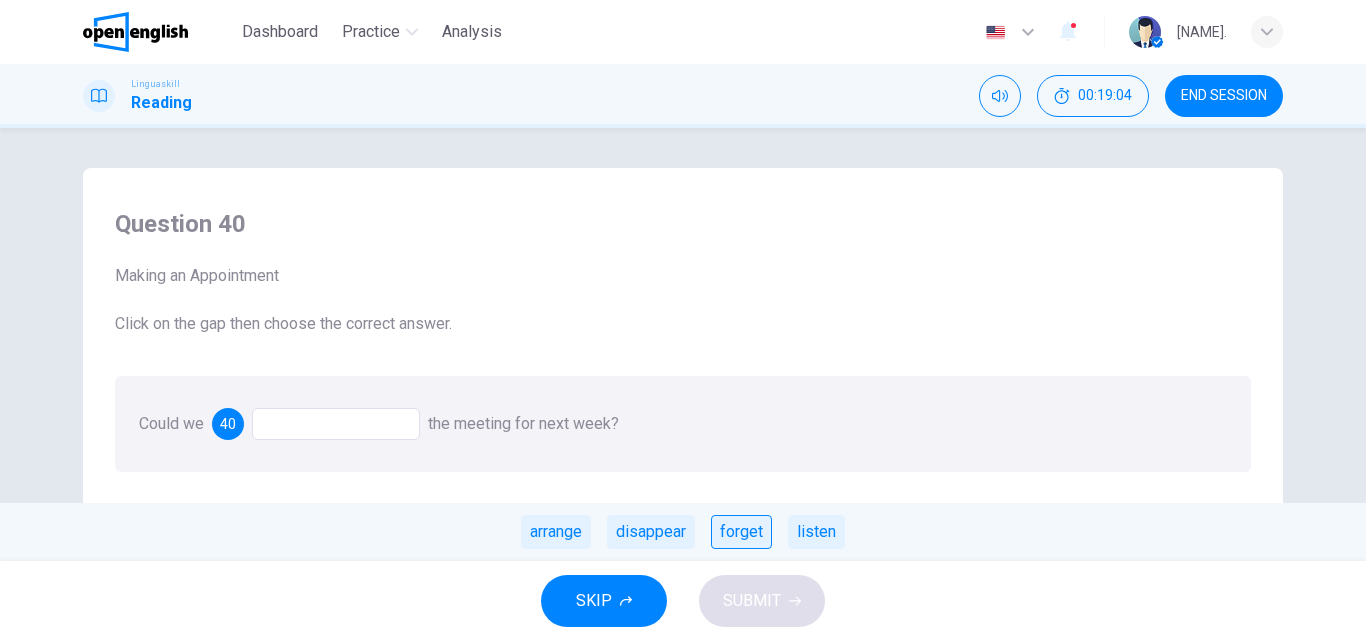 click on "forget" at bounding box center (741, 532) 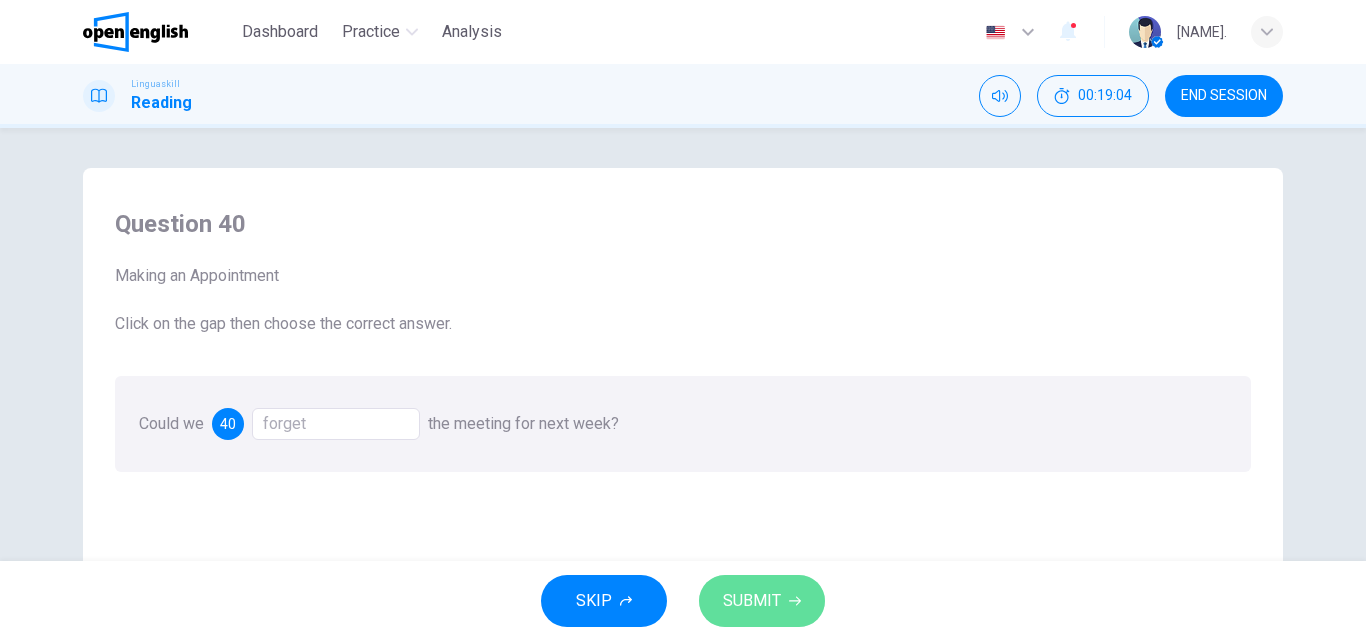 click on "SUBMIT" at bounding box center [752, 601] 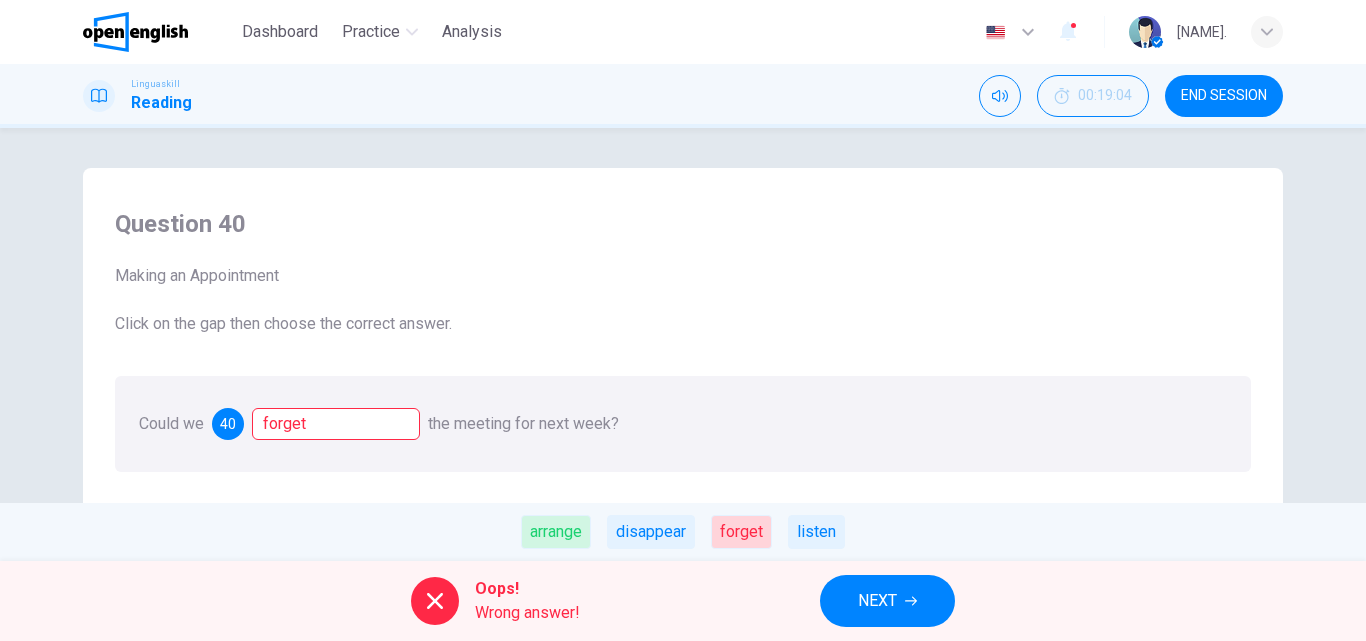 click on "NEXT" at bounding box center (877, 601) 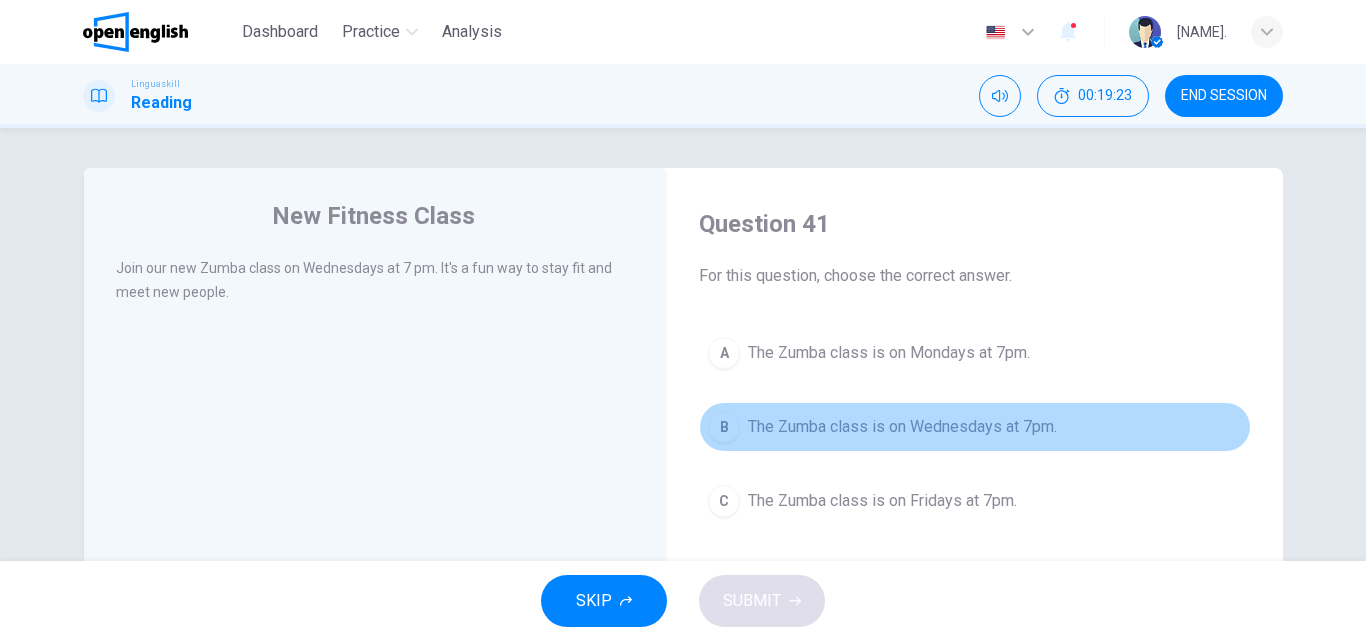 click on "The Zumba class is on Wednesdays at 7pm." at bounding box center (902, 427) 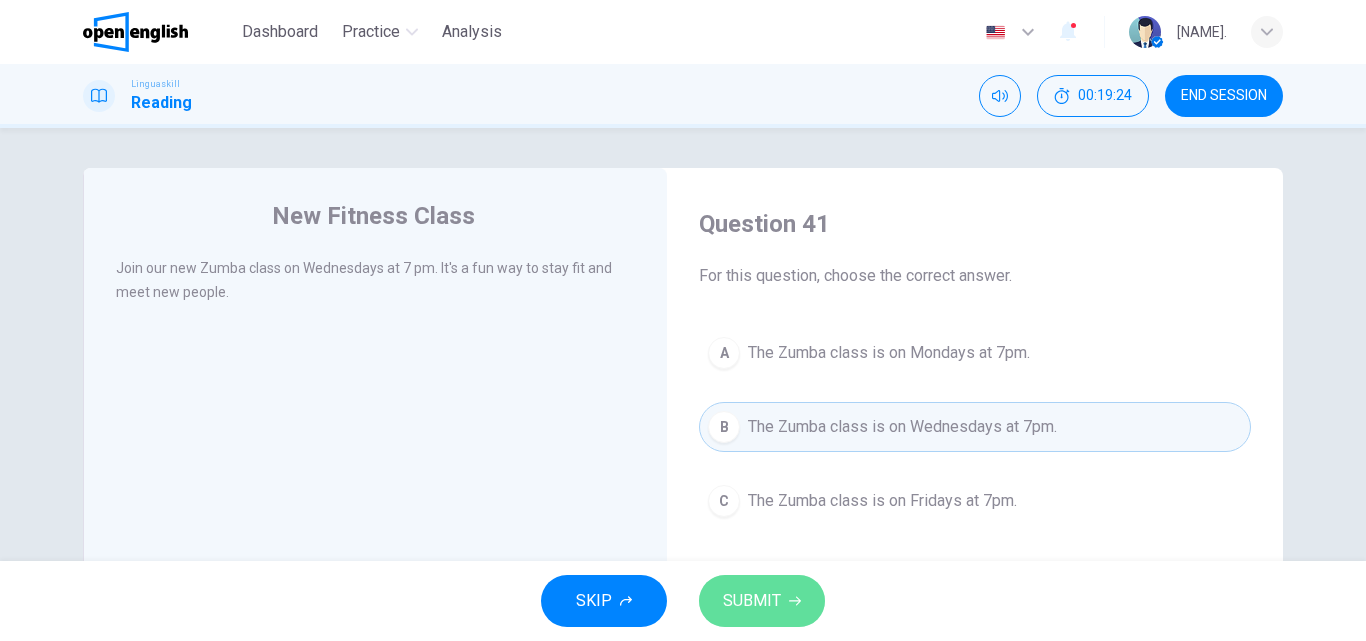 click on "SUBMIT" at bounding box center [762, 601] 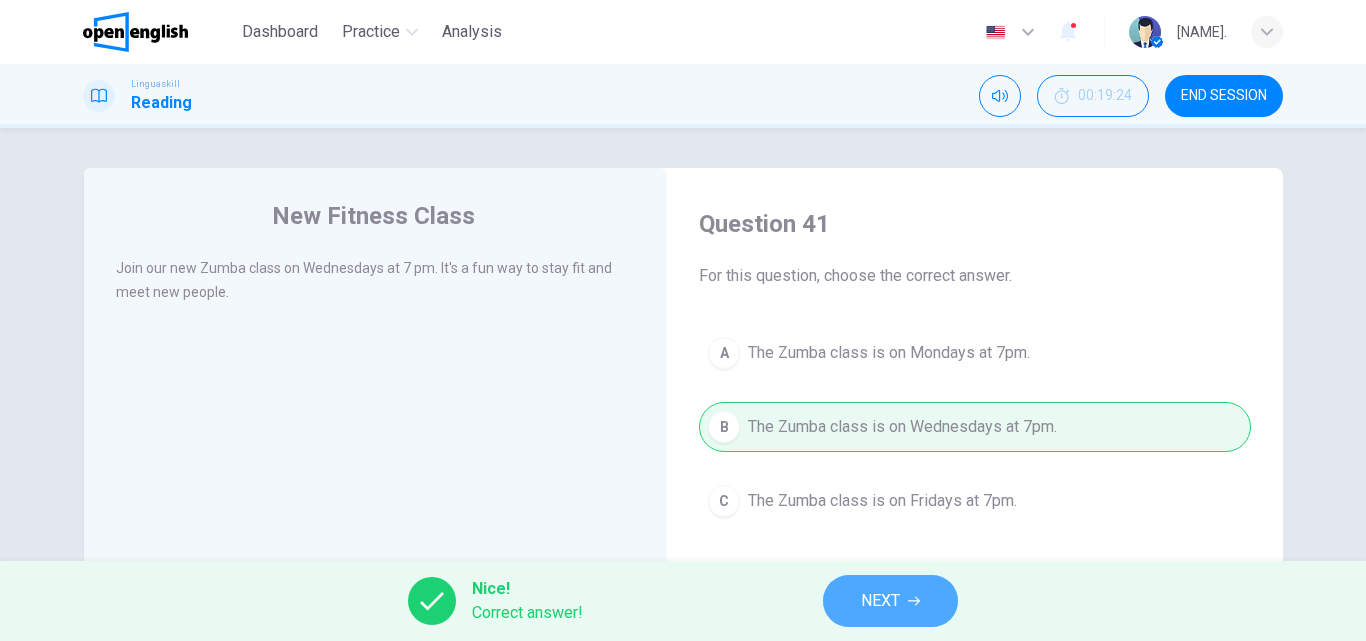 click on "NEXT" at bounding box center (880, 601) 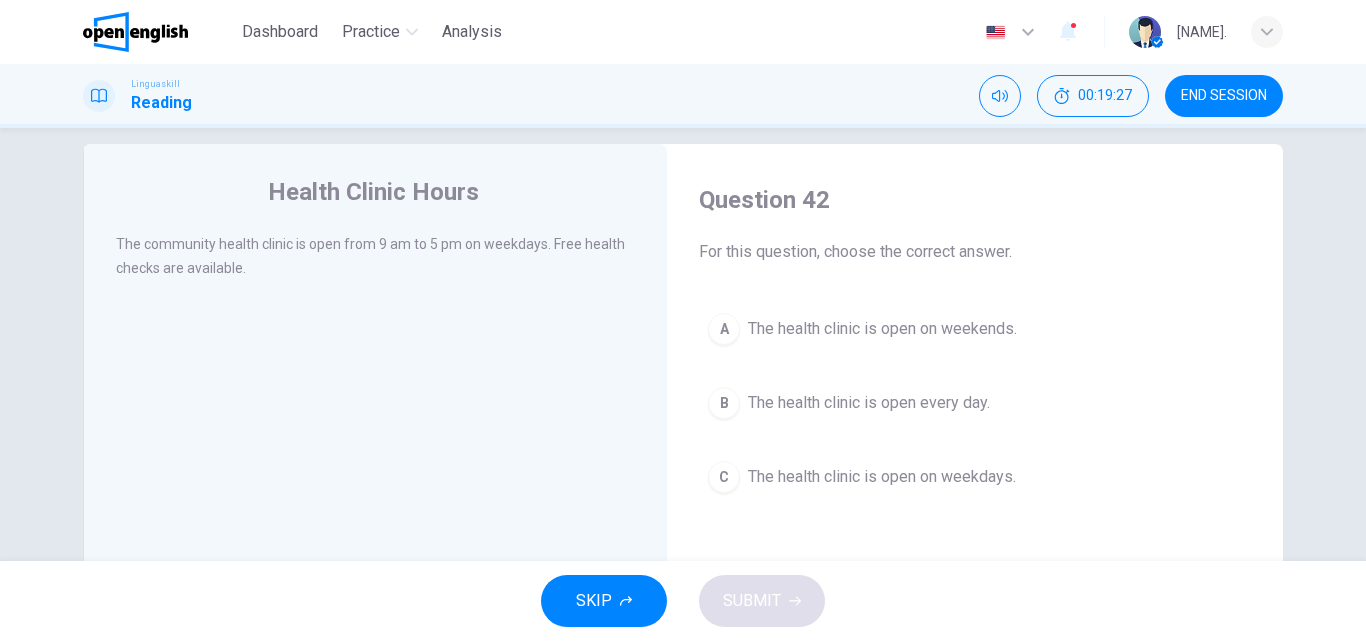 scroll, scrollTop: 27, scrollLeft: 0, axis: vertical 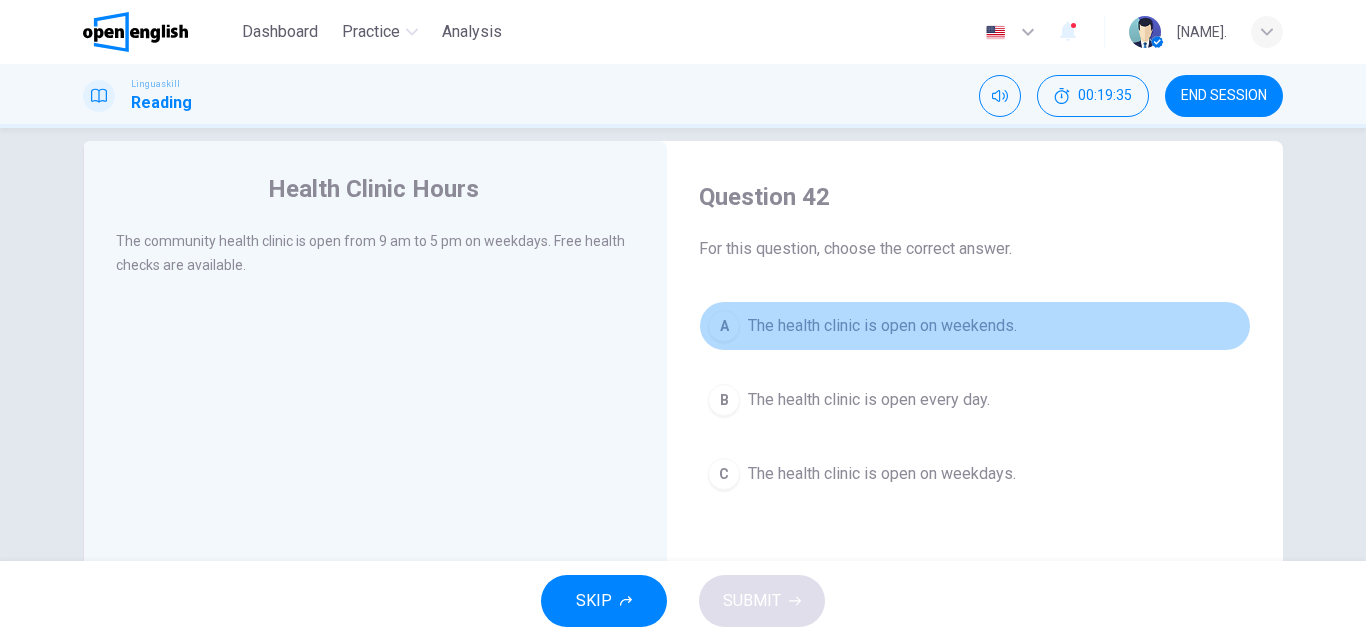 click on "A" at bounding box center (724, 326) 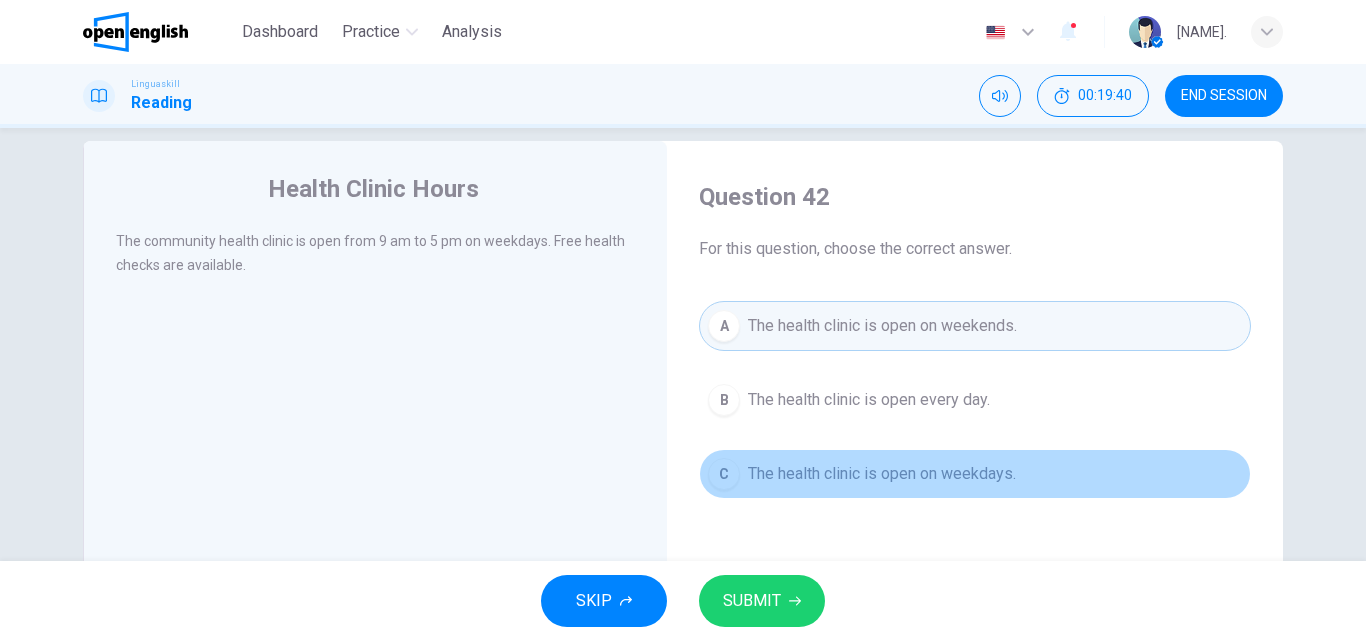 click on "C" at bounding box center (724, 474) 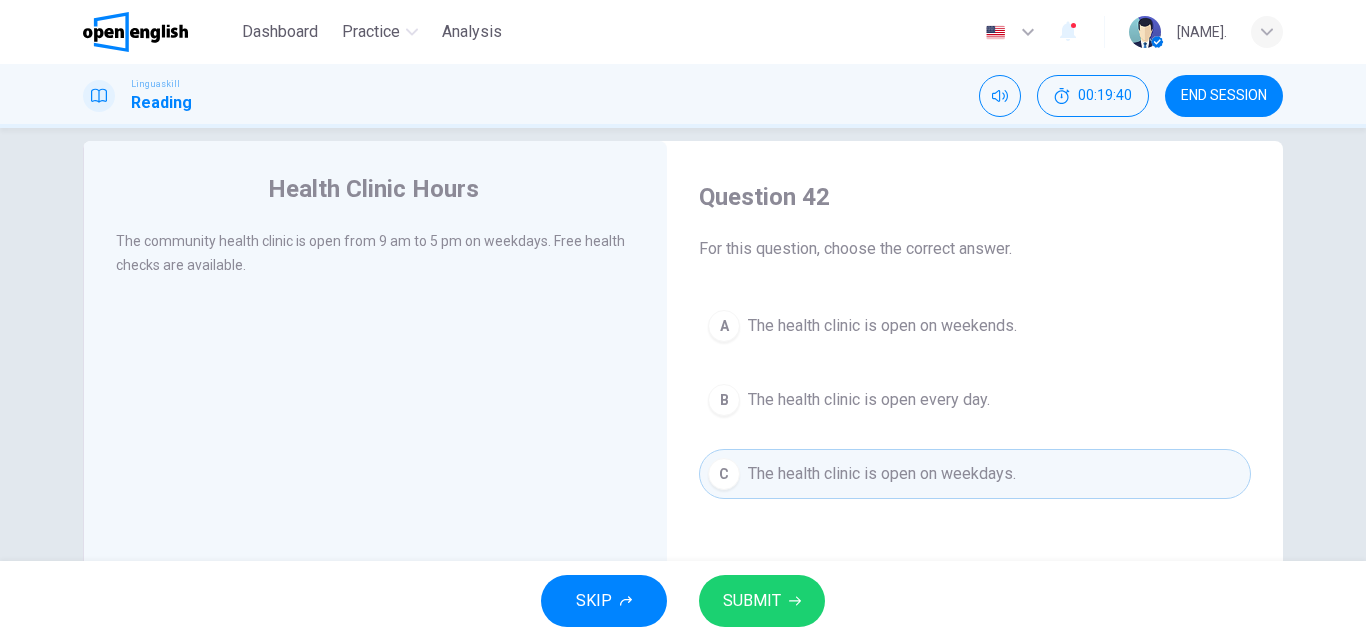click on "SUBMIT" at bounding box center (752, 601) 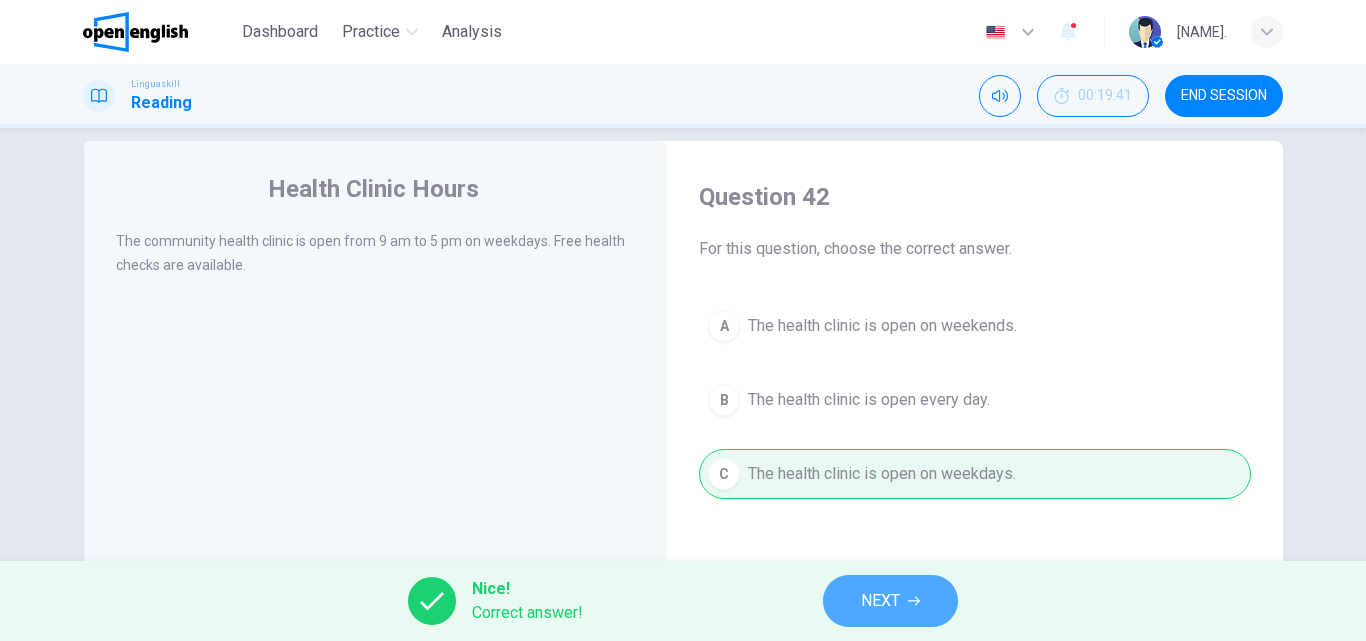 click on "NEXT" at bounding box center (890, 601) 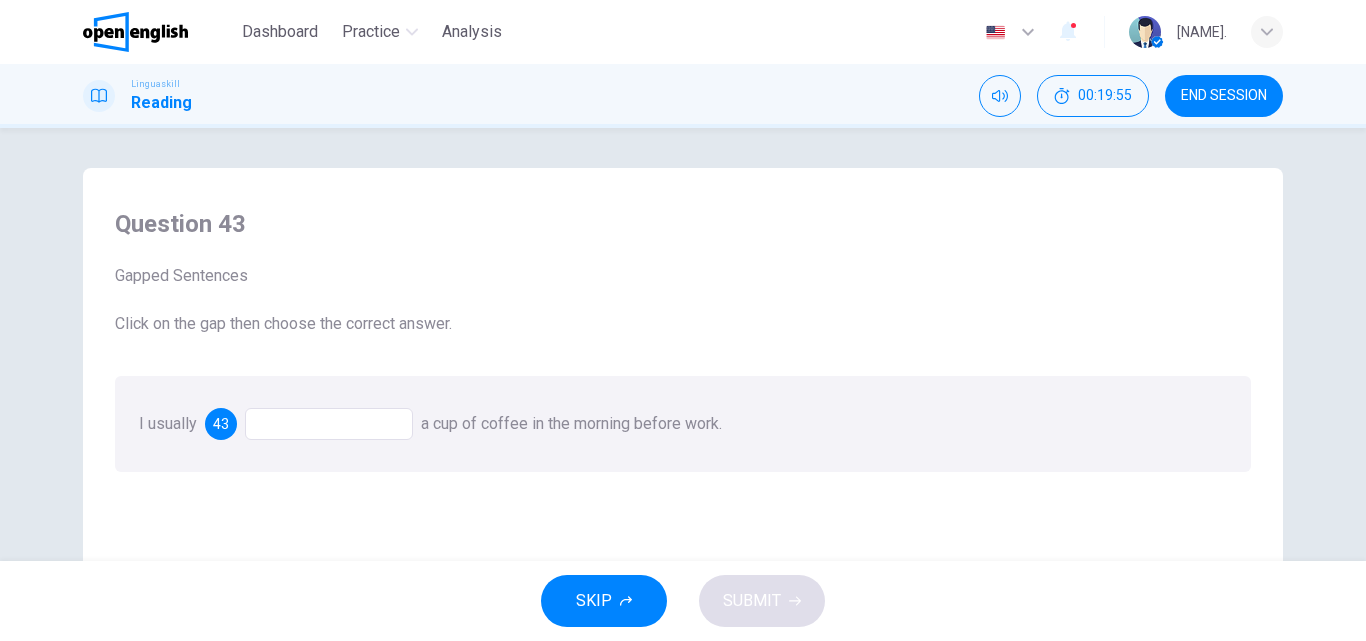 click at bounding box center [329, 424] 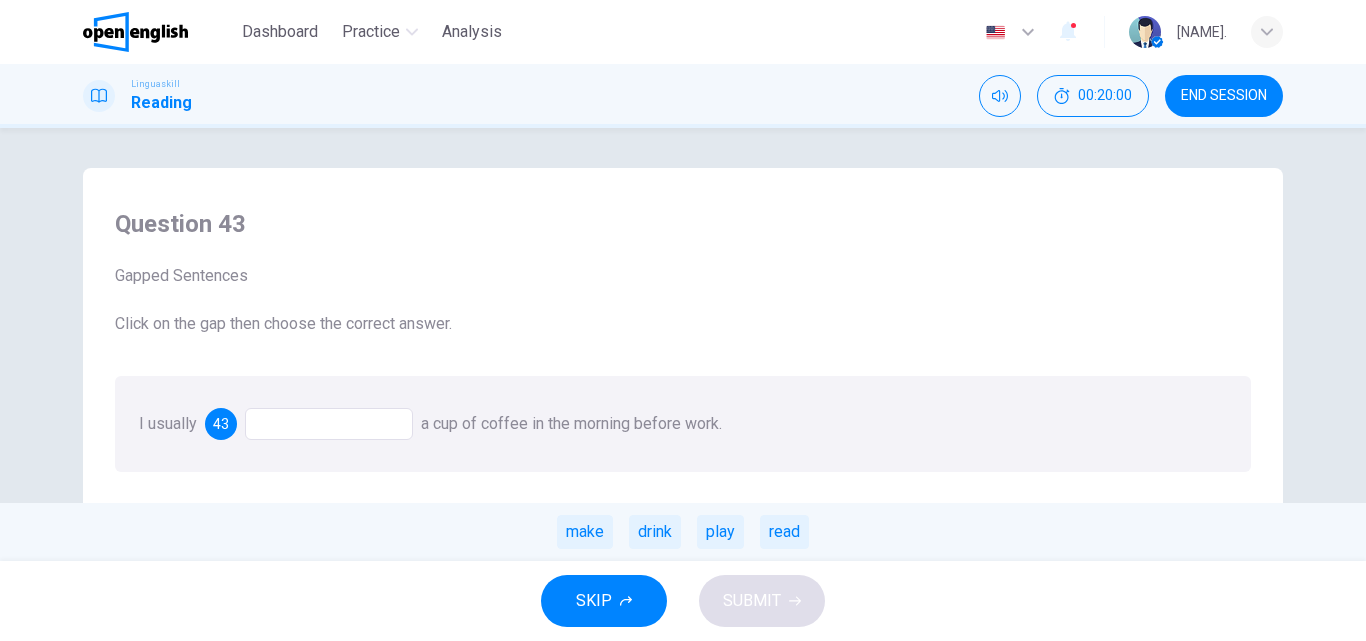 click on "make" at bounding box center (585, 532) 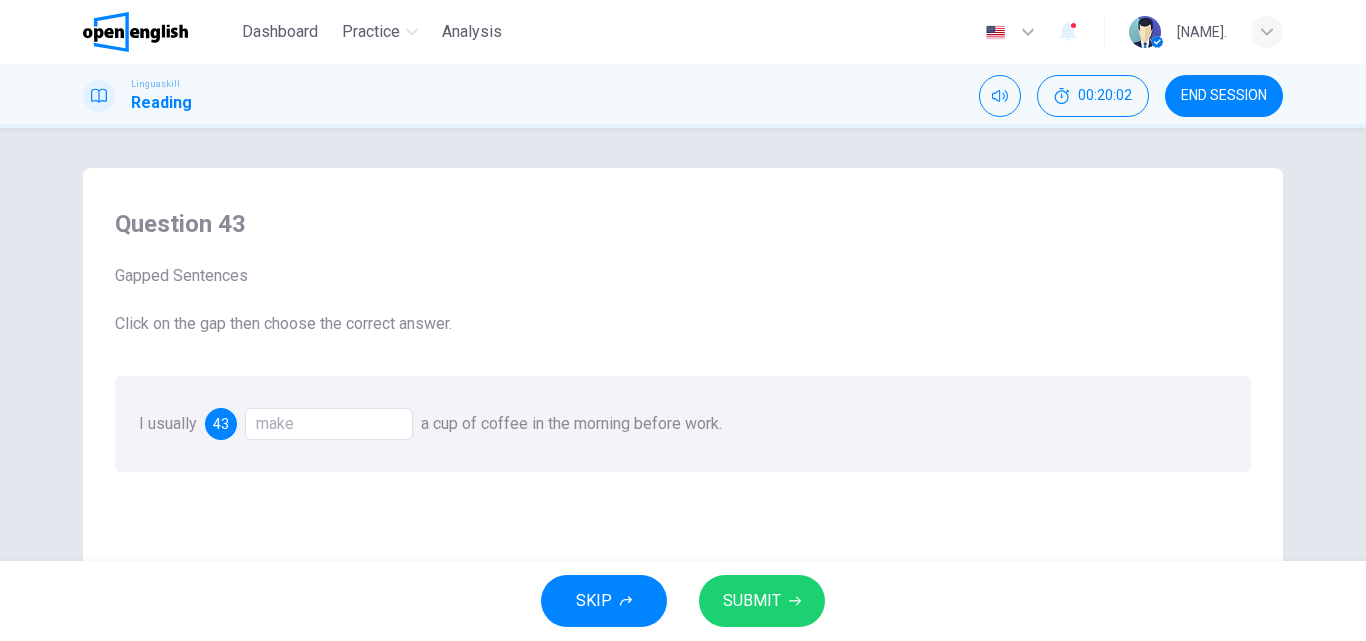 click on "make" at bounding box center (329, 424) 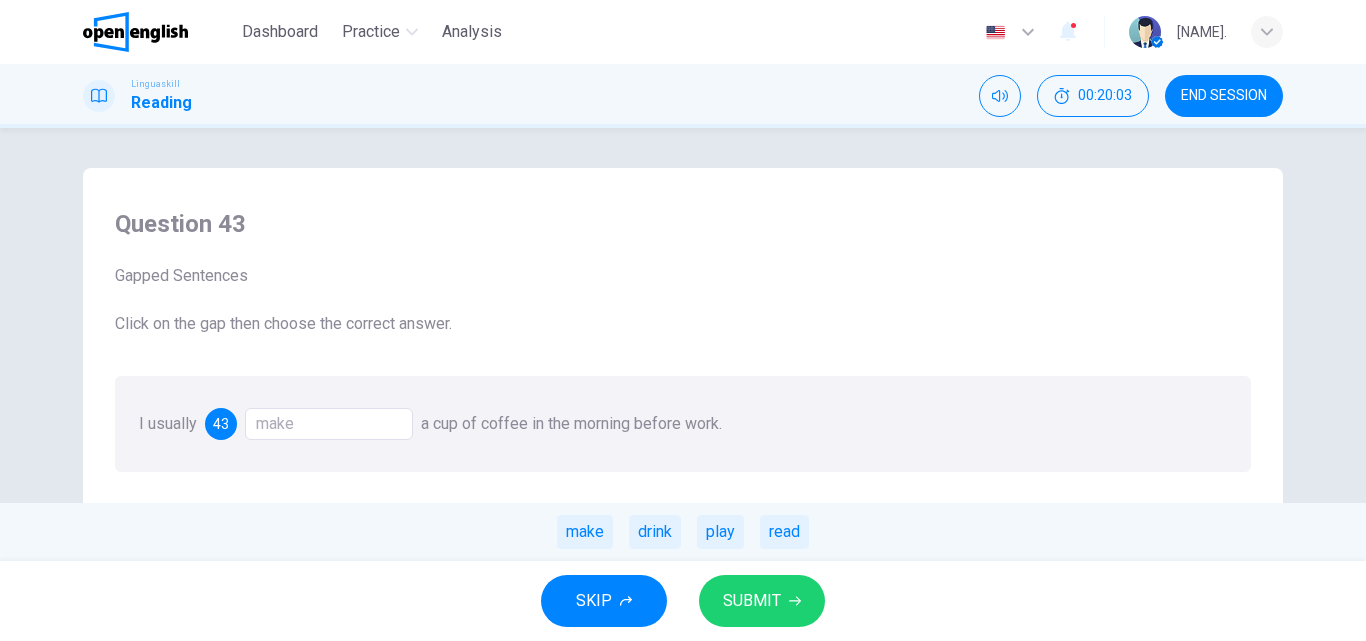 drag, startPoint x: 659, startPoint y: 543, endPoint x: 684, endPoint y: 559, distance: 29.681644 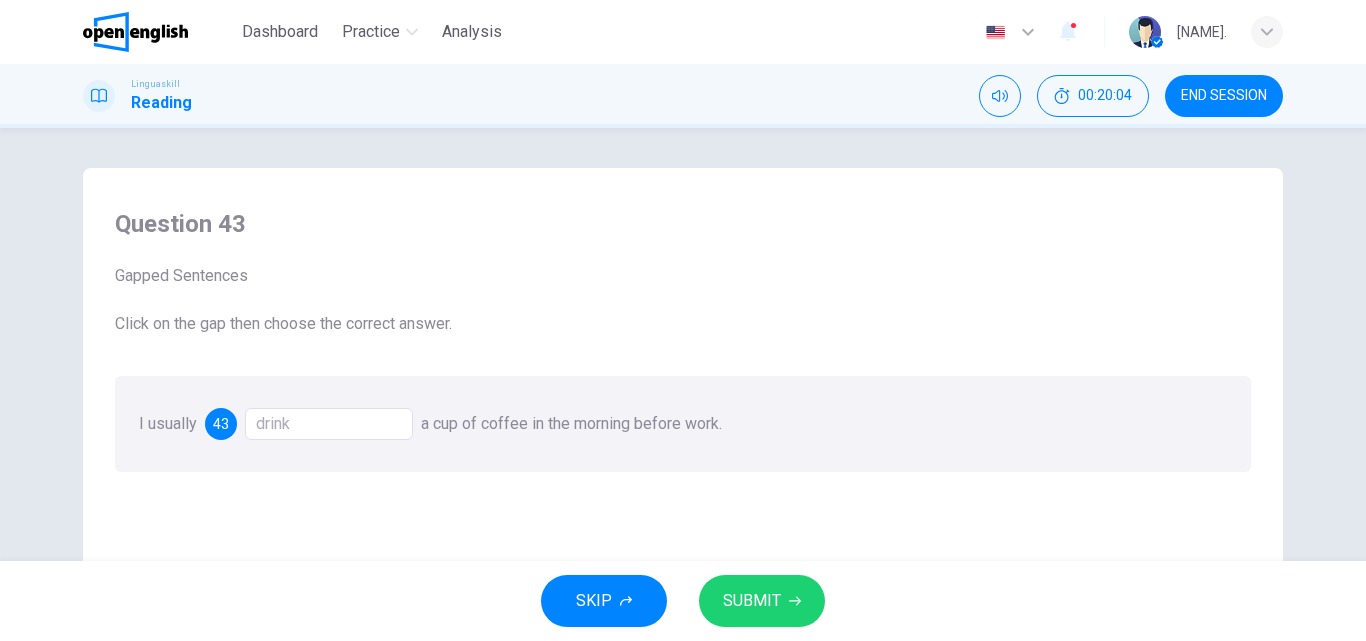 click on "SUBMIT" at bounding box center [752, 601] 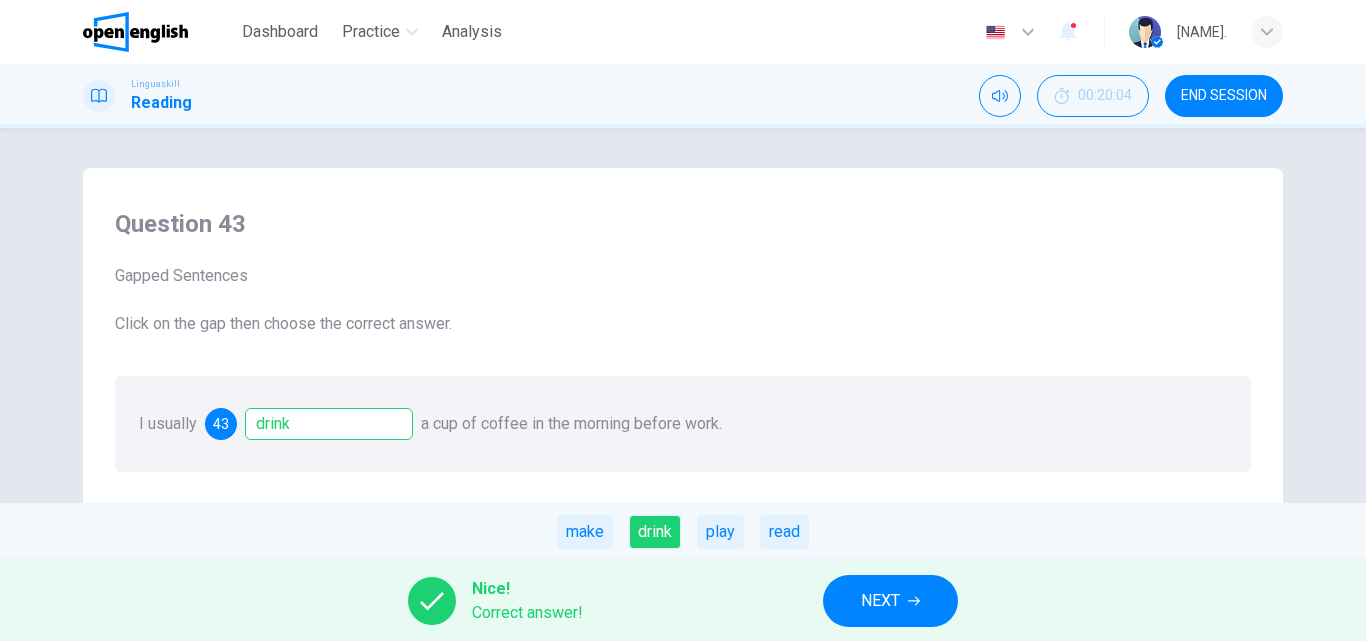 click on "NEXT" at bounding box center [890, 601] 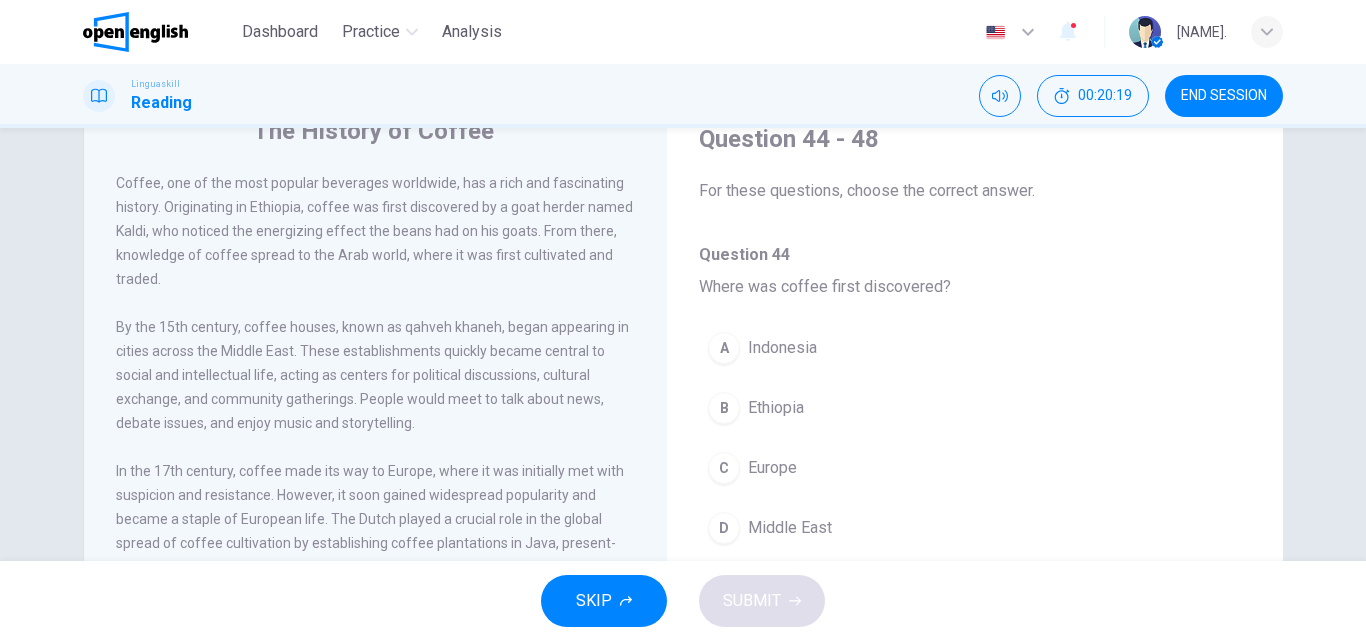 scroll, scrollTop: 87, scrollLeft: 0, axis: vertical 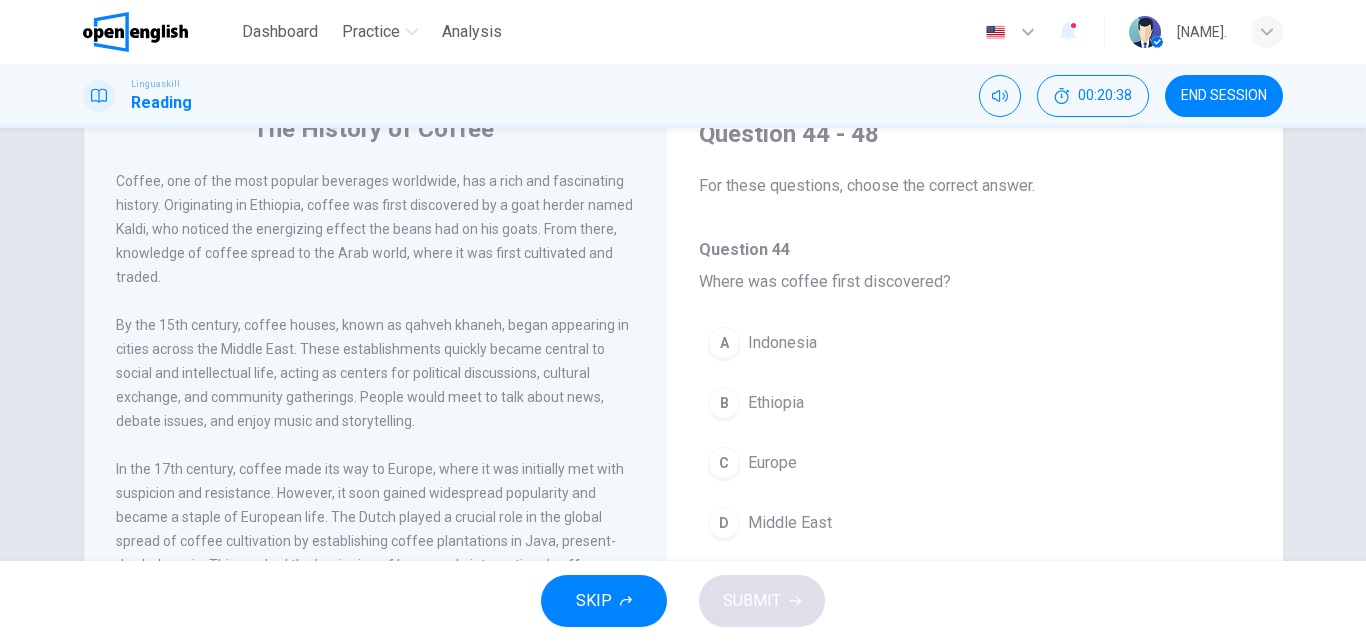 drag, startPoint x: 653, startPoint y: 301, endPoint x: 663, endPoint y: 349, distance: 49.0306 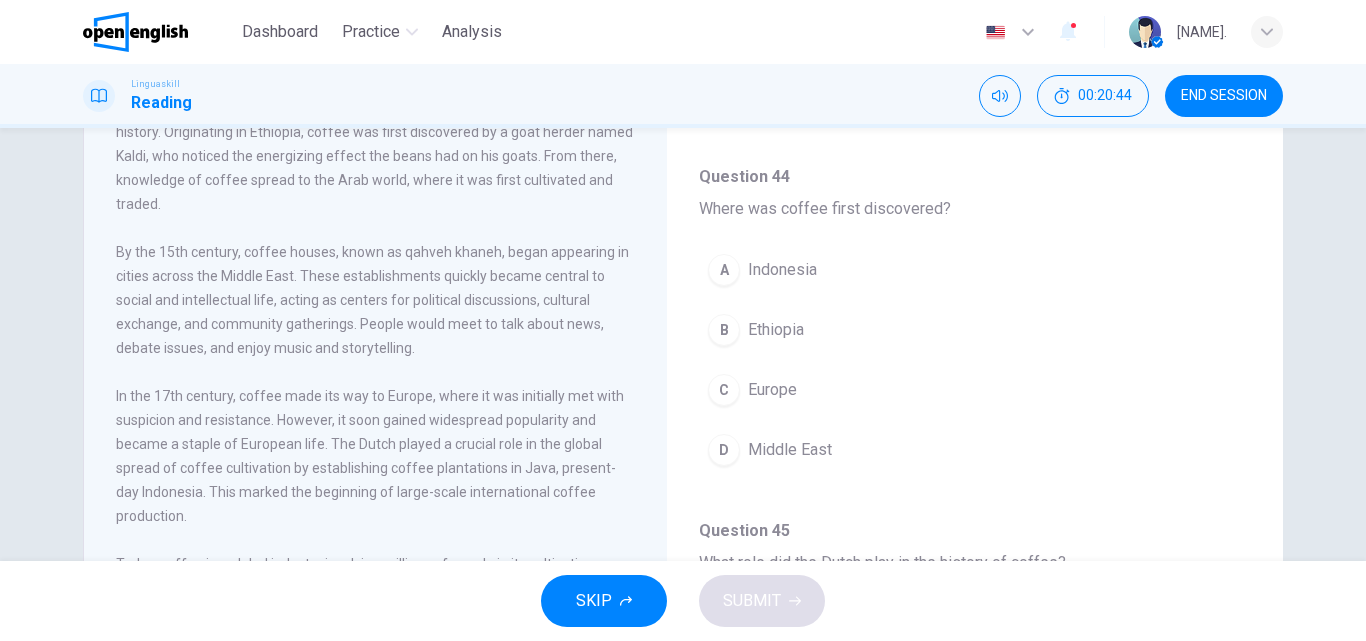 scroll, scrollTop: 200, scrollLeft: 0, axis: vertical 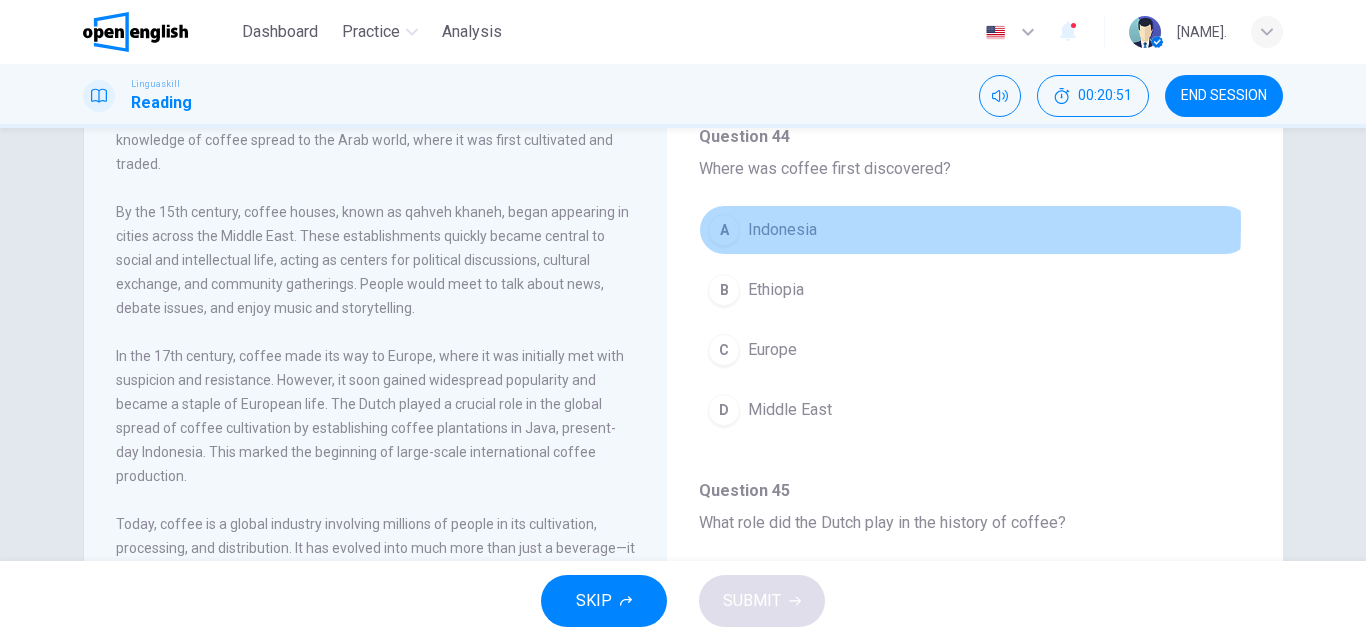 click on "A" at bounding box center [724, 230] 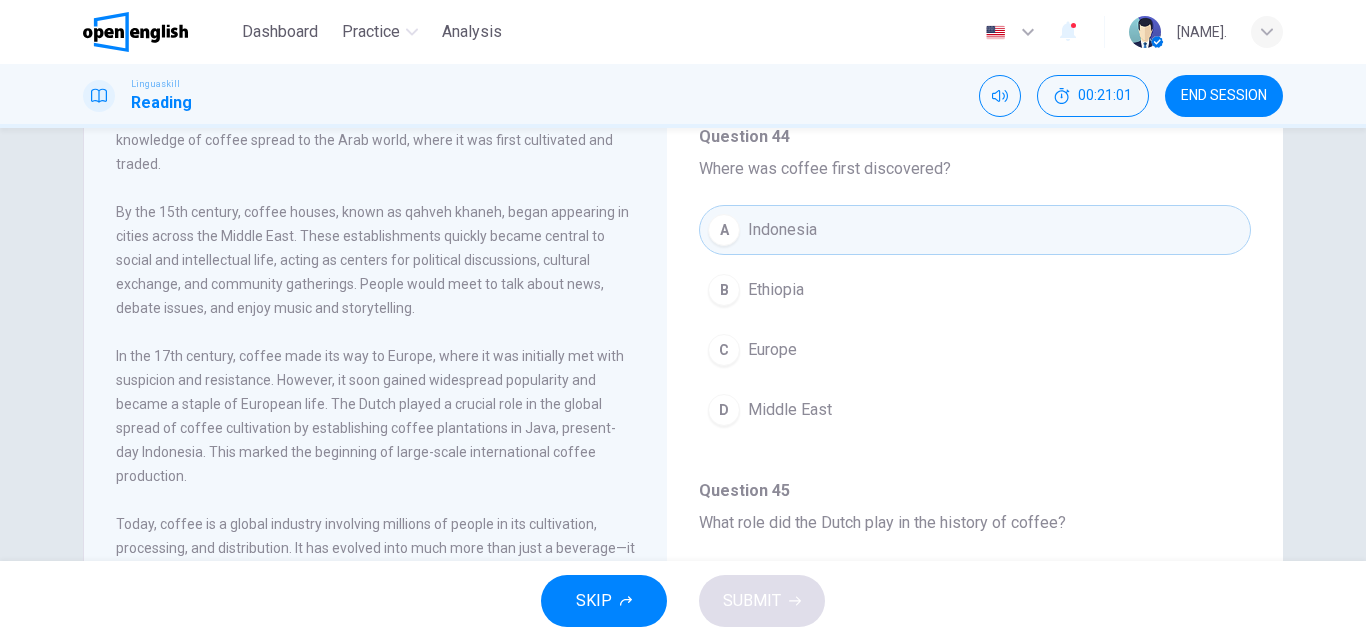 type 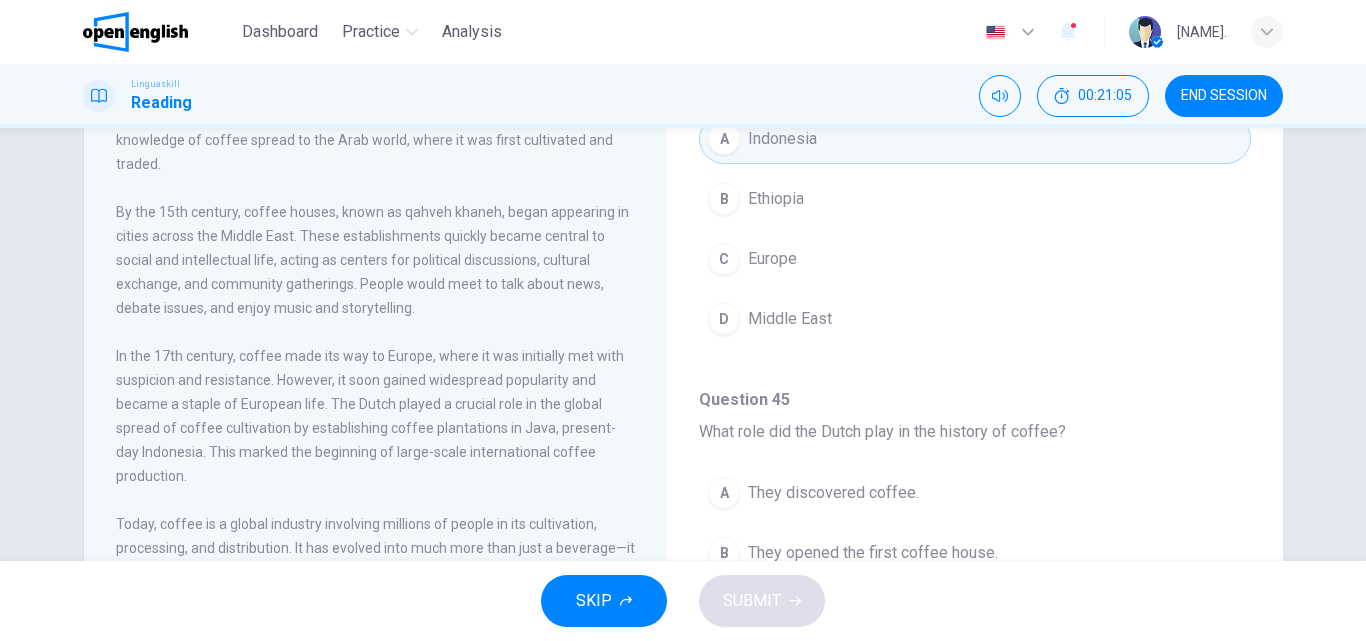 scroll, scrollTop: 0, scrollLeft: 0, axis: both 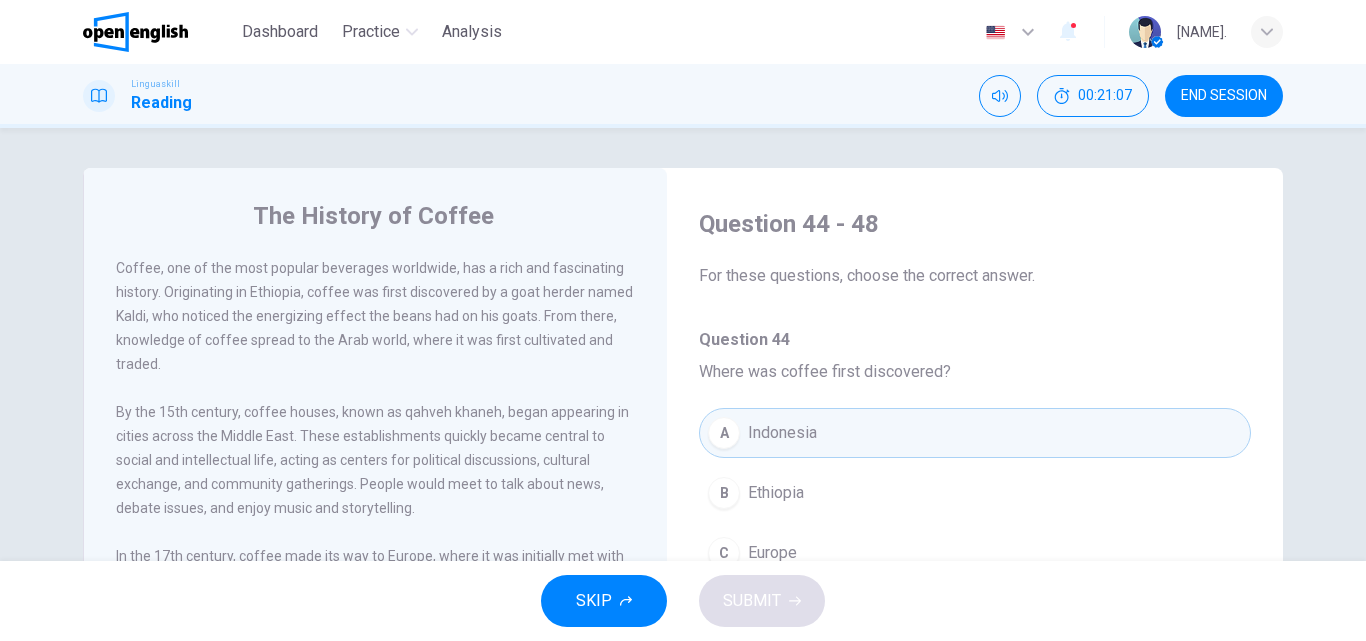 click on "A Indonesia" at bounding box center [975, 433] 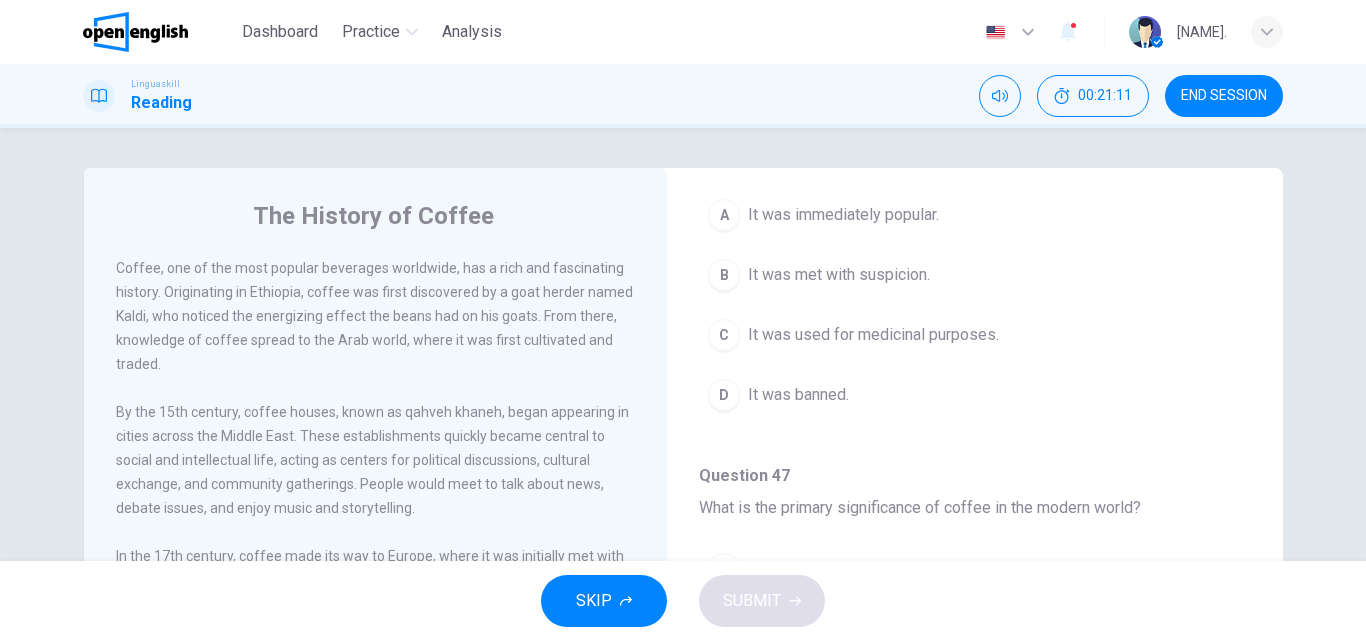 scroll, scrollTop: 1224, scrollLeft: 0, axis: vertical 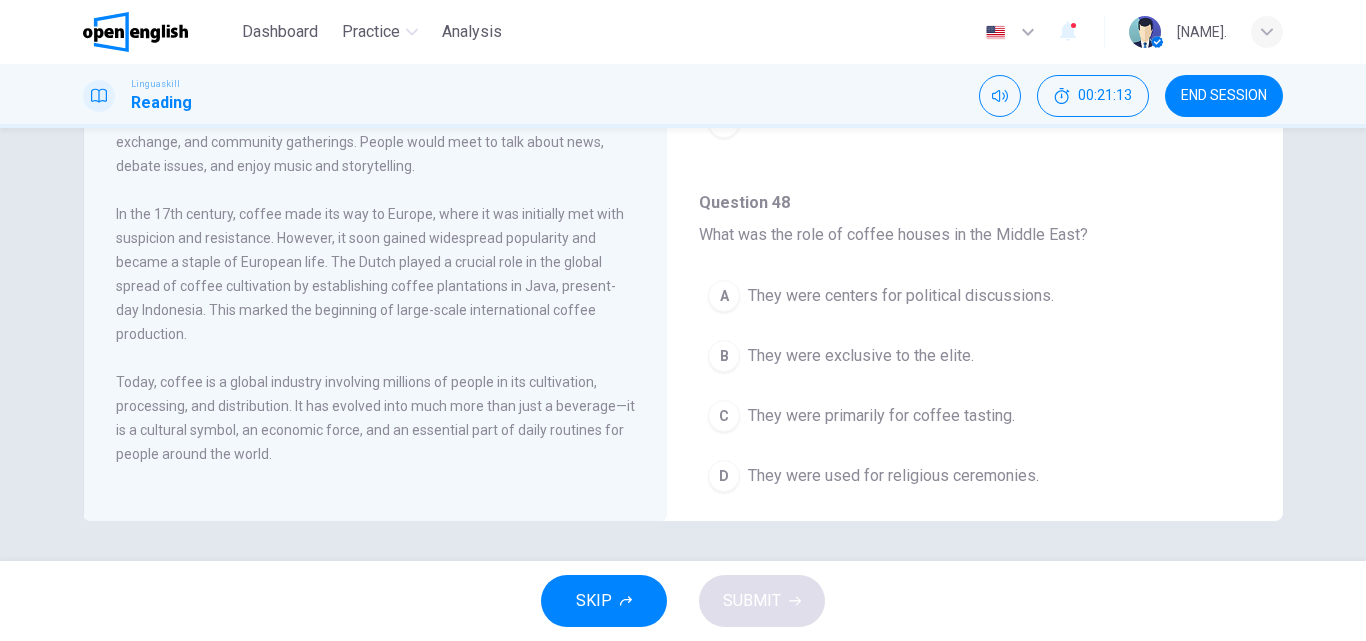 click on "In the 17th century, coffee made its way to Europe, where it was initially met with suspicion and resistance. However, it soon gained widespread popularity and became a staple of European life. The Dutch played a crucial role in the global spread of coffee cultivation by establishing coffee plantations in Java, present-day Indonesia. This marked the beginning of large-scale international coffee production." at bounding box center [376, 274] 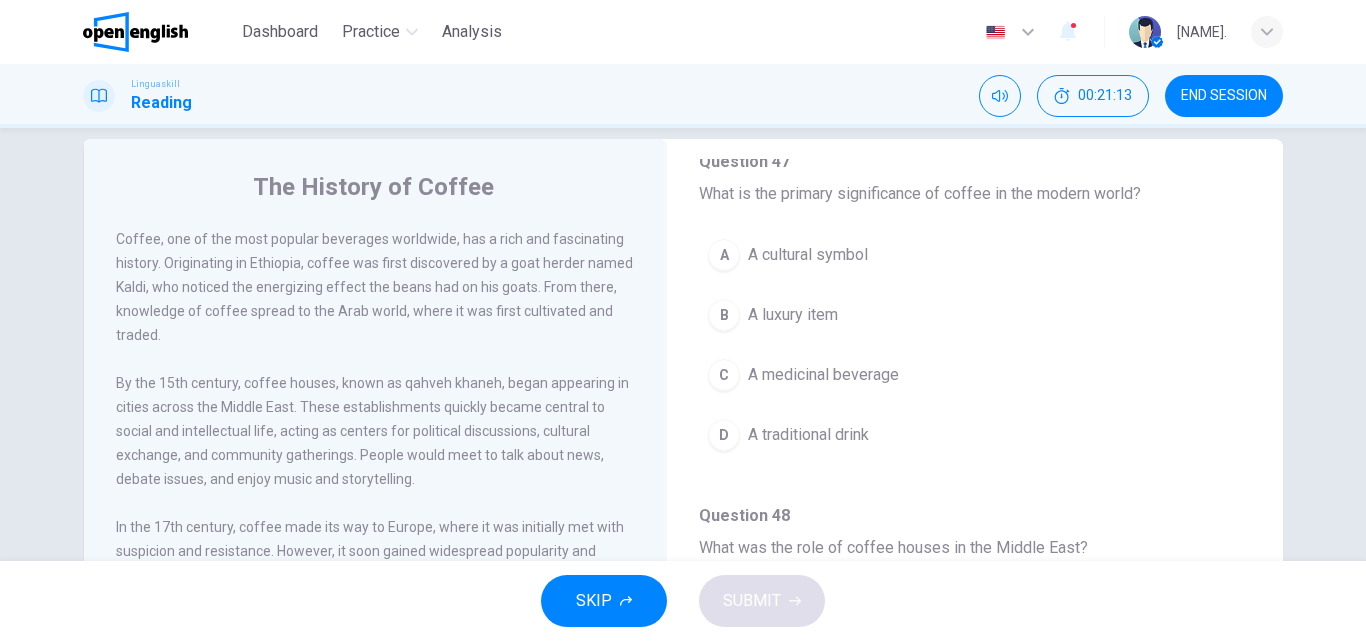 scroll, scrollTop: 0, scrollLeft: 0, axis: both 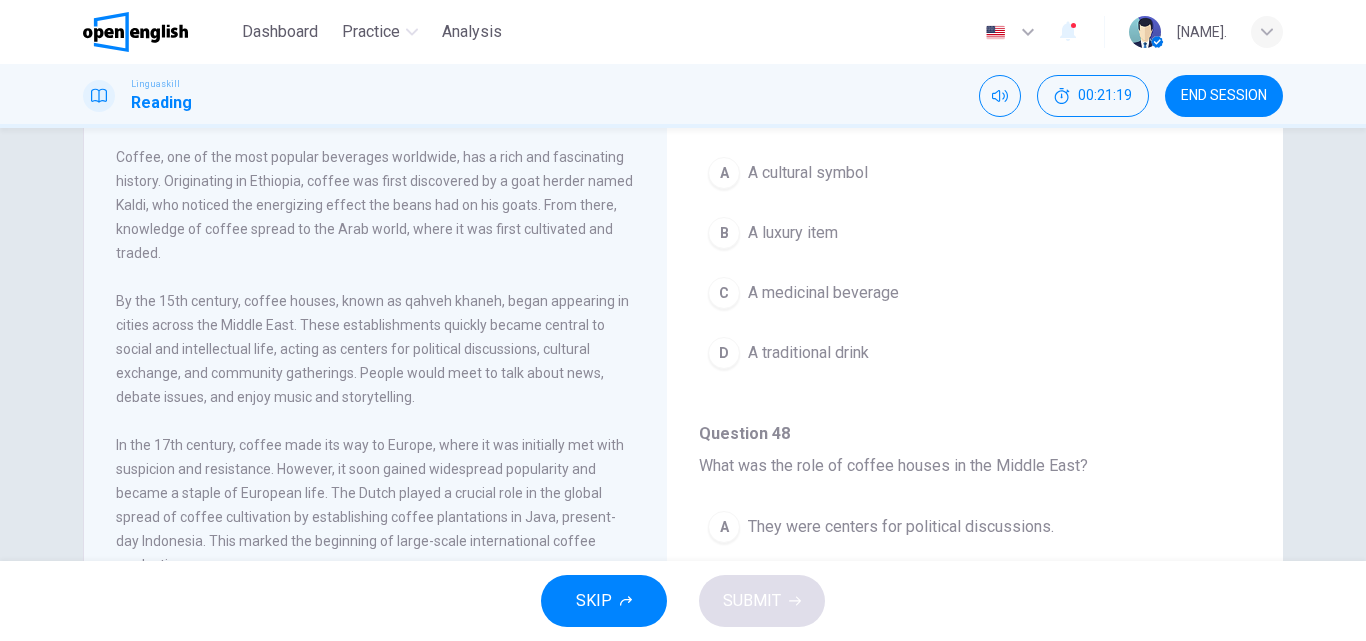 click on "Question 44 - 48 For these questions, choose the correct answer. Question   44 Where was coffee first discovered? A Indonesia B Ethiopia C Europe D Middle East Question   45 What role did the Dutch play in the history of coffee? A They discovered coffee. B They opened the first coffee house. C They started coffee plantations in Java. D They invented coffee processing methods. Question   46 What was the initial reaction to coffee in Europe? A It was immediately popular. B It was met with suspicion. C It was used for medicinal purposes. D It was banned. Question   47 What is the primary significance of coffee in the modern world? A A cultural symbol B A luxury item C A medicinal beverage D A traditional drink Question   48 What was the role of coffee houses in the Middle East? A They were centers for political discussions. B They were exclusive to the elite. C They were primarily for coffee tasting. D They were used for religious ceremonies." at bounding box center [975, 414] 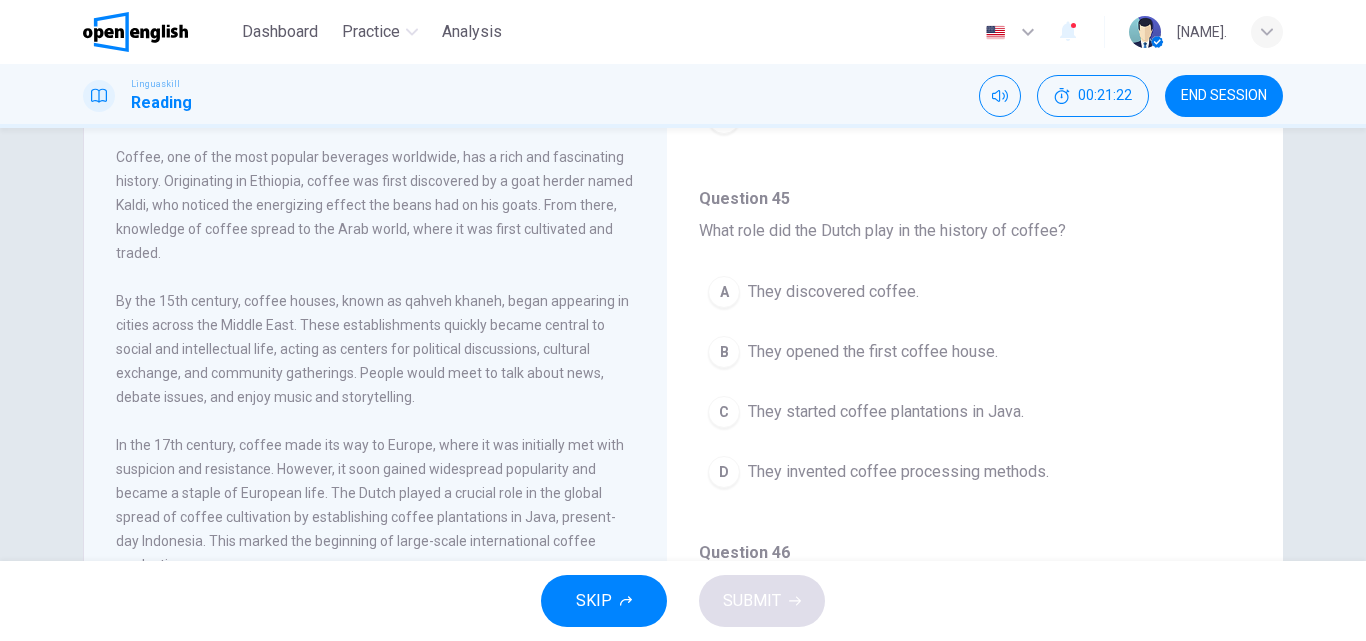 scroll, scrollTop: 393, scrollLeft: 0, axis: vertical 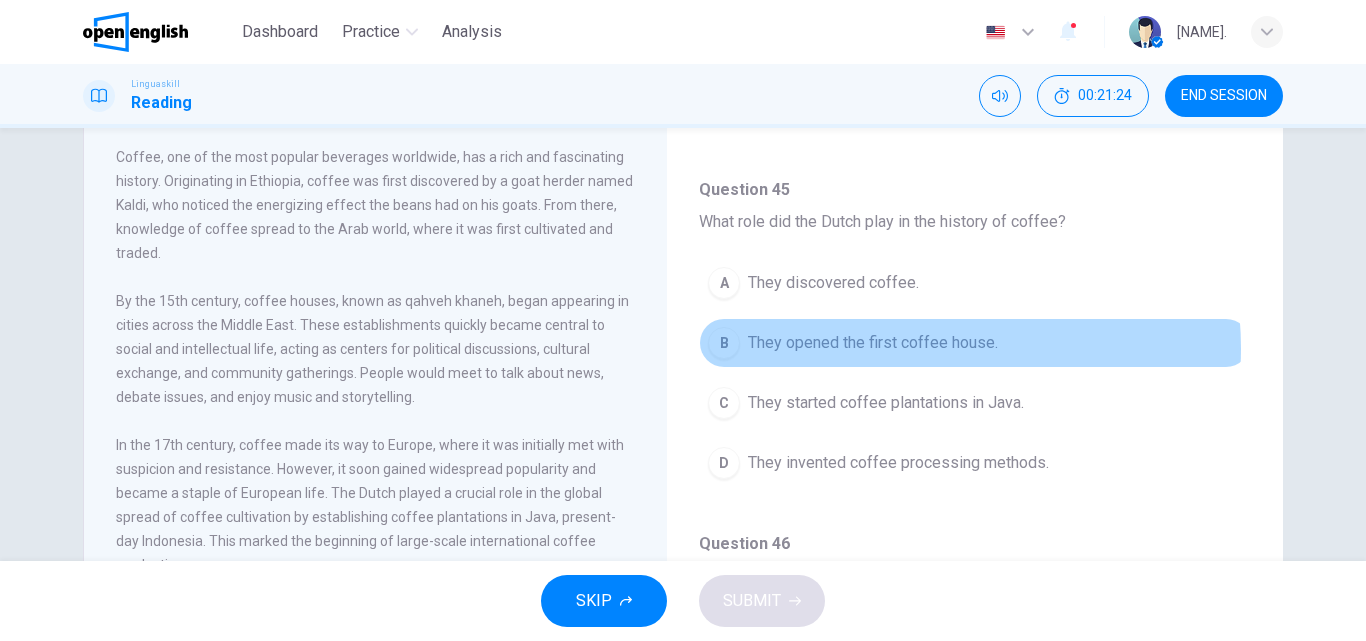 click on "They opened the first coffee house." at bounding box center [873, 343] 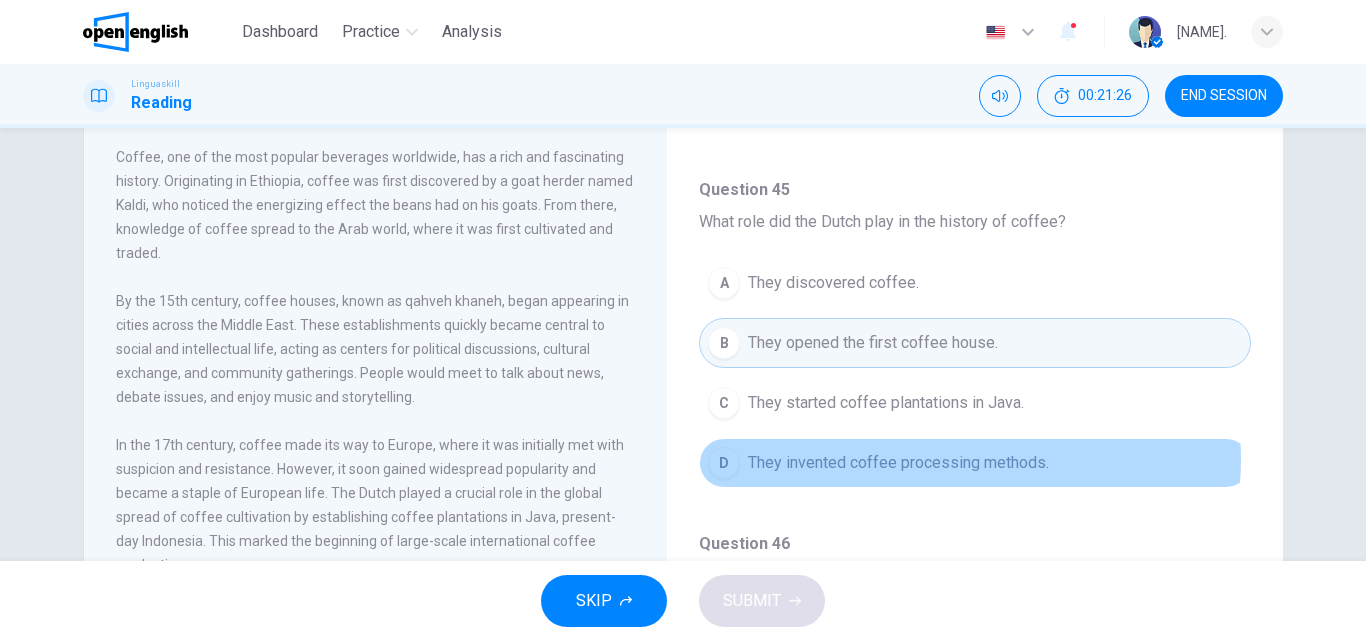 click on "They invented coffee processing methods." at bounding box center (898, 463) 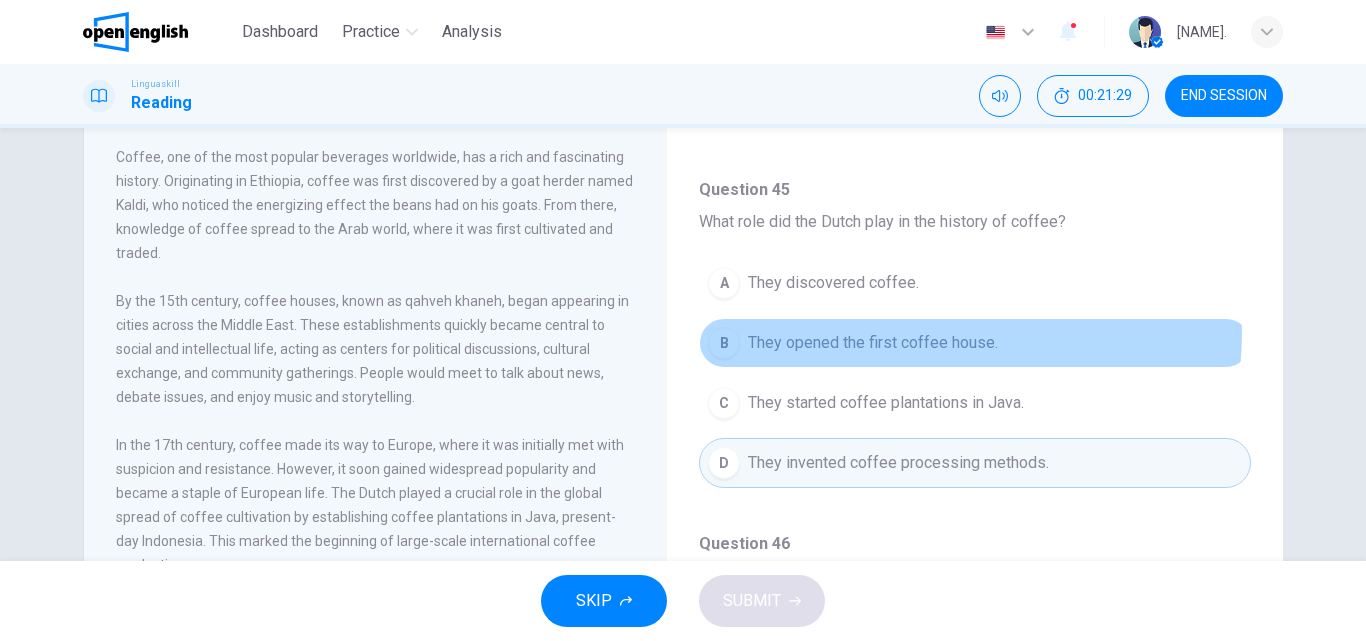 drag, startPoint x: 905, startPoint y: 335, endPoint x: 960, endPoint y: 360, distance: 60.41523 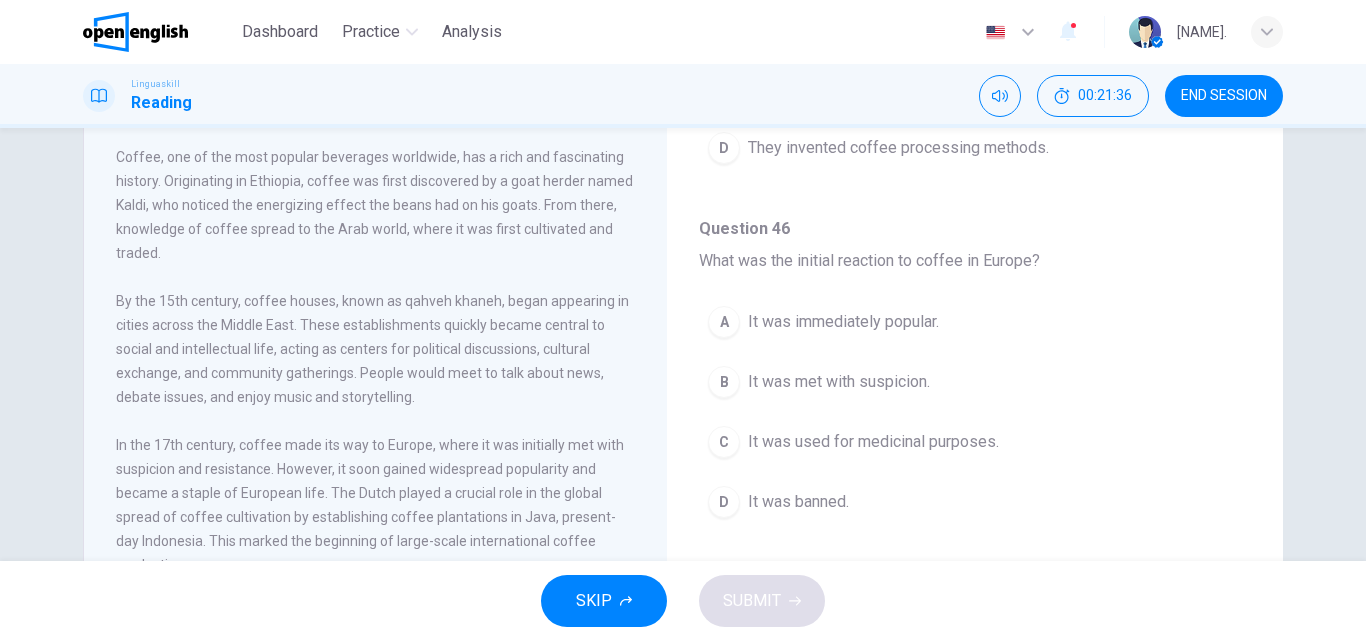 scroll, scrollTop: 711, scrollLeft: 0, axis: vertical 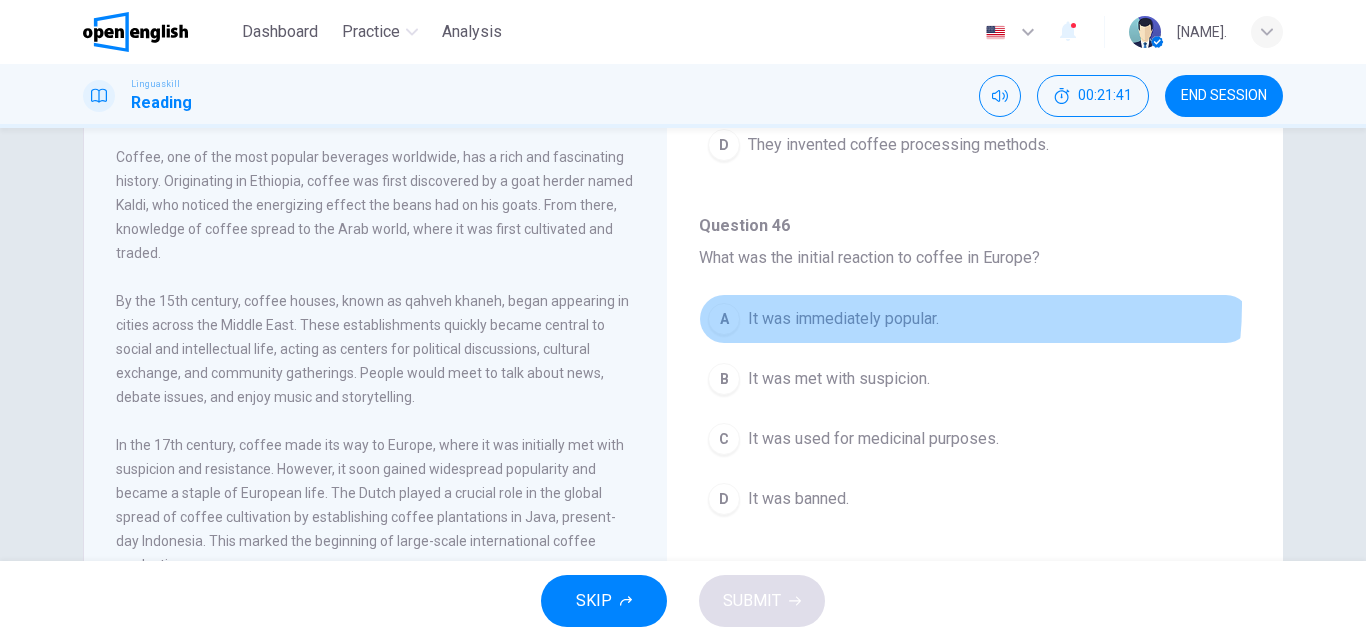 click on "A It was immediately popular." at bounding box center [975, 319] 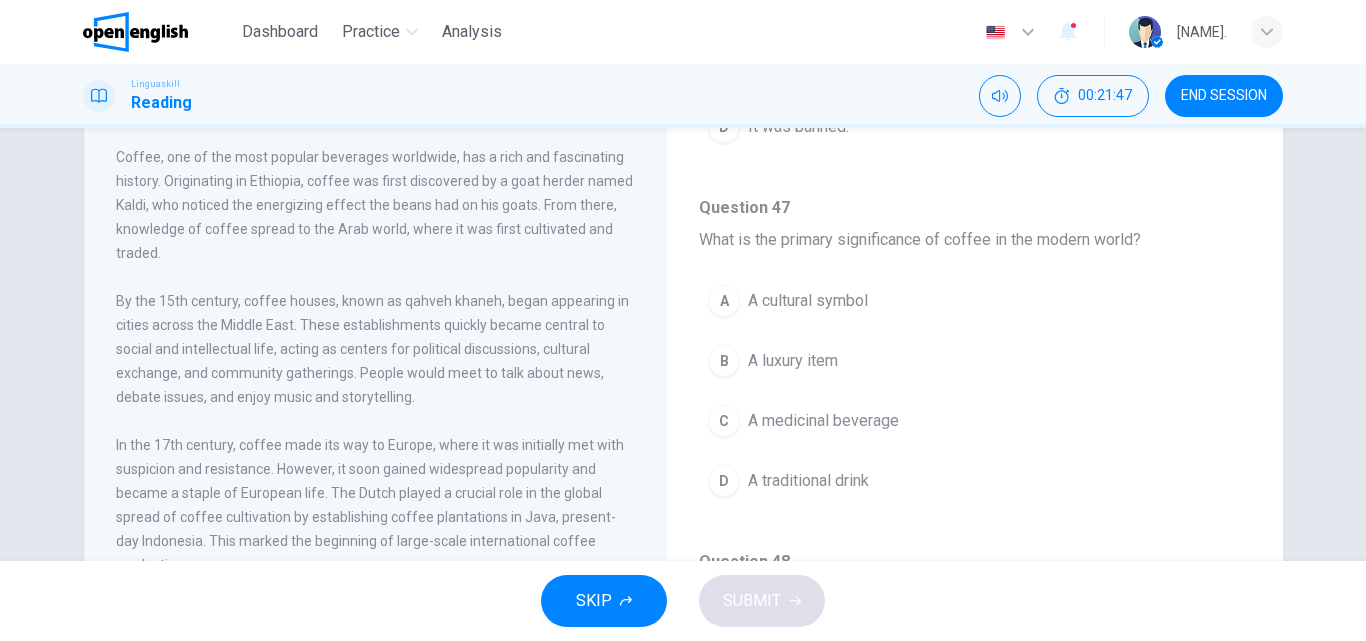 scroll, scrollTop: 1086, scrollLeft: 0, axis: vertical 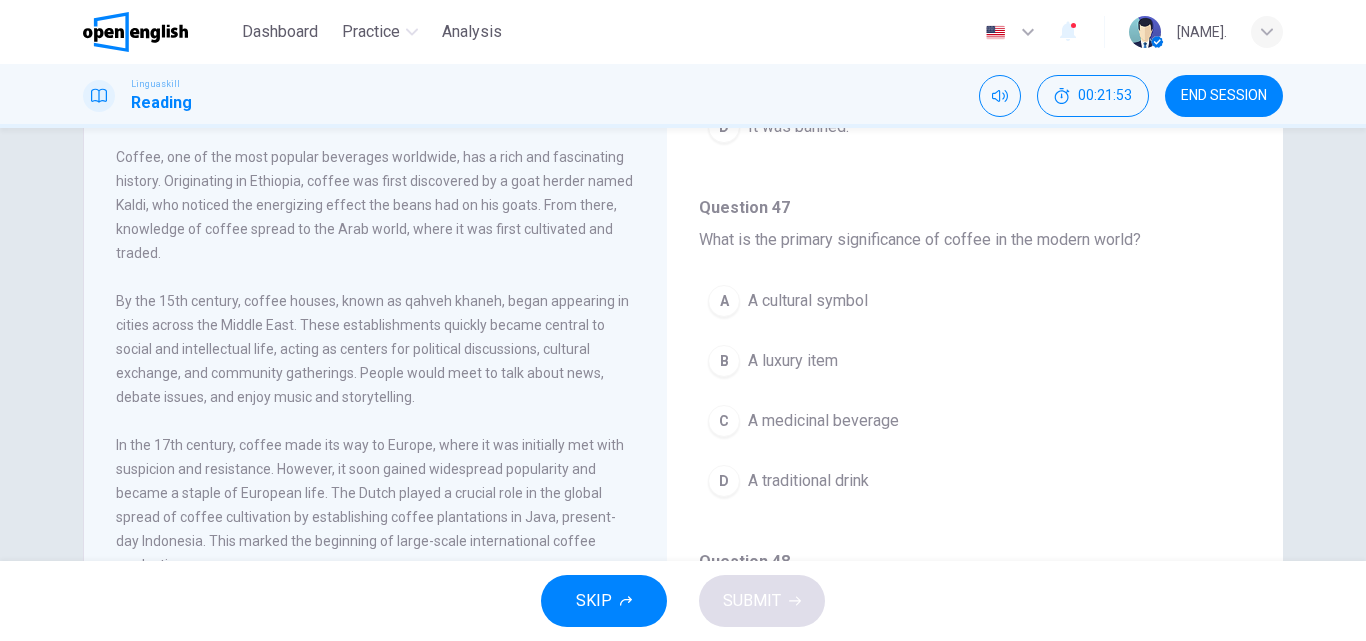 click on "A traditional drink" at bounding box center [808, 481] 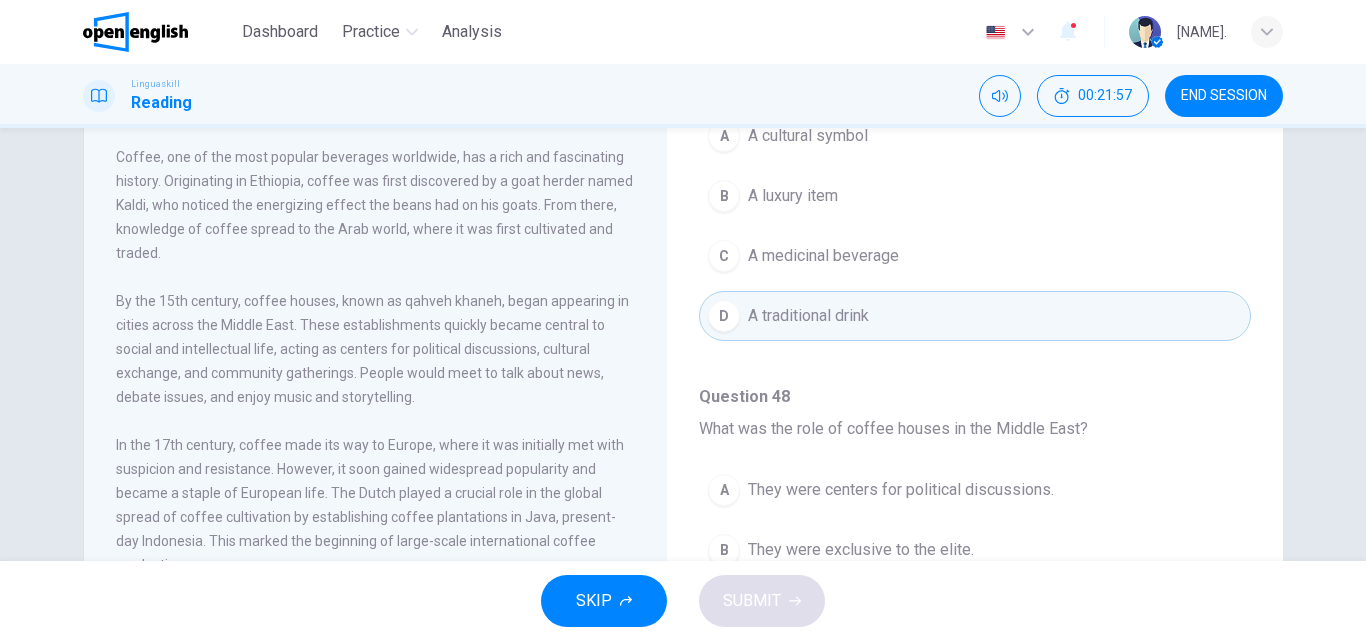 scroll, scrollTop: 1251, scrollLeft: 0, axis: vertical 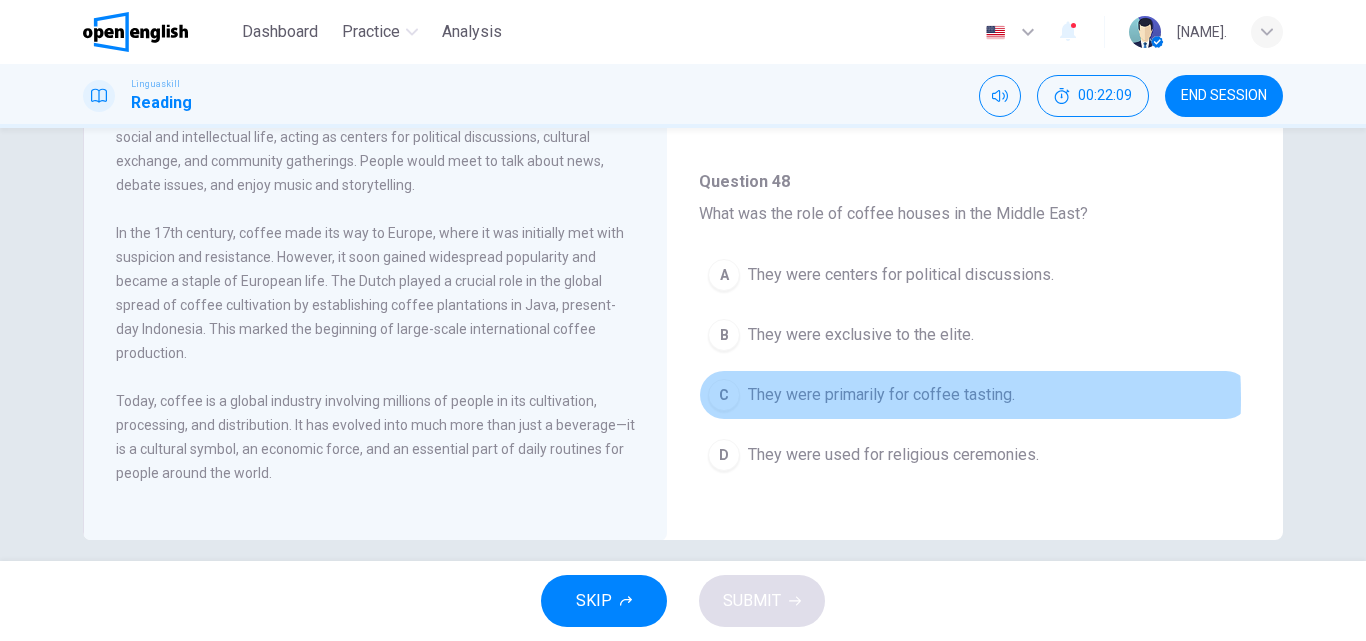 click on "They were primarily for coffee tasting." at bounding box center [881, 395] 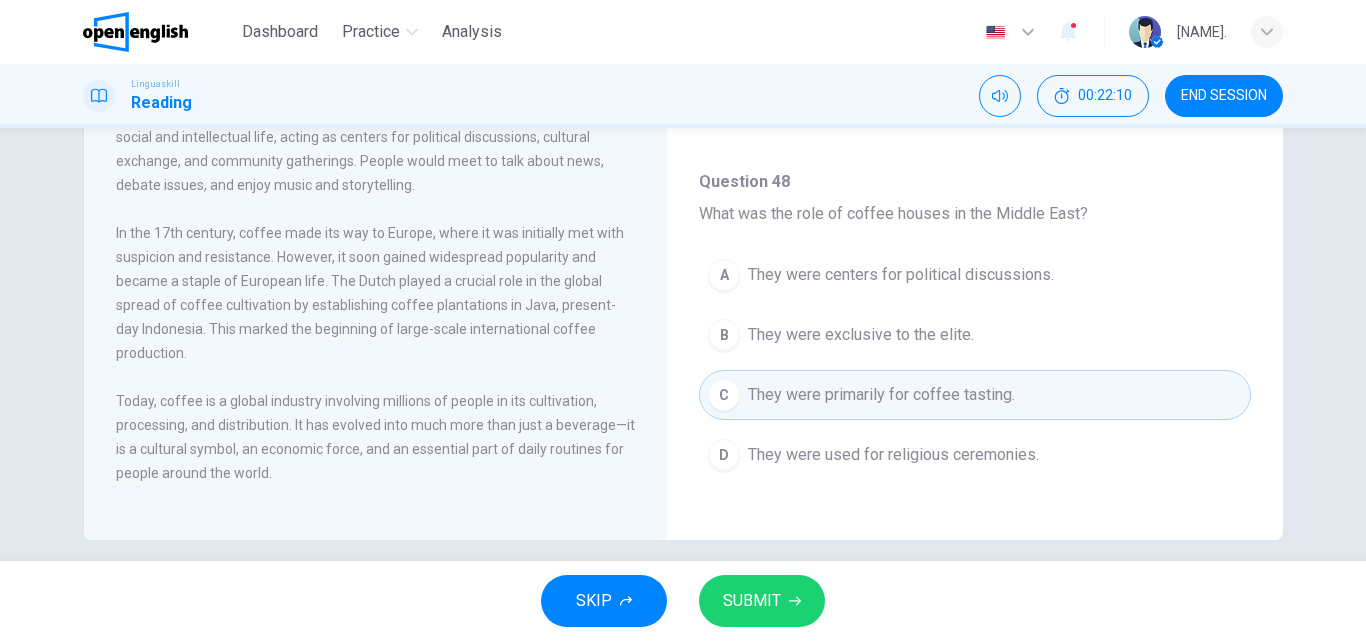 click on "SUBMIT" at bounding box center (762, 601) 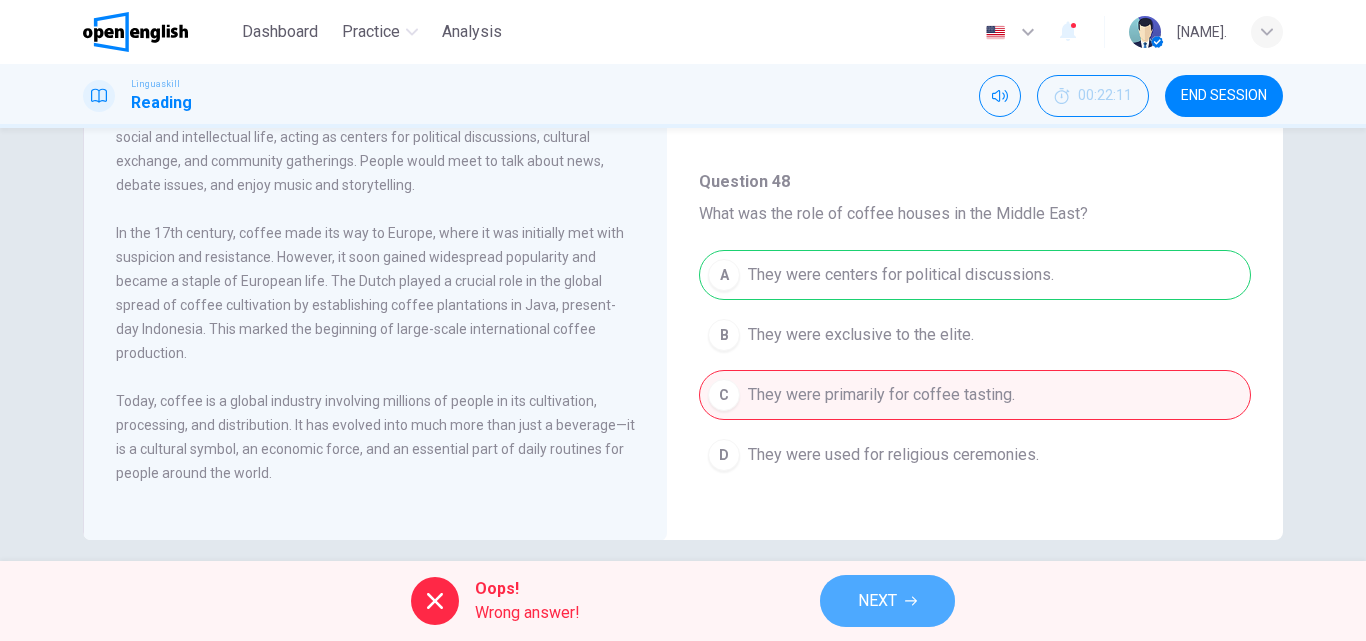 click on "NEXT" at bounding box center (877, 601) 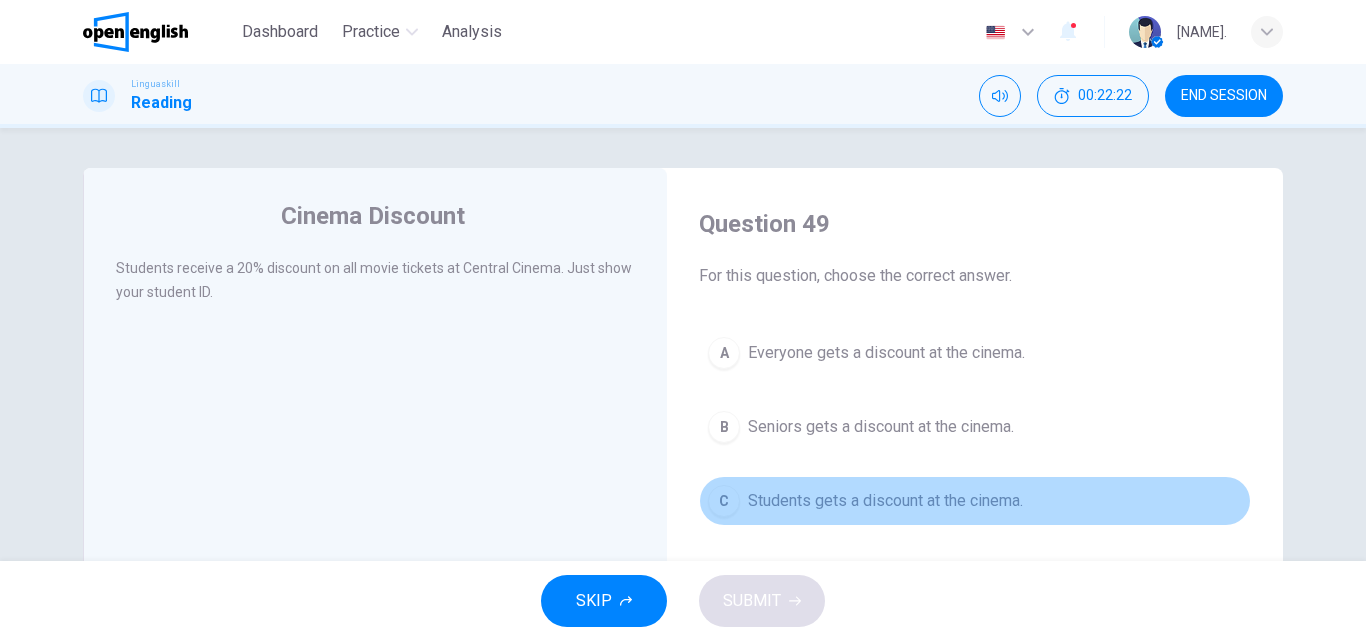 click on "Students gets a discount at the cinema." at bounding box center [885, 501] 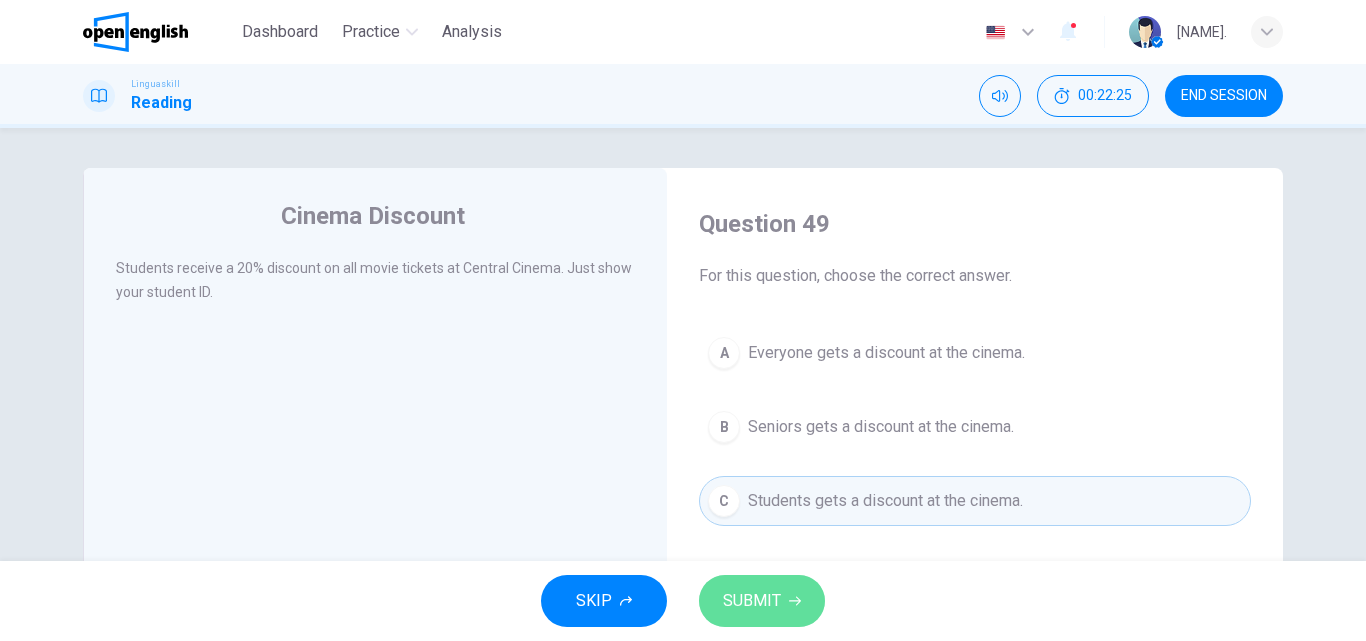 click on "SUBMIT" at bounding box center [762, 601] 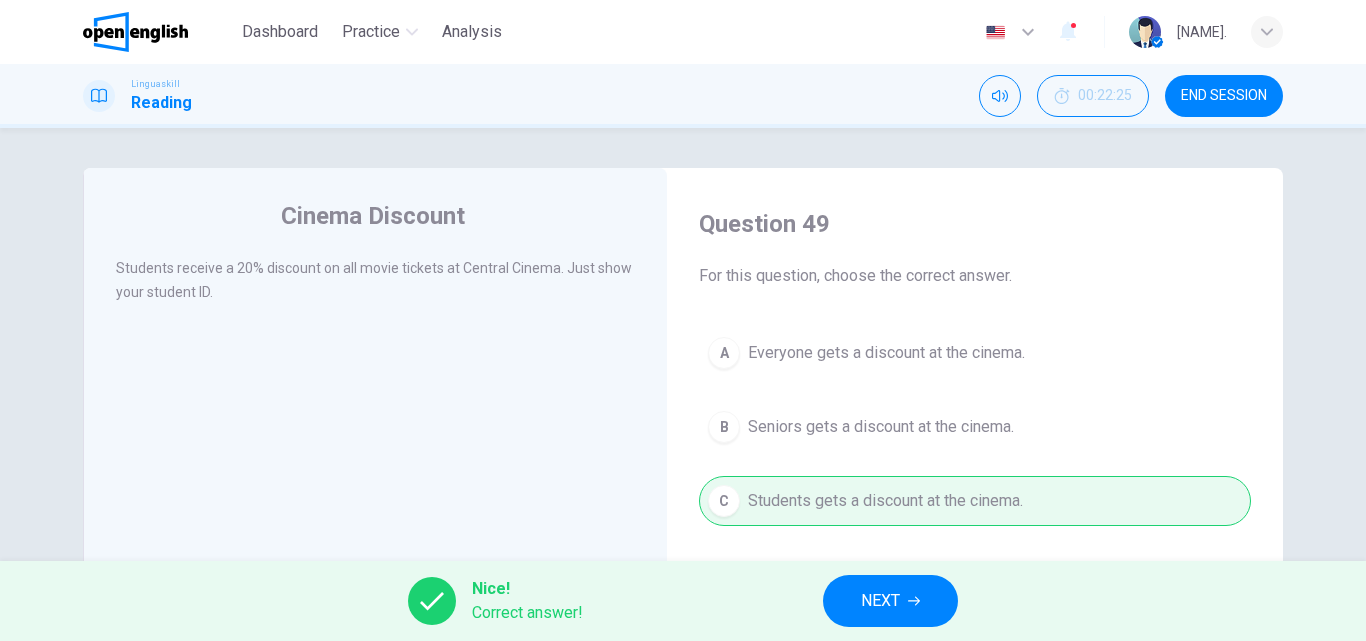 click 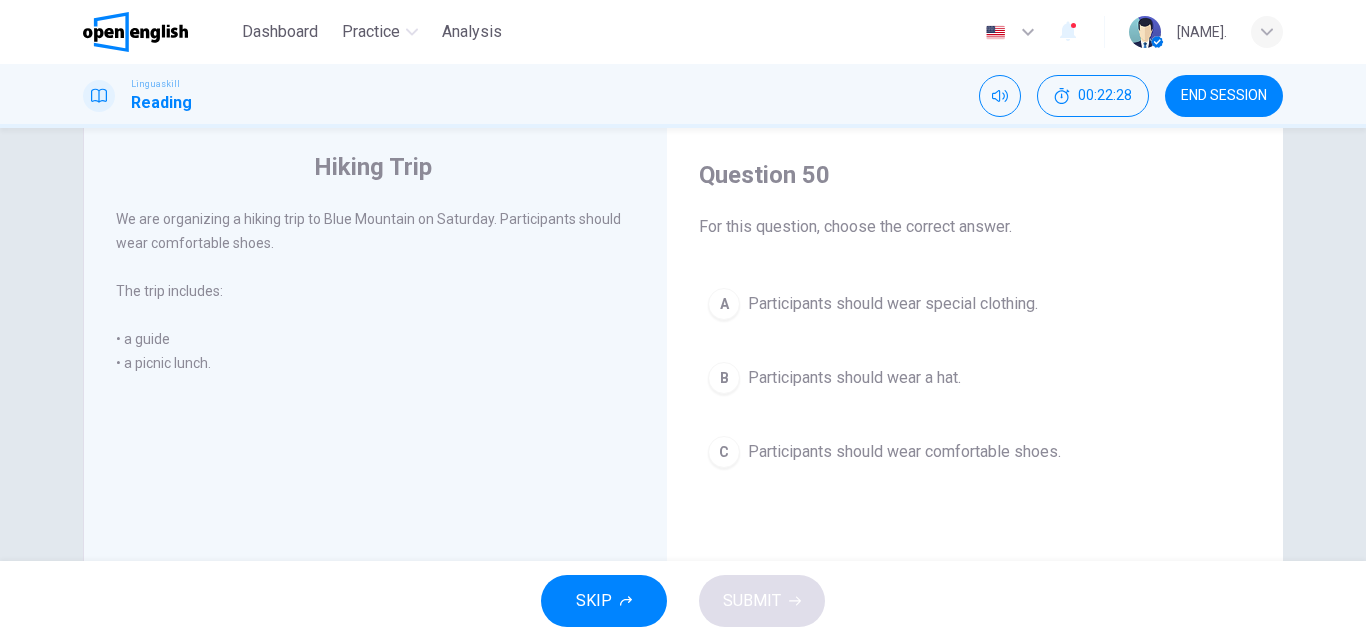 scroll, scrollTop: 53, scrollLeft: 0, axis: vertical 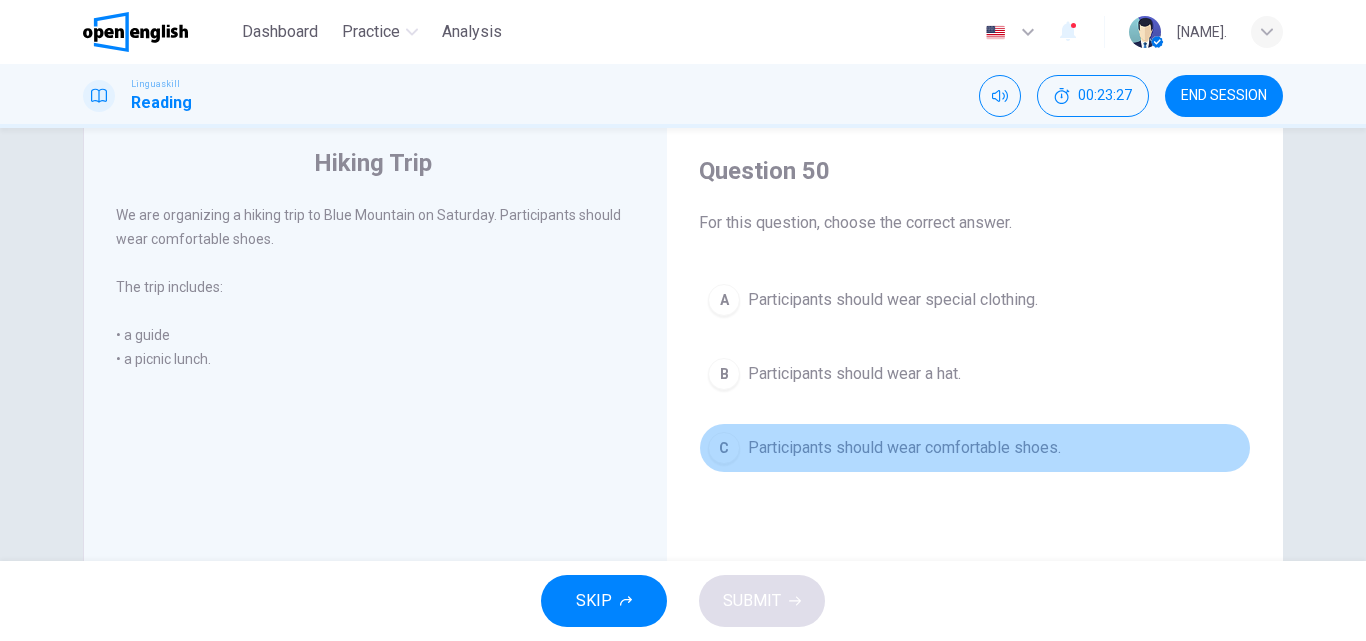 click on "Participants should wear comfortable shoes." at bounding box center (904, 448) 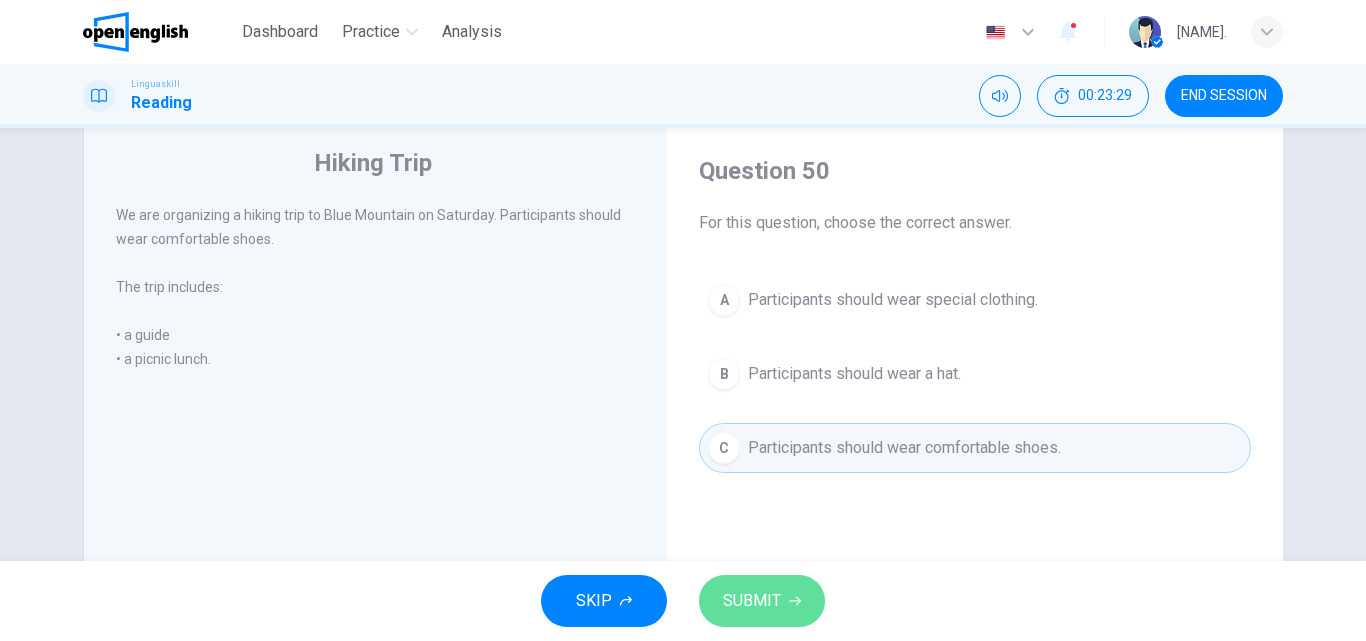 click on "SUBMIT" at bounding box center [762, 601] 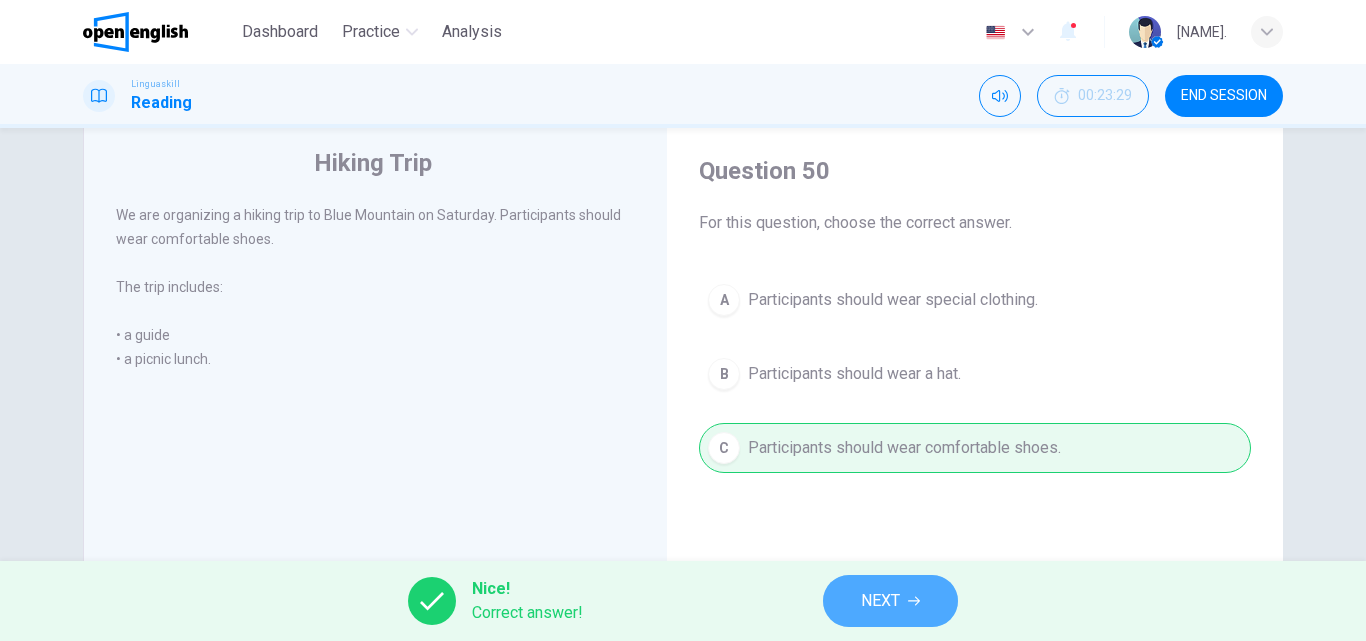 click on "NEXT" at bounding box center (880, 601) 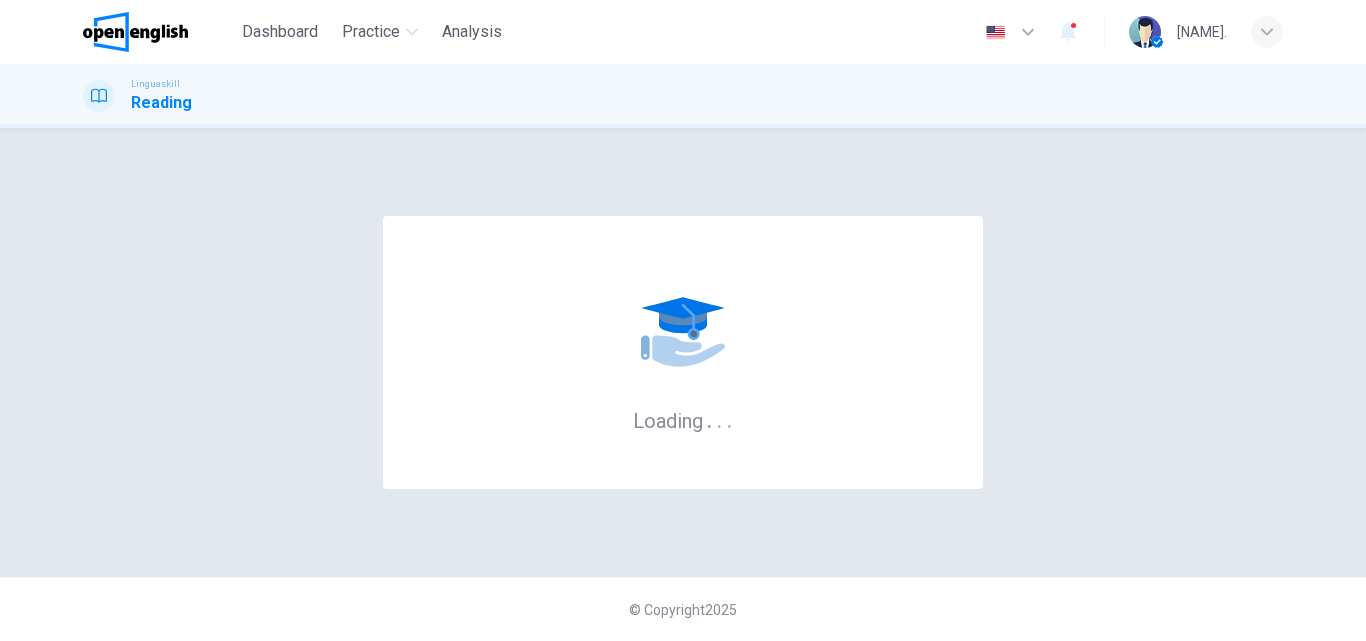 scroll, scrollTop: 0, scrollLeft: 0, axis: both 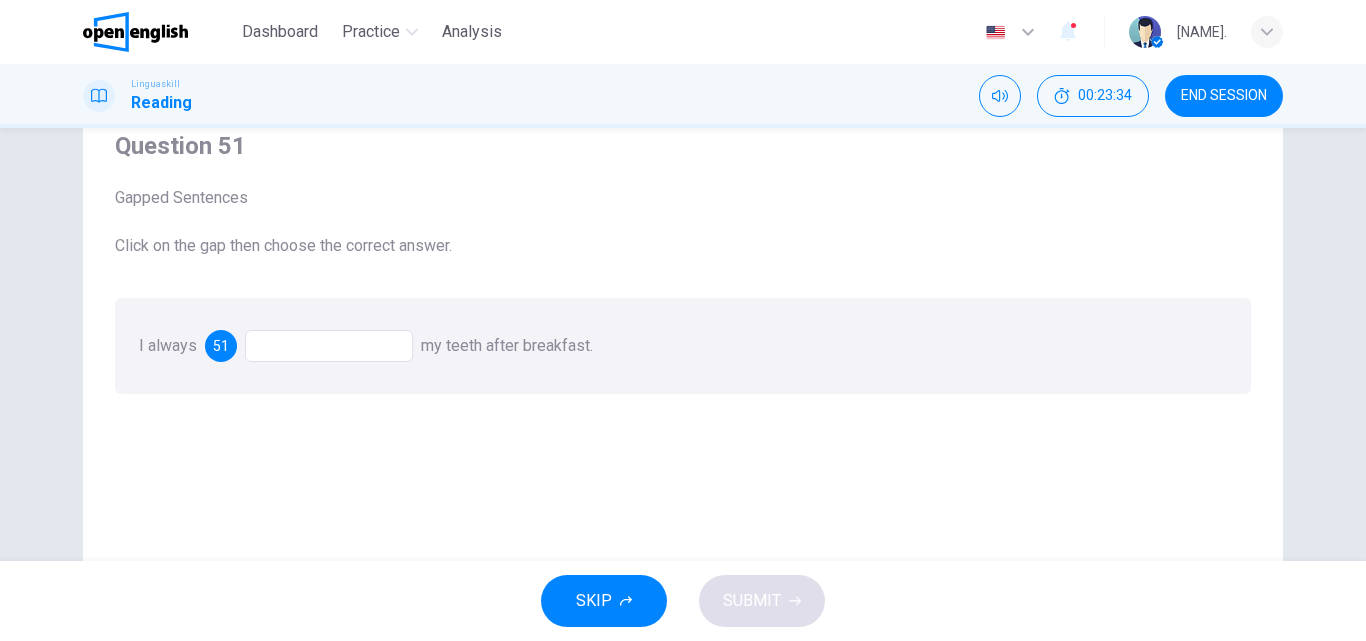 click at bounding box center [329, 346] 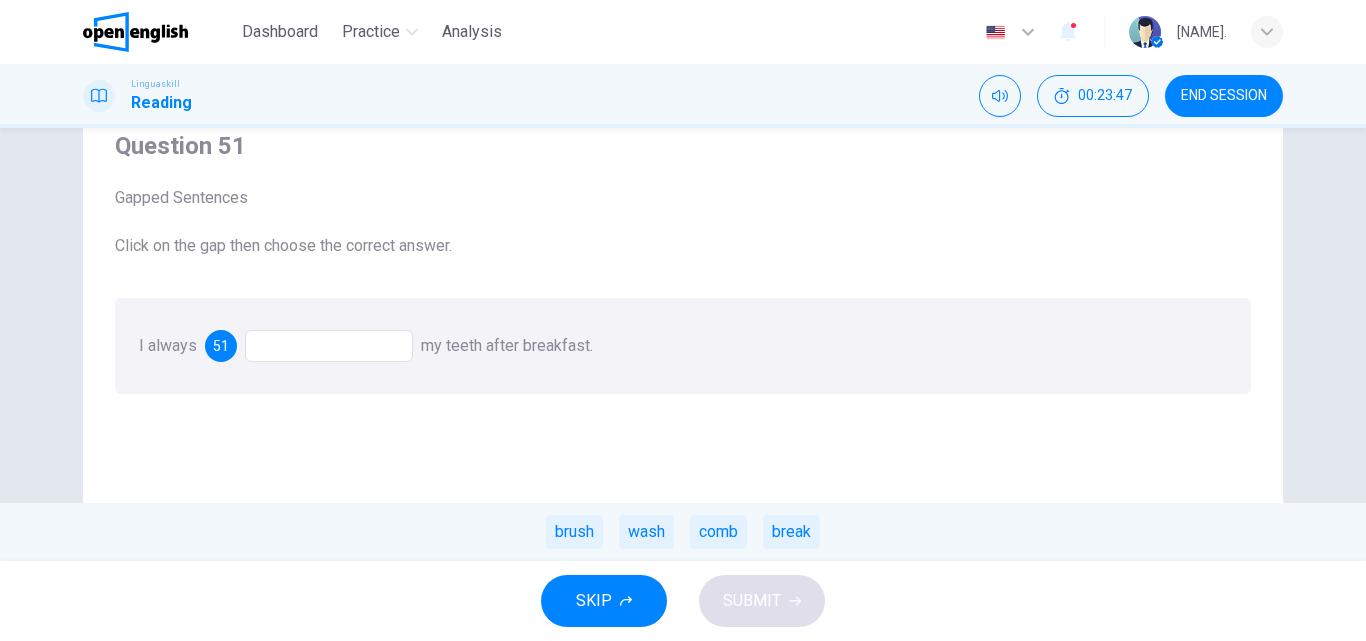 click at bounding box center (329, 346) 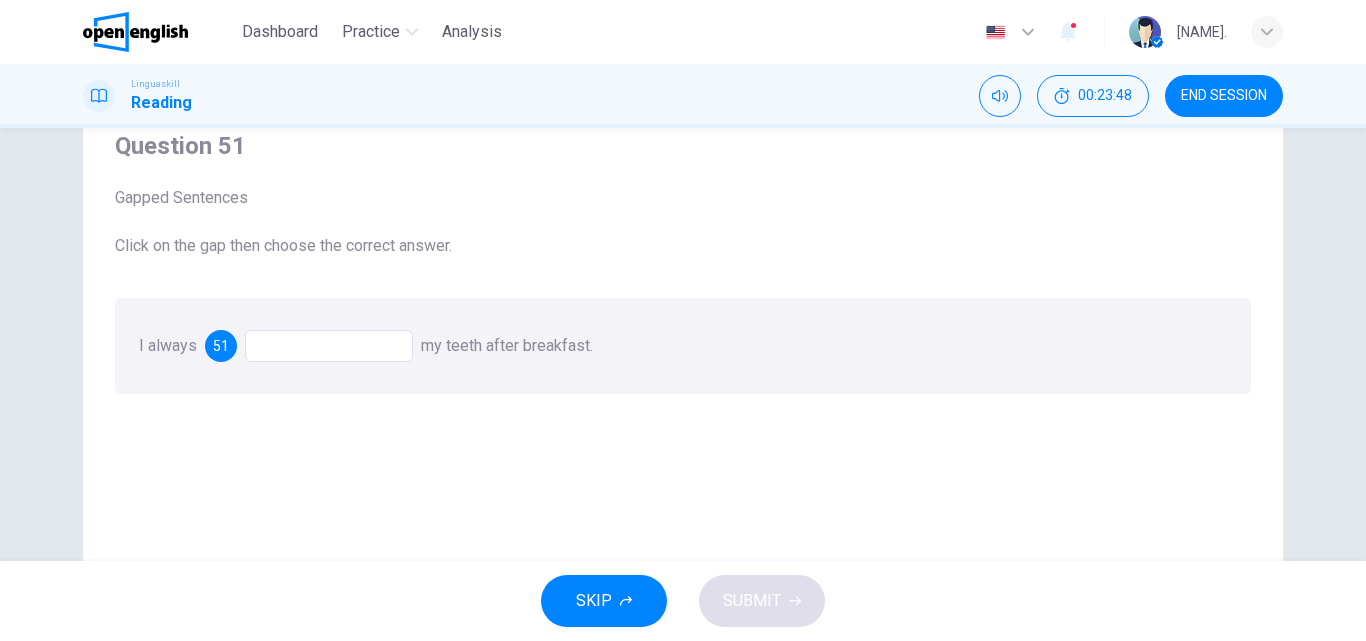 click at bounding box center (329, 346) 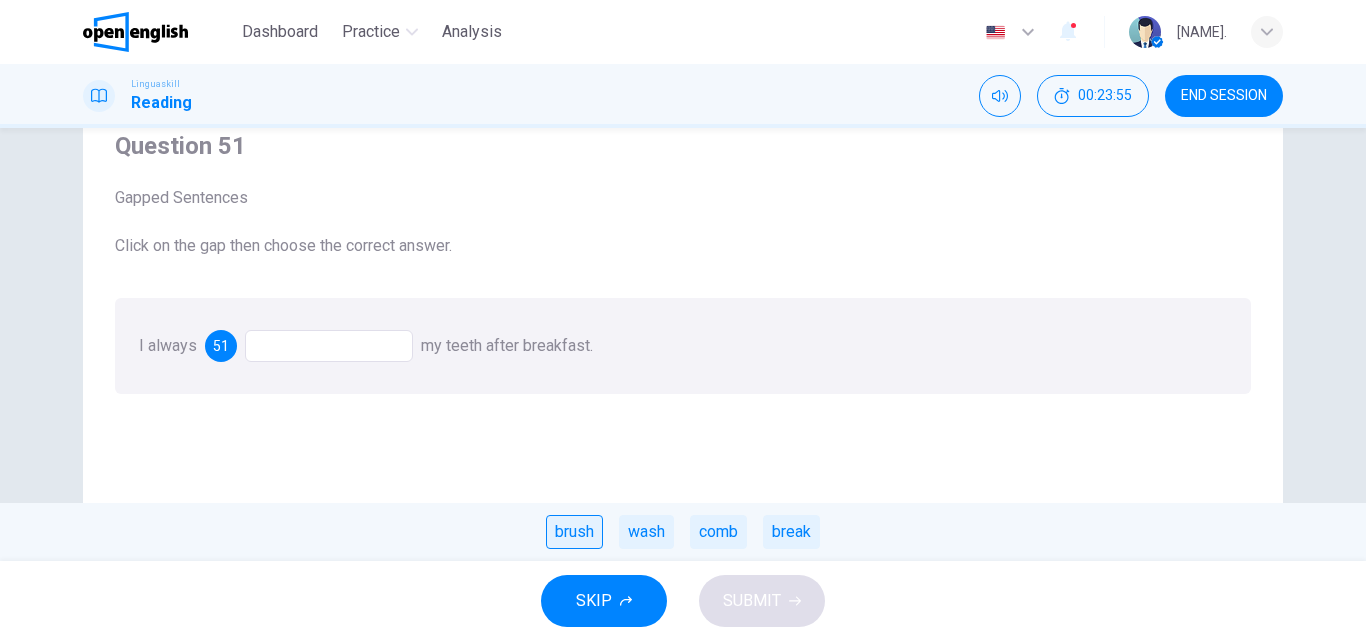 click on "brush" at bounding box center (574, 532) 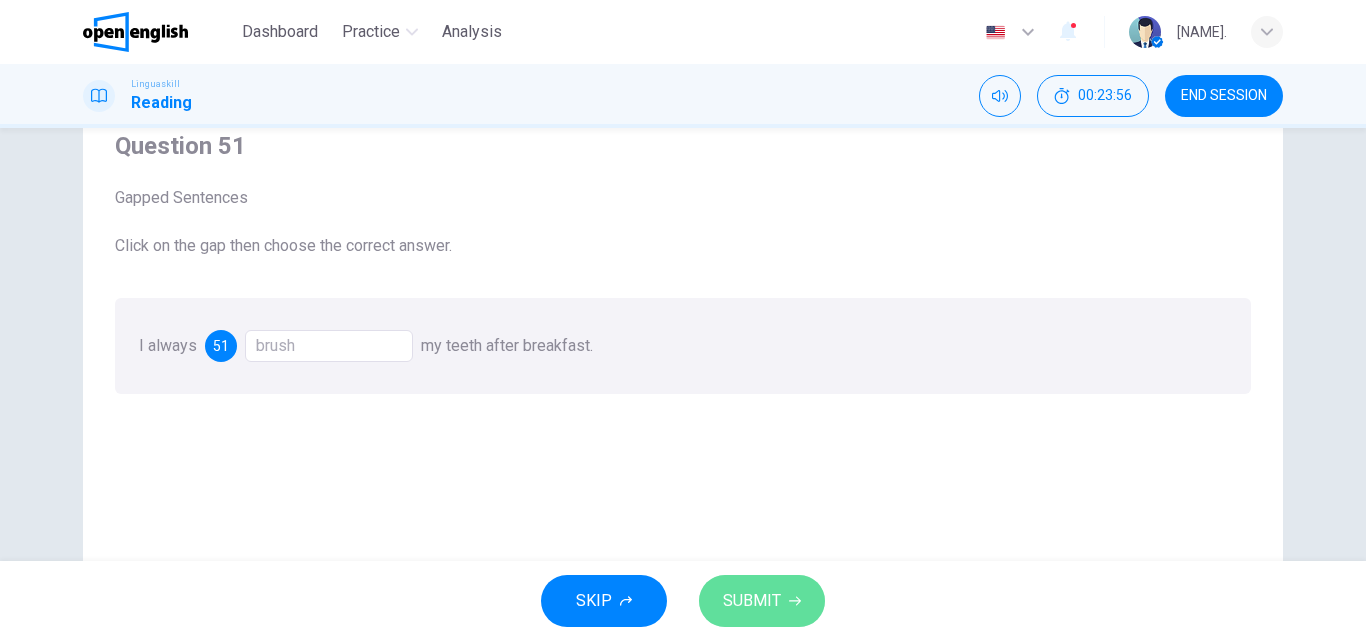 click on "SUBMIT" at bounding box center [752, 601] 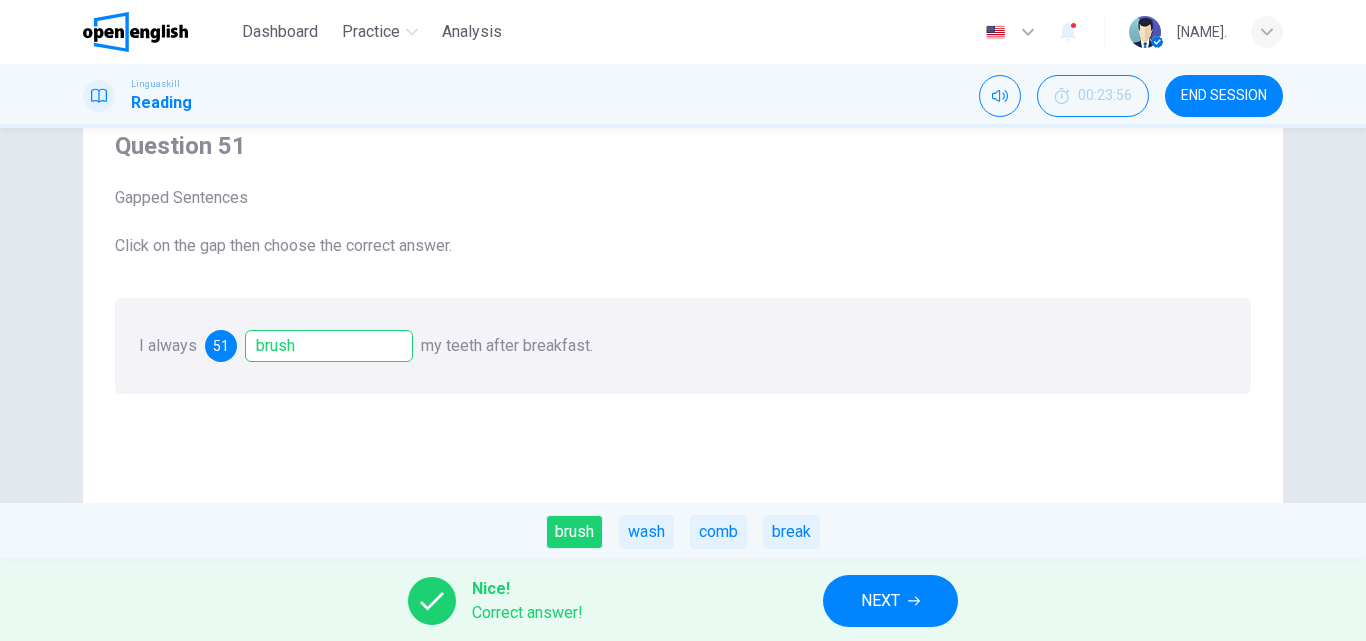 click on "NEXT" at bounding box center (890, 601) 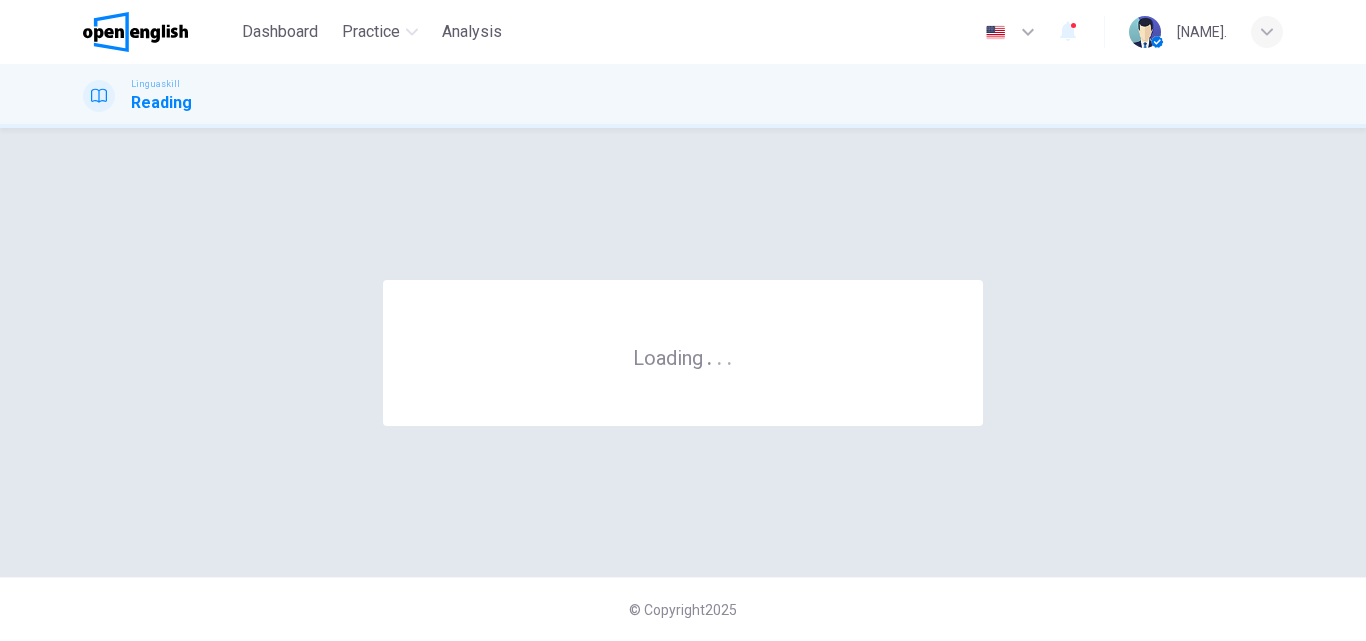 scroll, scrollTop: 0, scrollLeft: 0, axis: both 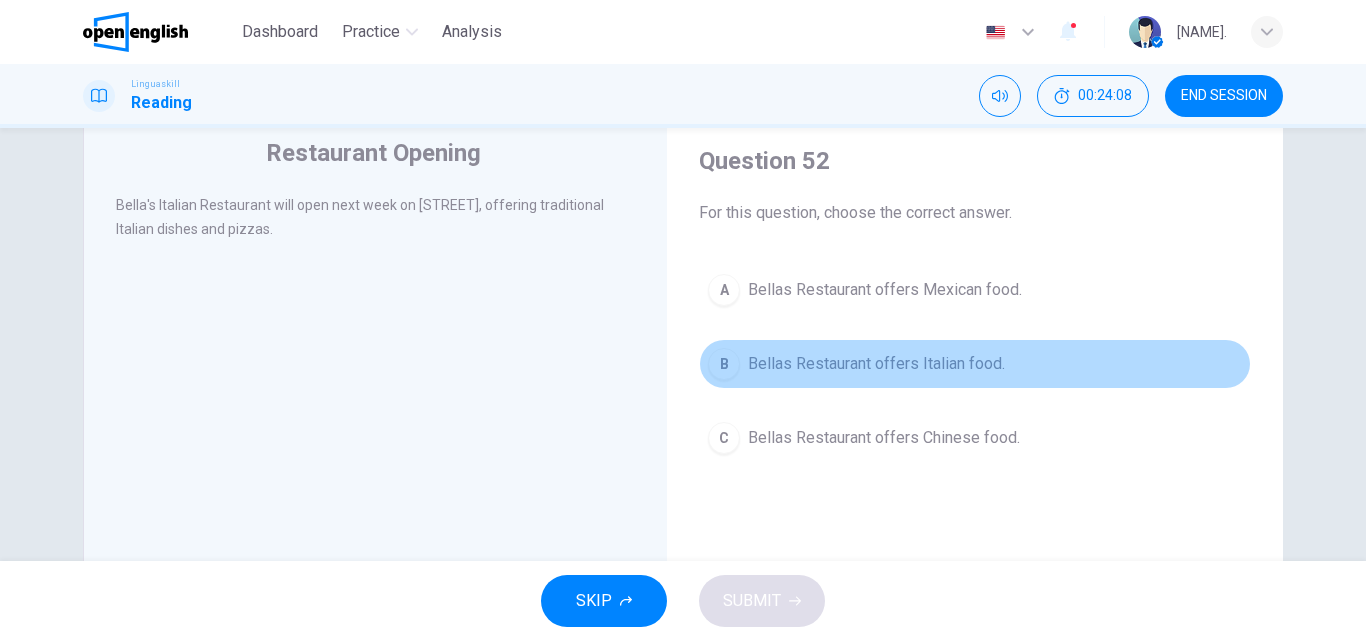 click on "B Bellas Restaurant offers Italian food." at bounding box center (975, 364) 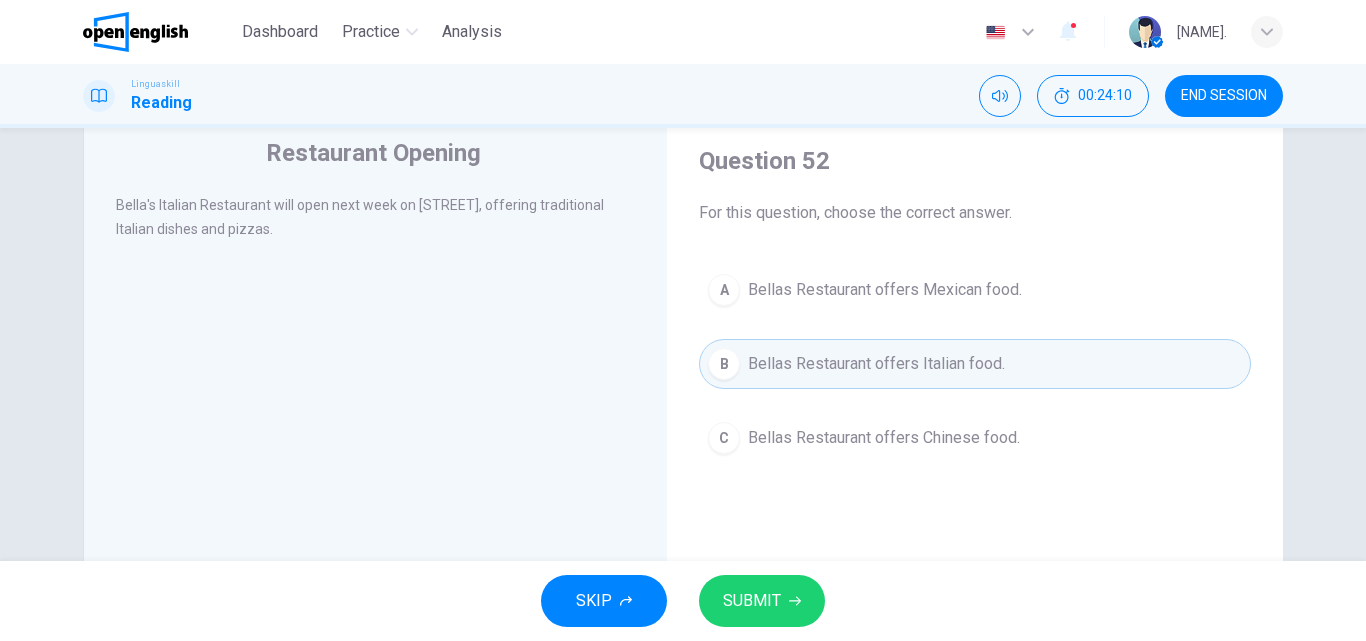 click on "SUBMIT" at bounding box center (752, 601) 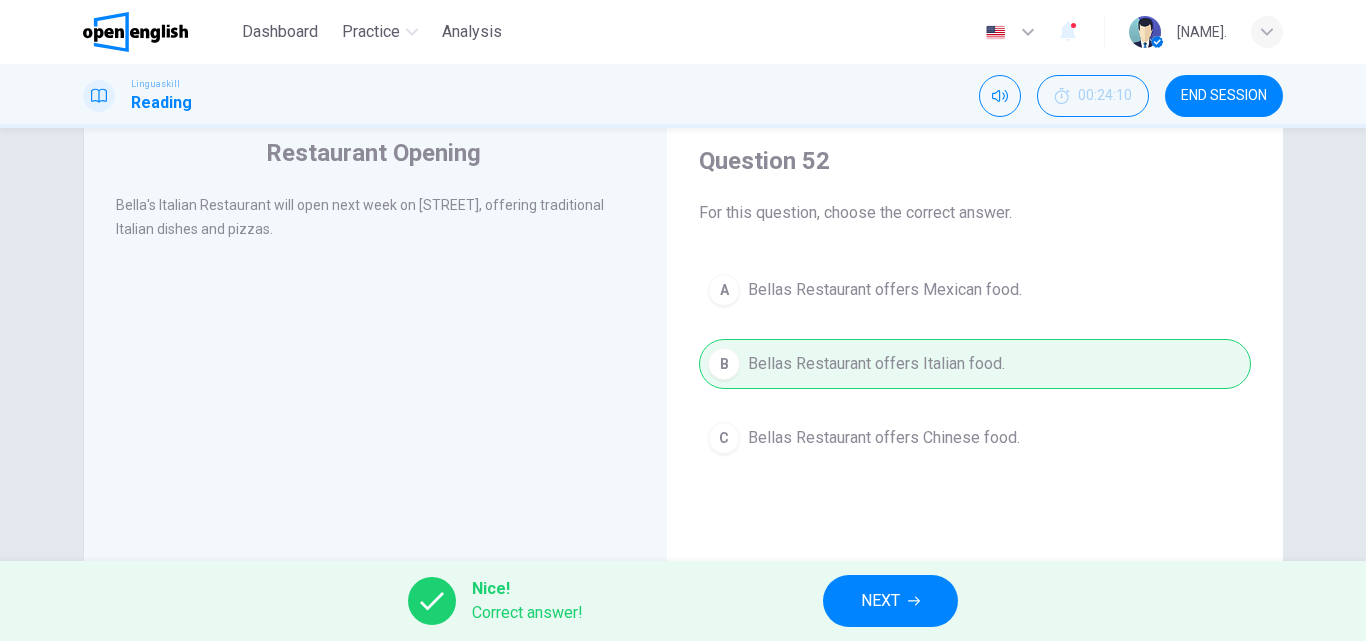 click on "NEXT" at bounding box center [890, 601] 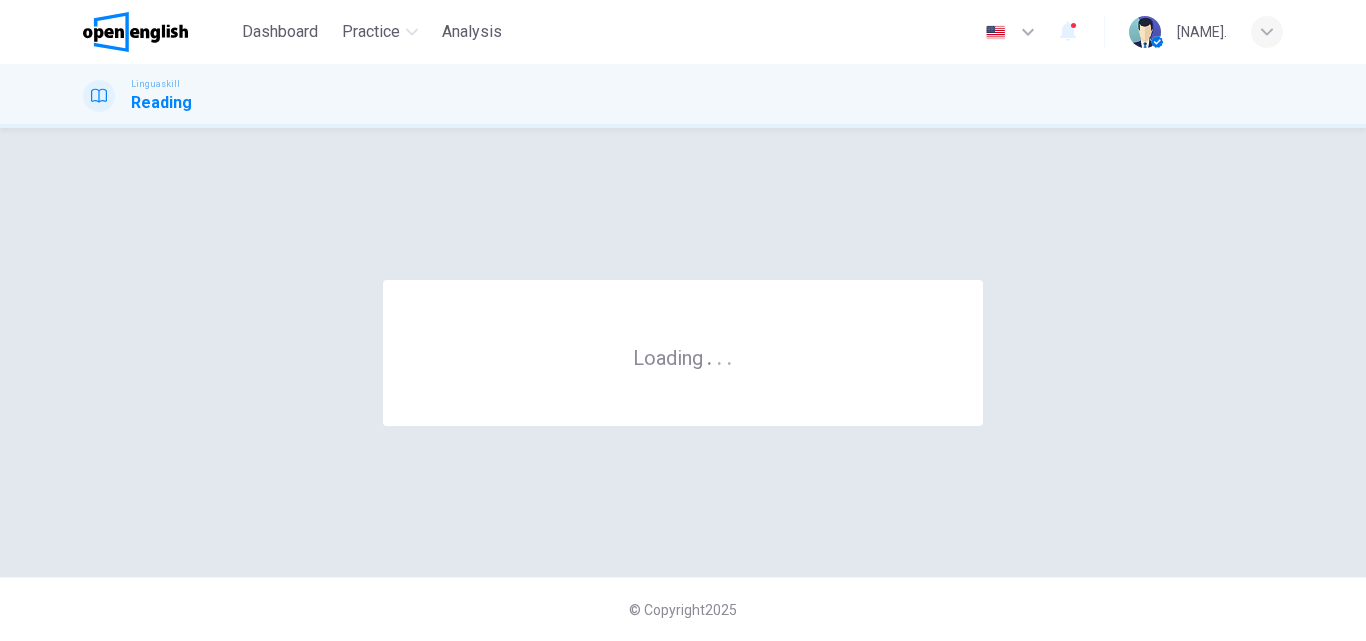 scroll, scrollTop: 0, scrollLeft: 0, axis: both 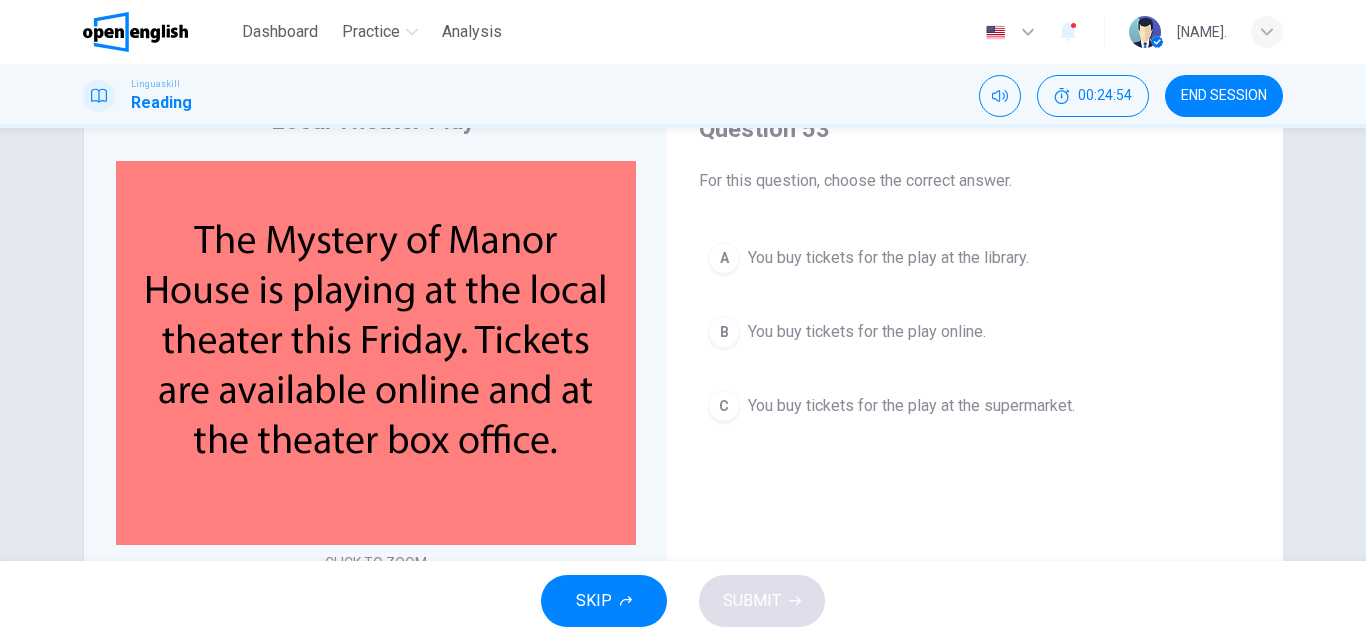 click on "You buy tickets for the play online." at bounding box center [867, 332] 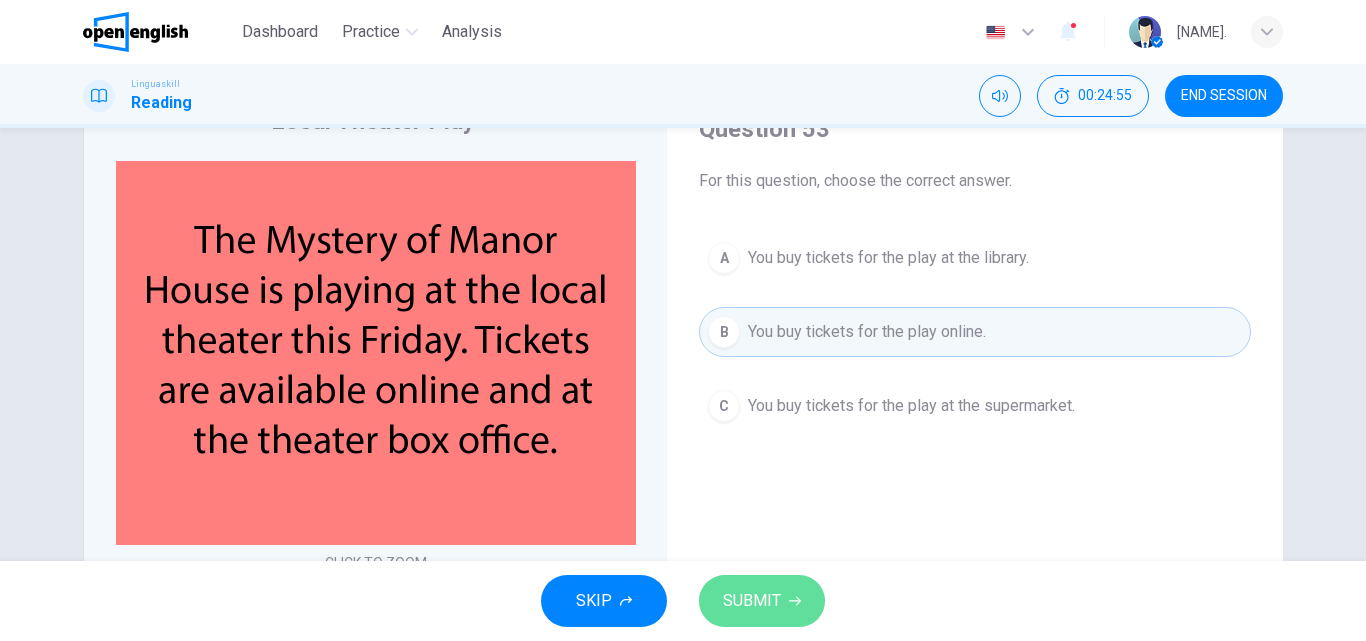 click on "SUBMIT" at bounding box center (762, 601) 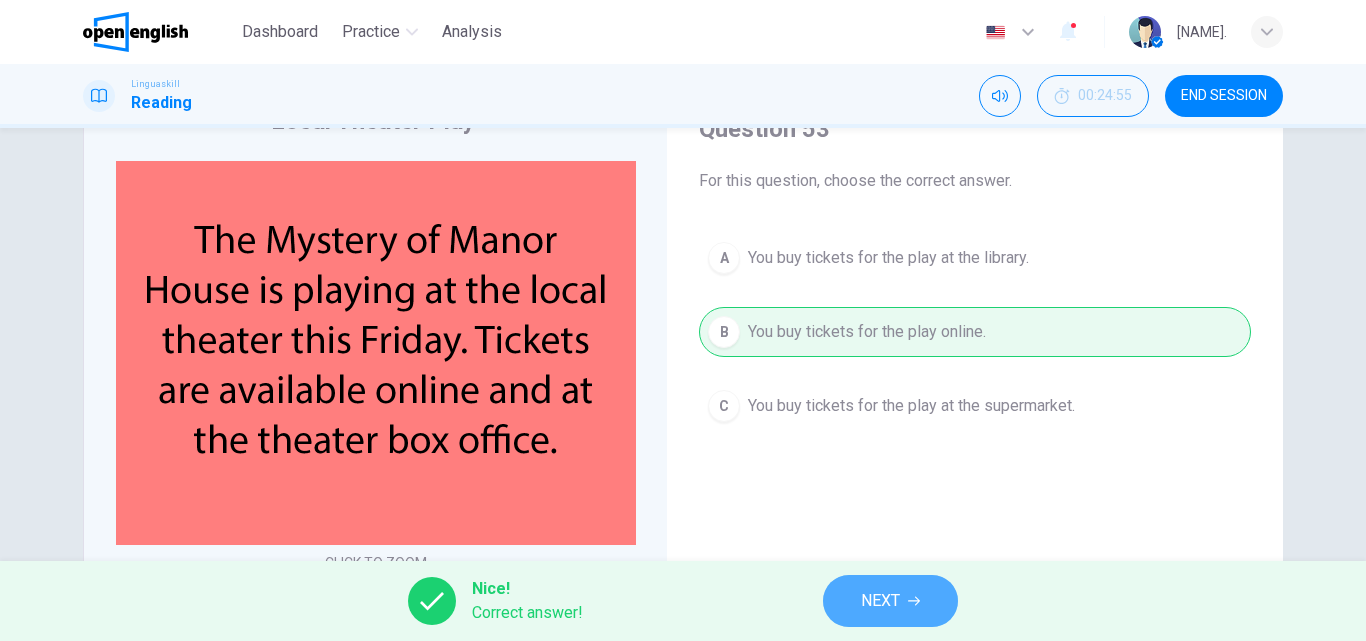 click on "NEXT" at bounding box center (890, 601) 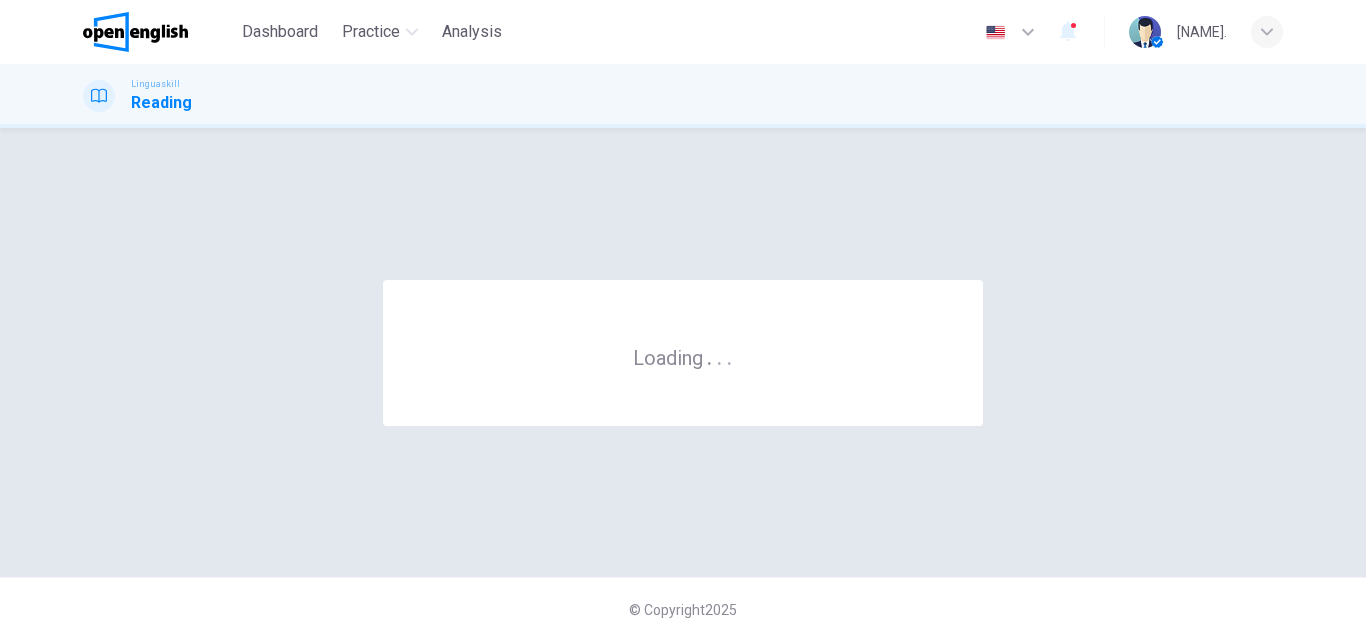 scroll, scrollTop: 0, scrollLeft: 0, axis: both 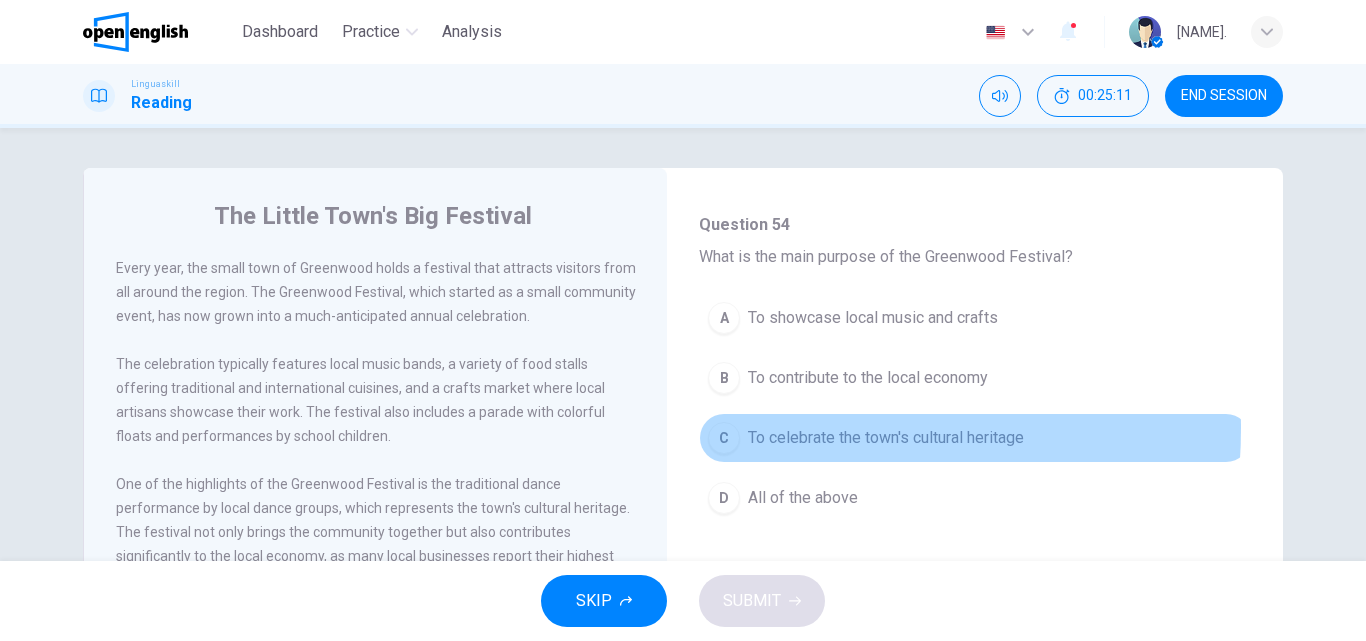 click on "C" at bounding box center [724, 438] 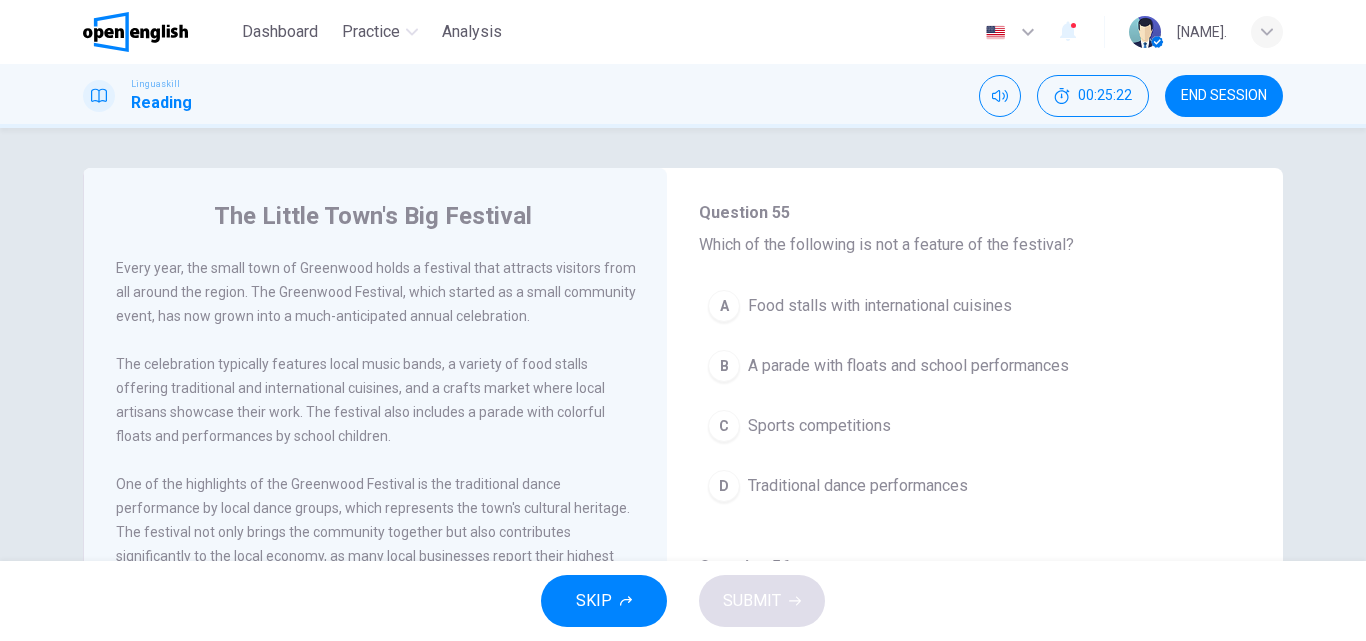 scroll, scrollTop: 484, scrollLeft: 0, axis: vertical 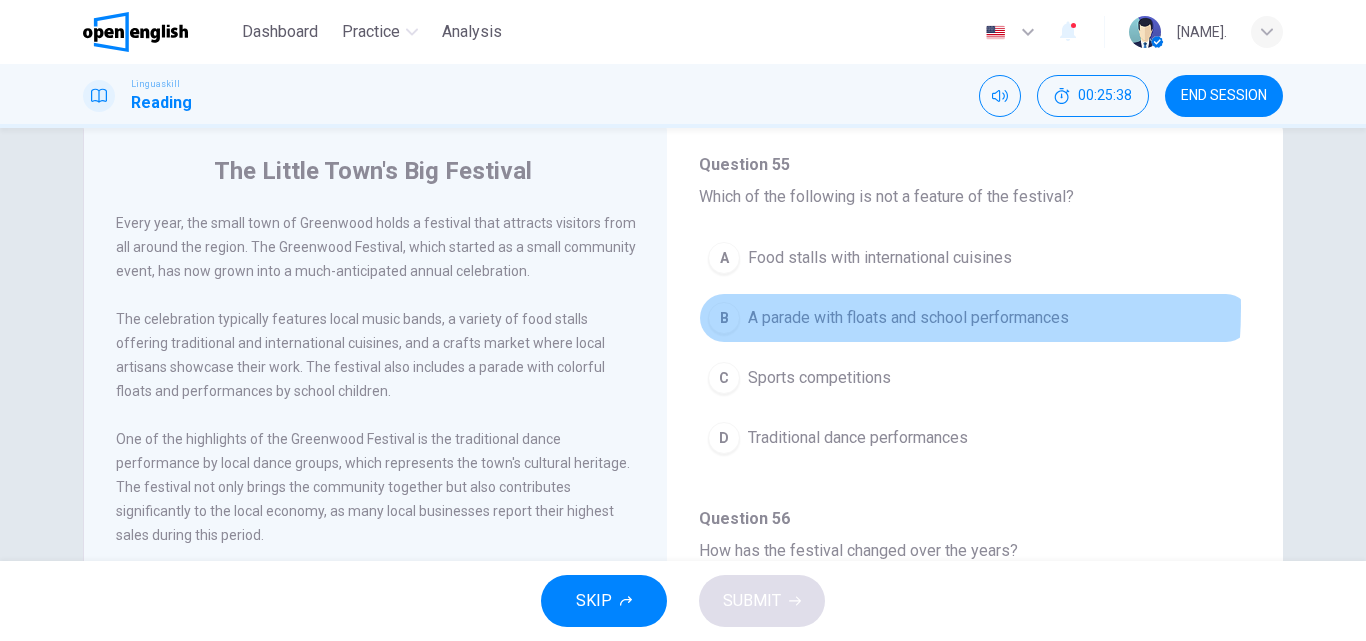 click on "A parade with floats and school performances" at bounding box center [908, 318] 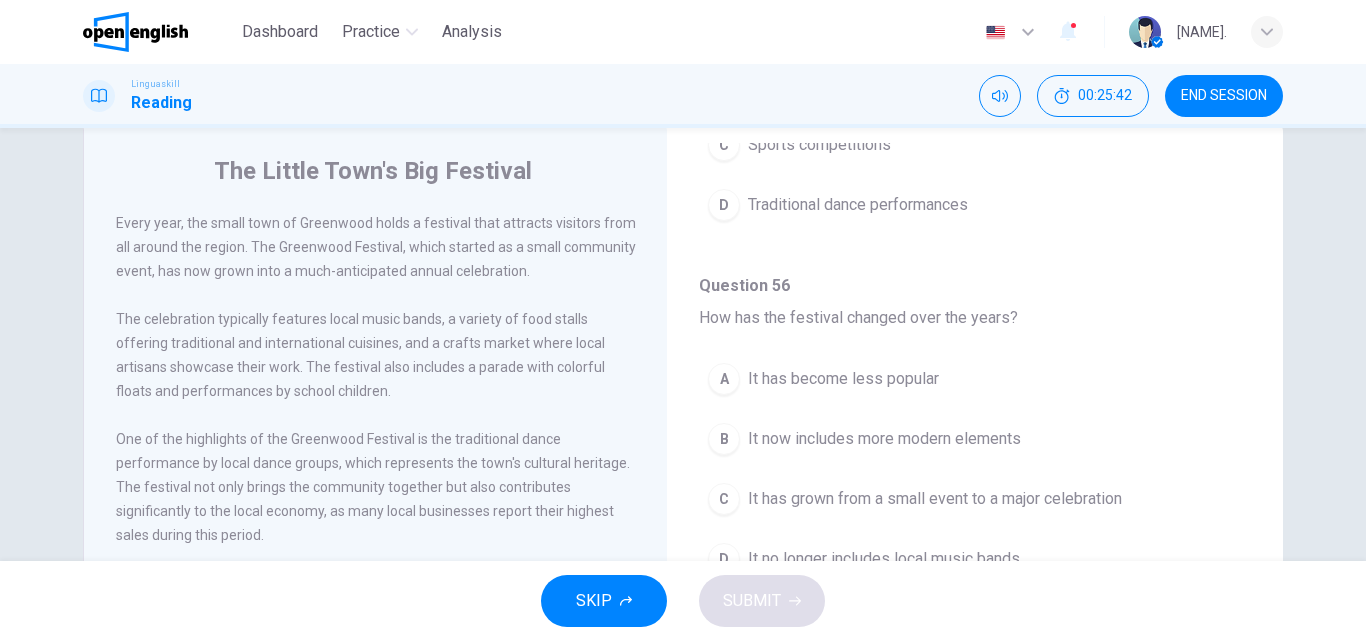 scroll, scrollTop: 729, scrollLeft: 0, axis: vertical 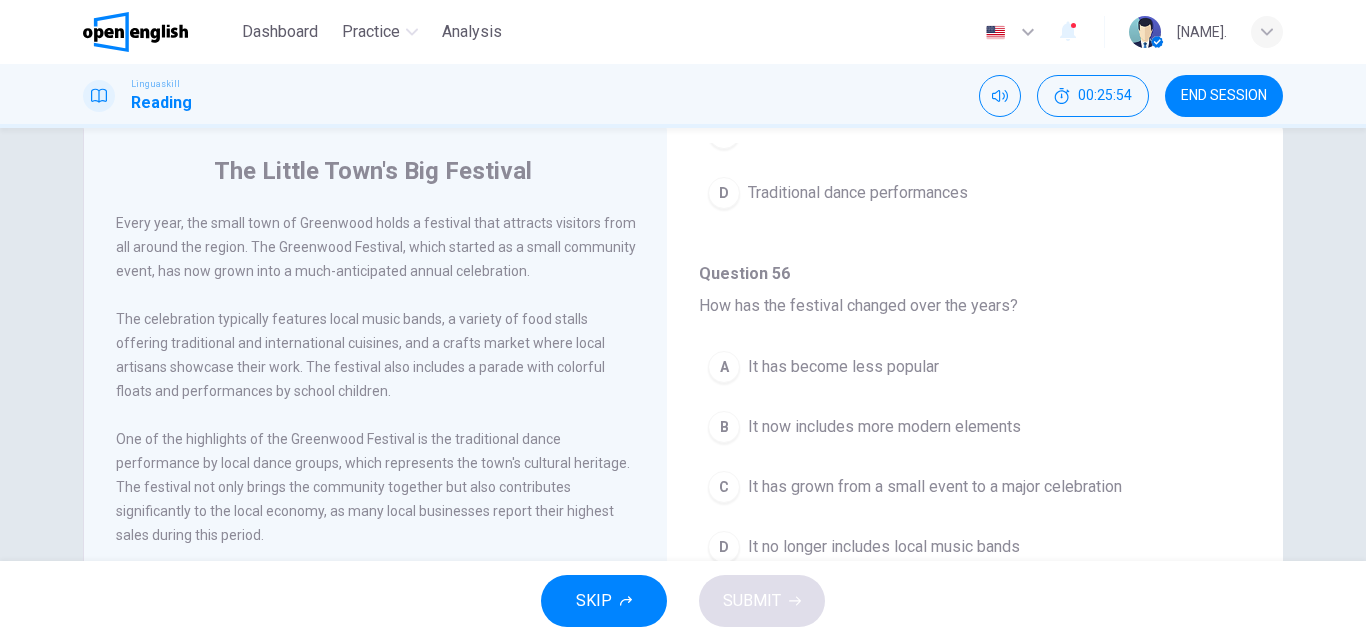 click on "C It has grown from a small event to a major celebration" at bounding box center [975, 487] 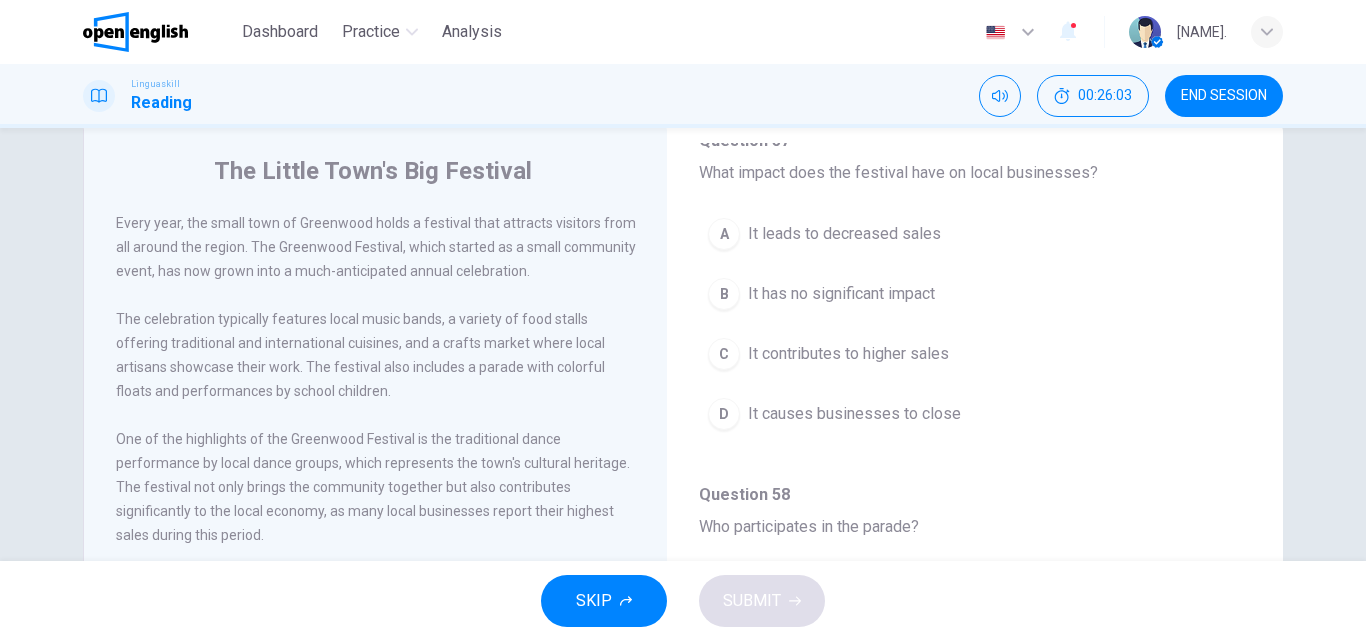 scroll, scrollTop: 1213, scrollLeft: 0, axis: vertical 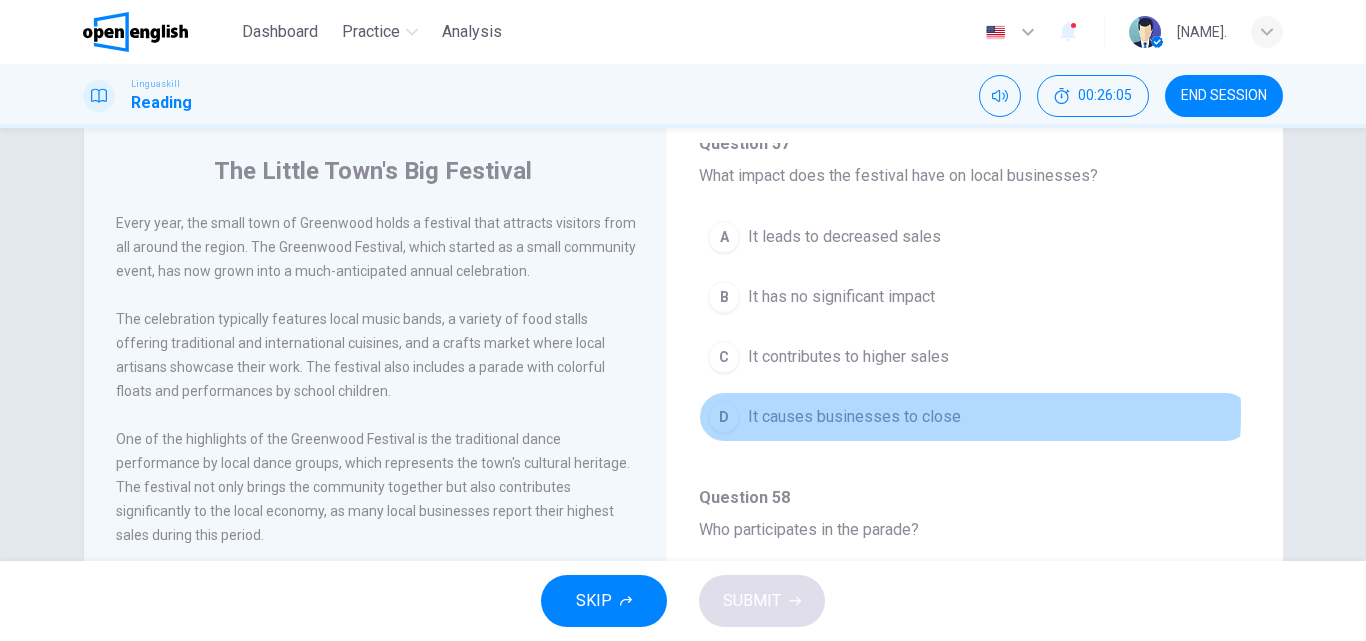 click on "It causes businesses to close" at bounding box center [854, 417] 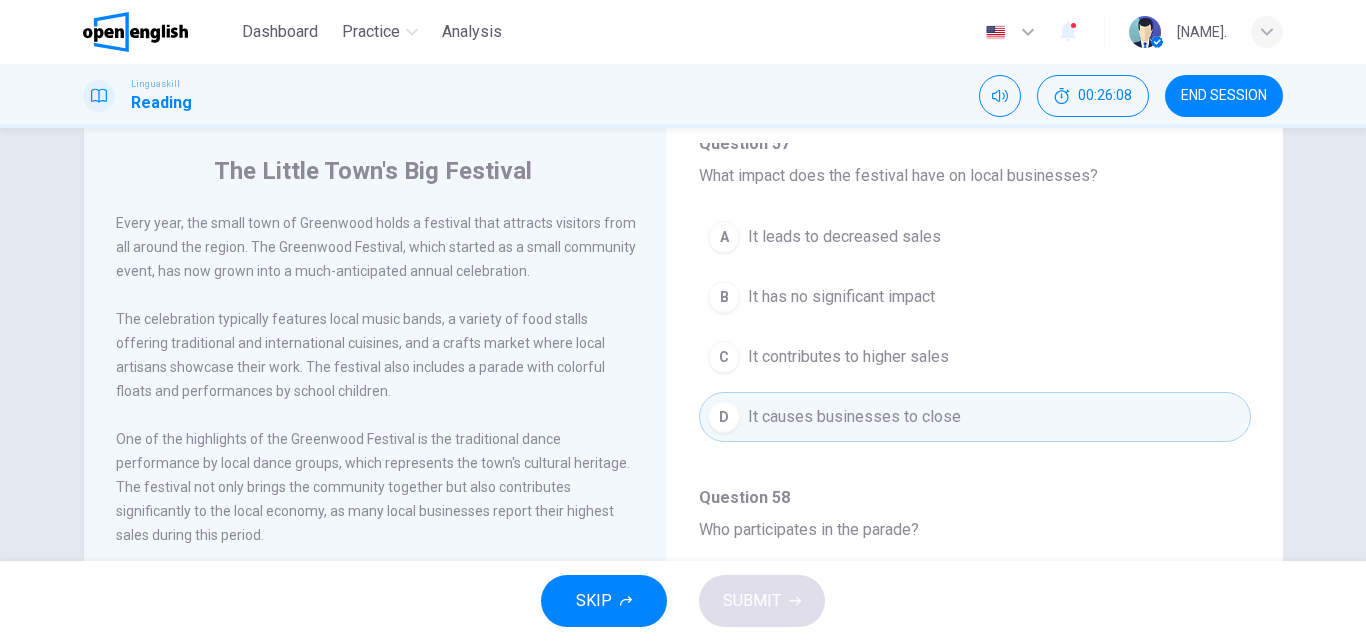 scroll, scrollTop: 652, scrollLeft: 0, axis: vertical 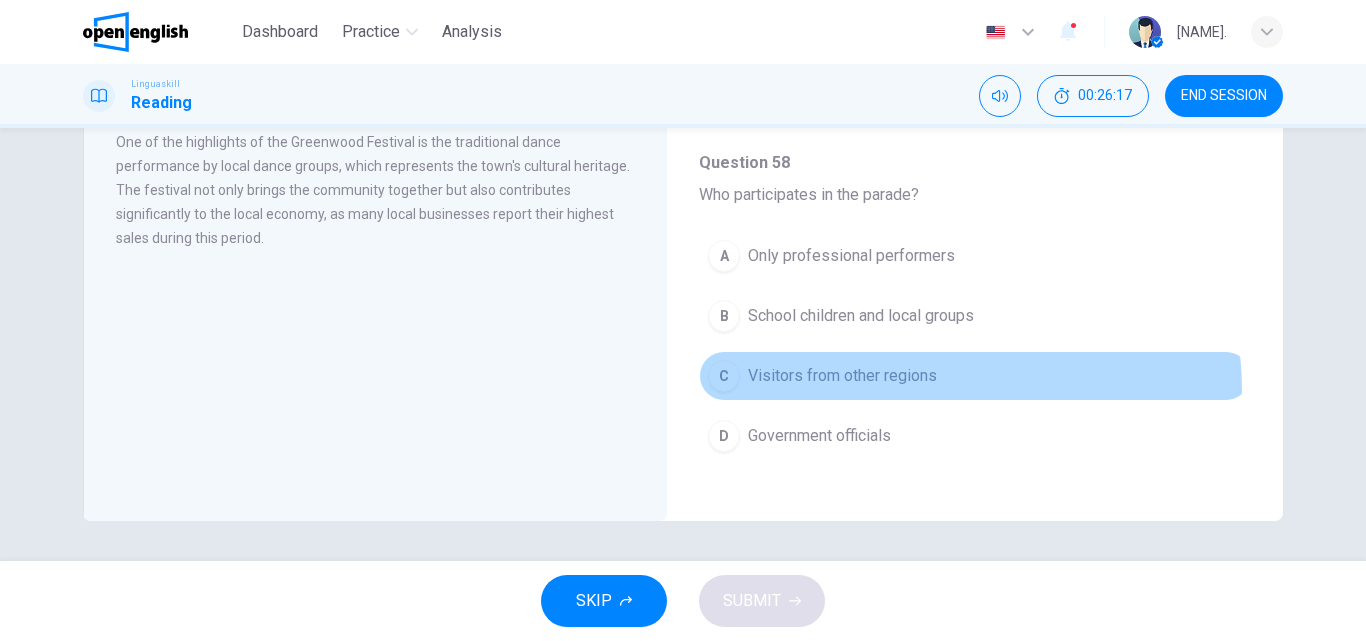 click on "C Visitors from other regions" at bounding box center (975, 376) 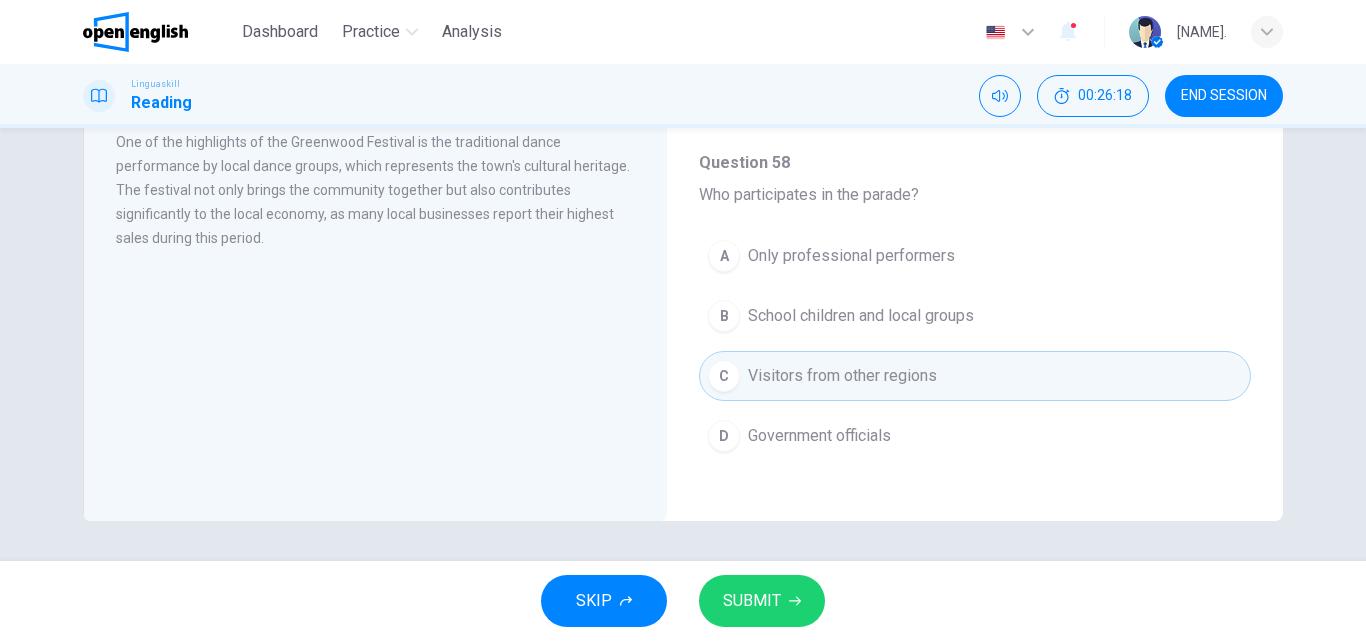 click 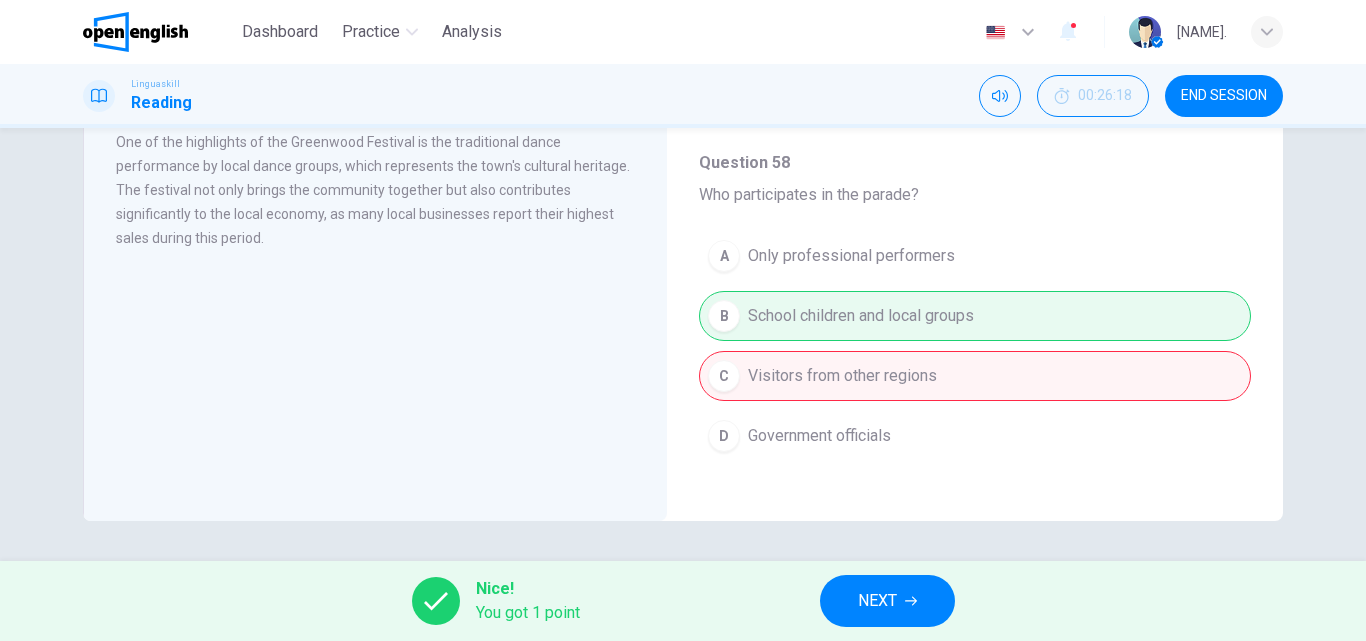 click on "NEXT" at bounding box center (877, 601) 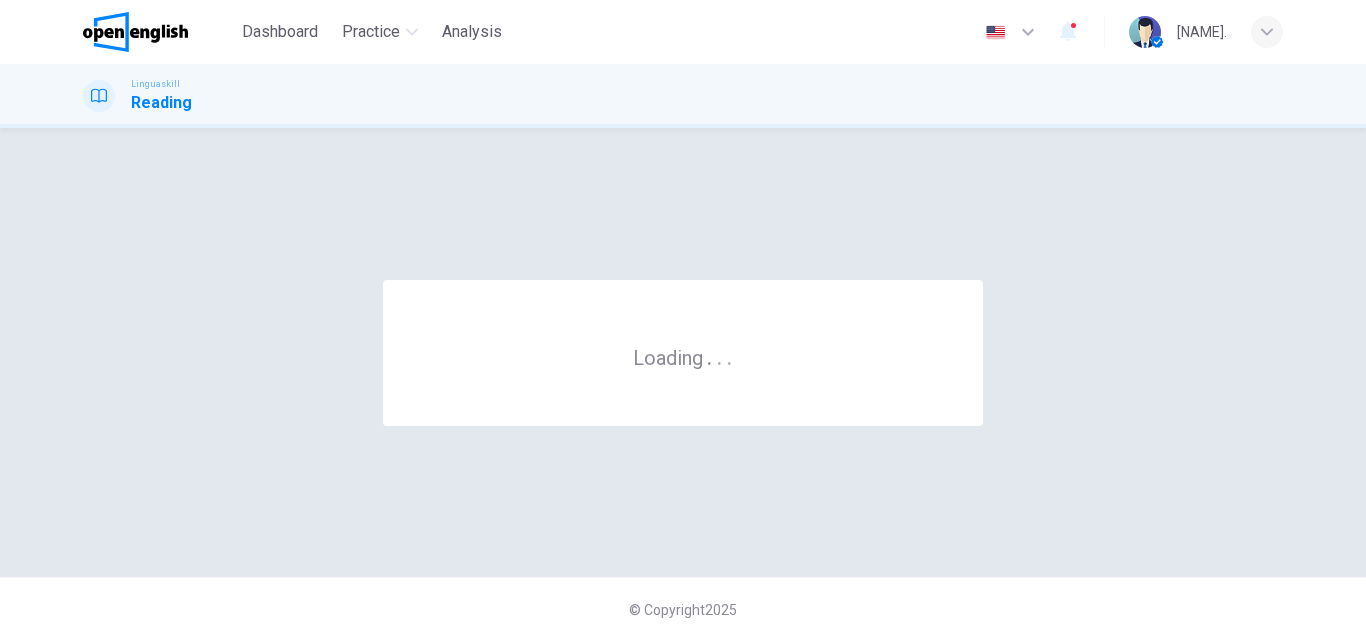 scroll, scrollTop: 0, scrollLeft: 0, axis: both 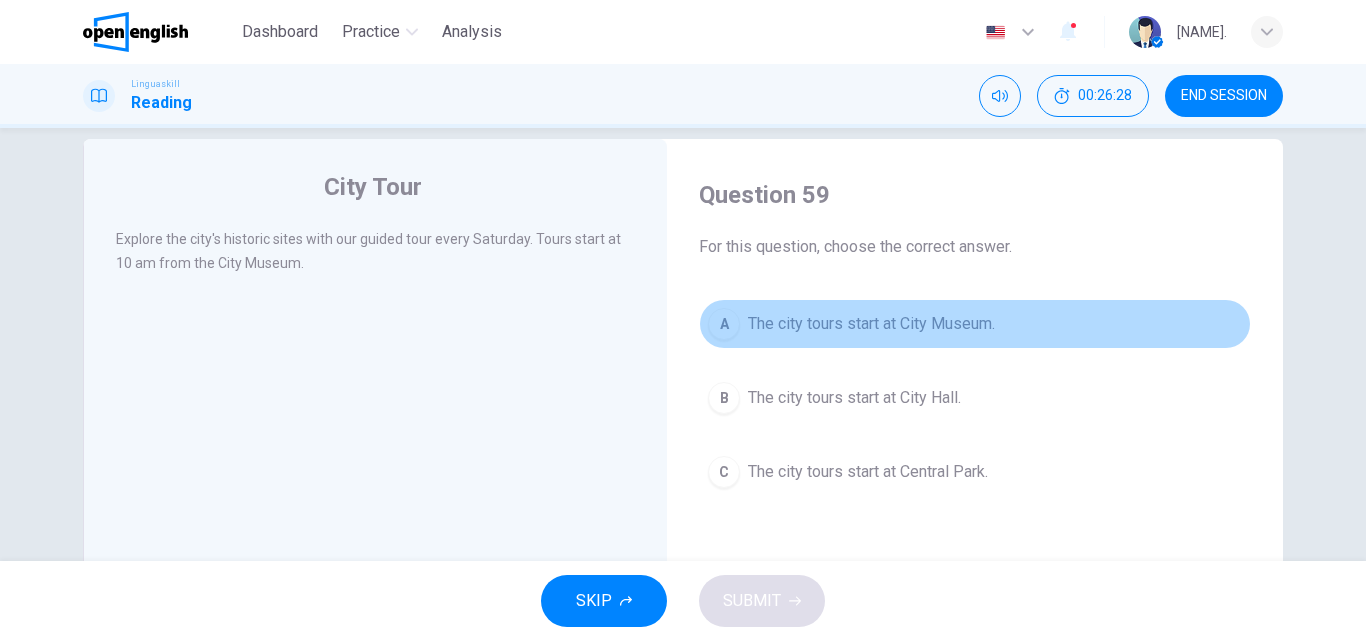 click on "The city tours start at City Museum." at bounding box center (871, 324) 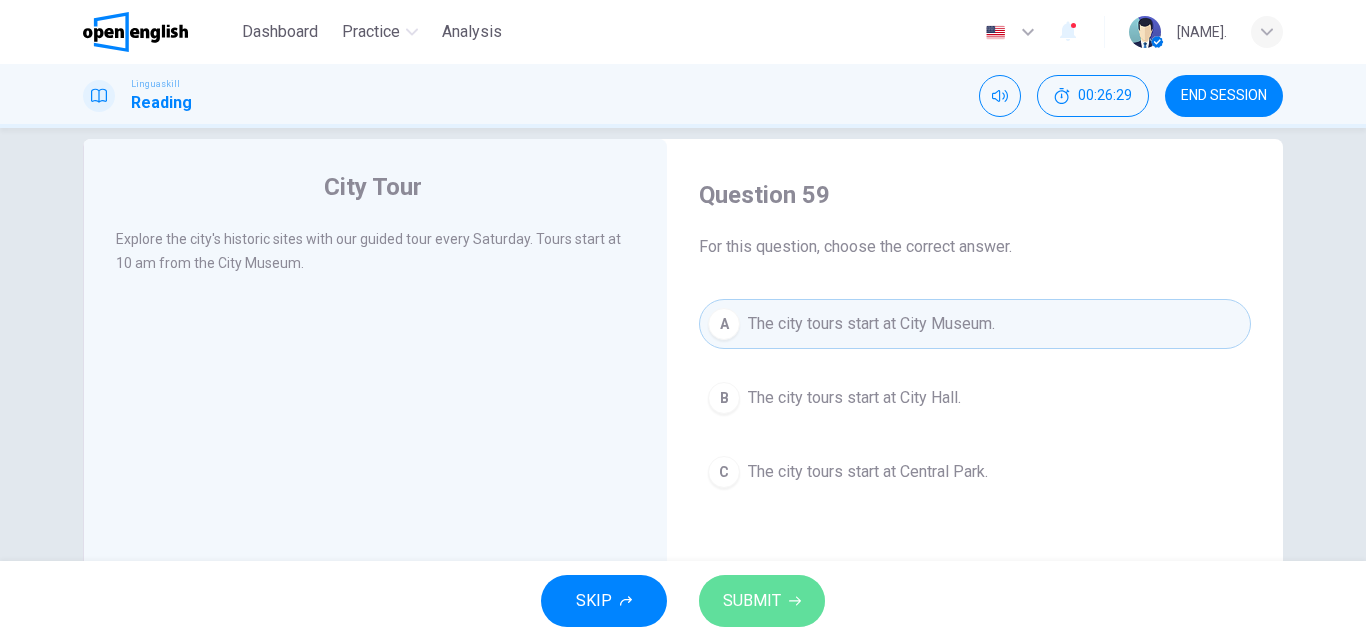 click on "SUBMIT" at bounding box center (762, 601) 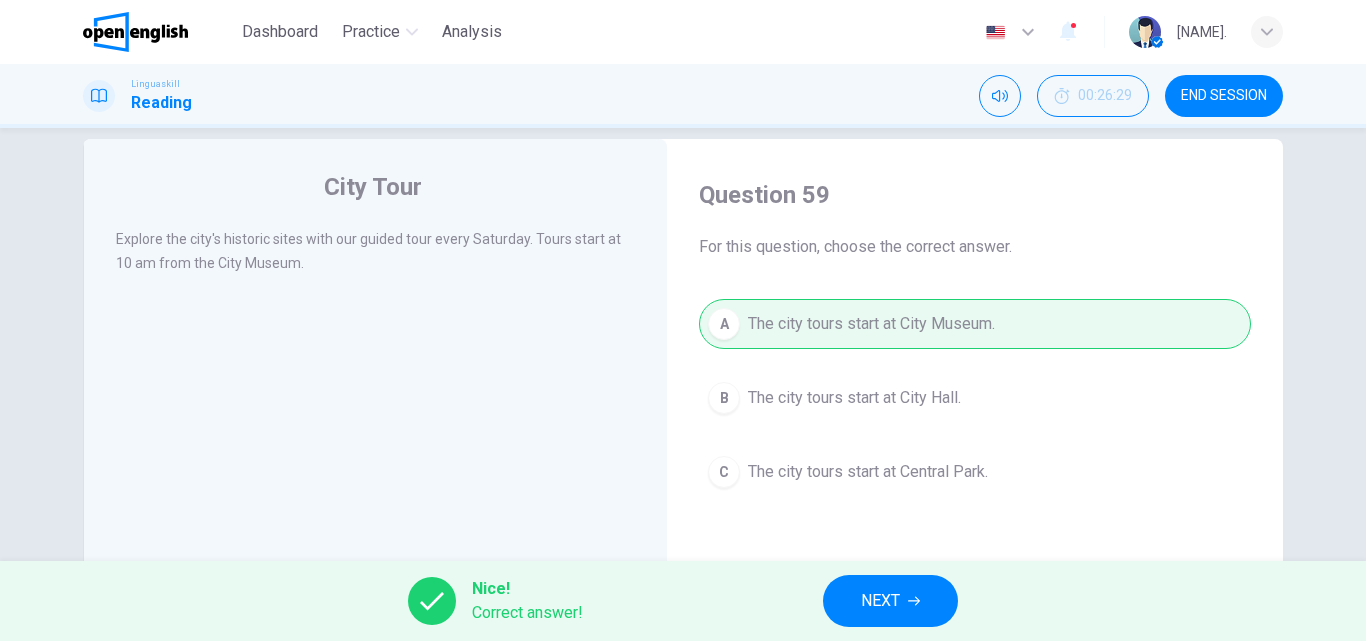 click on "NEXT" at bounding box center (880, 601) 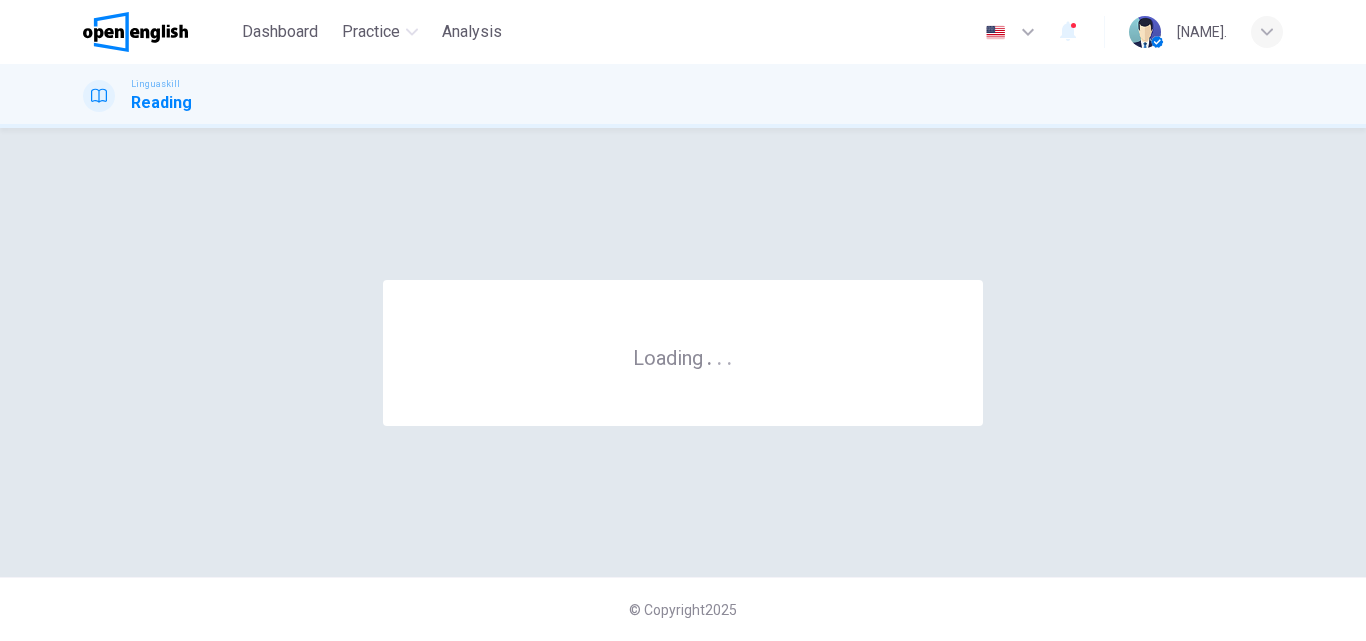 scroll, scrollTop: 0, scrollLeft: 0, axis: both 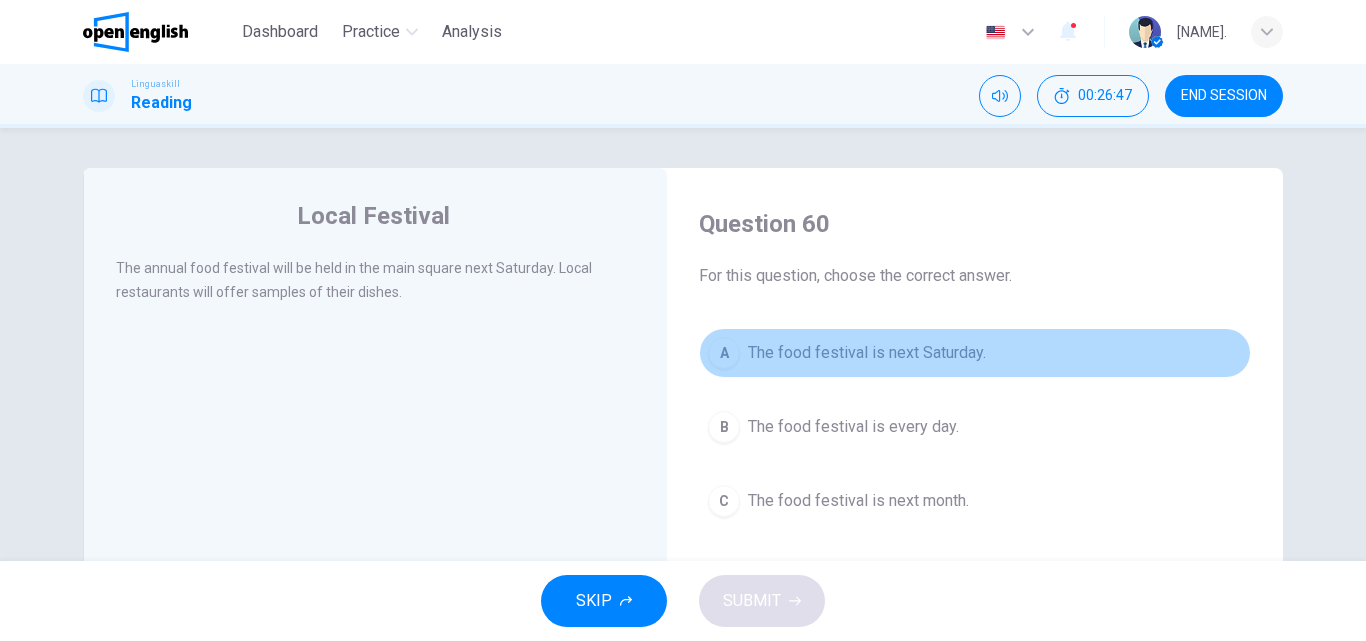 click on "The food festival is next Saturday." at bounding box center (867, 353) 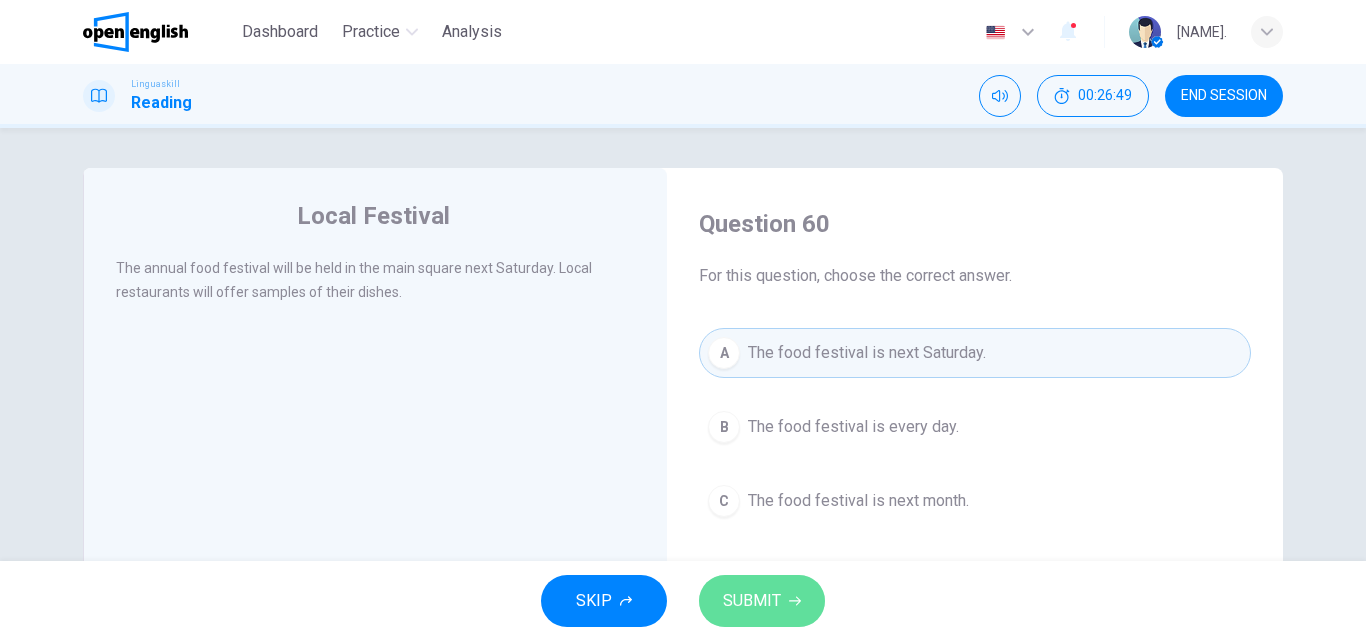 click on "SUBMIT" at bounding box center [762, 601] 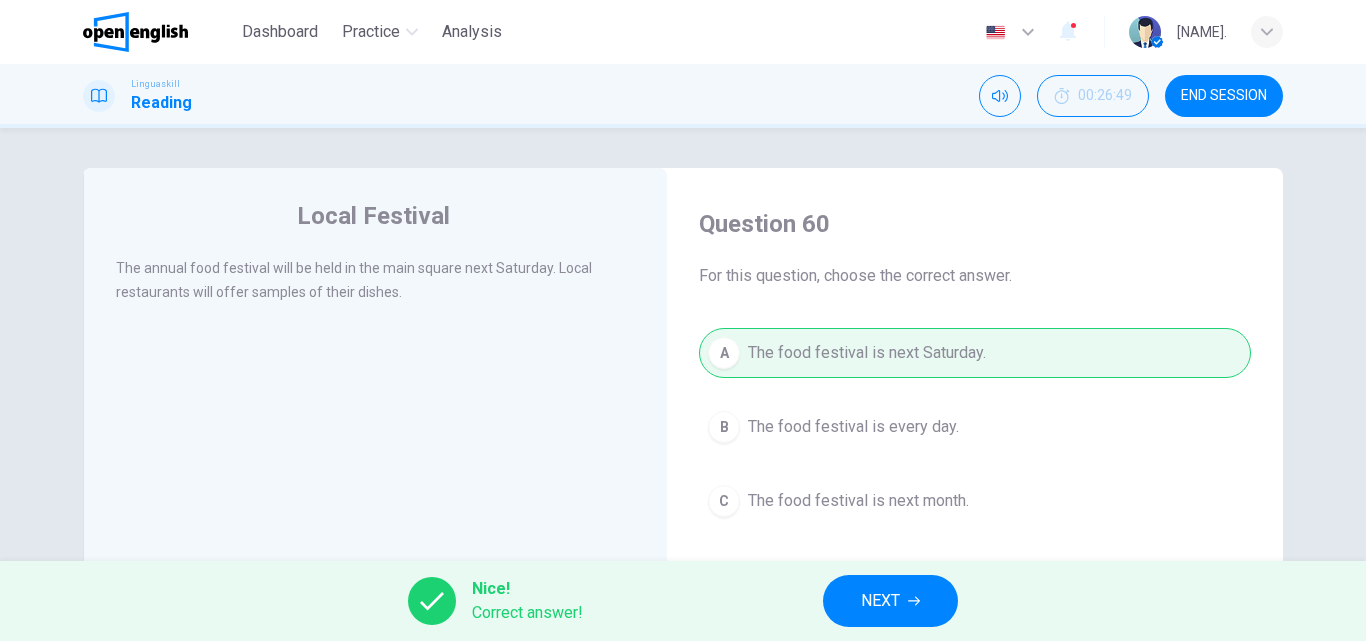 click on "NEXT" at bounding box center [890, 601] 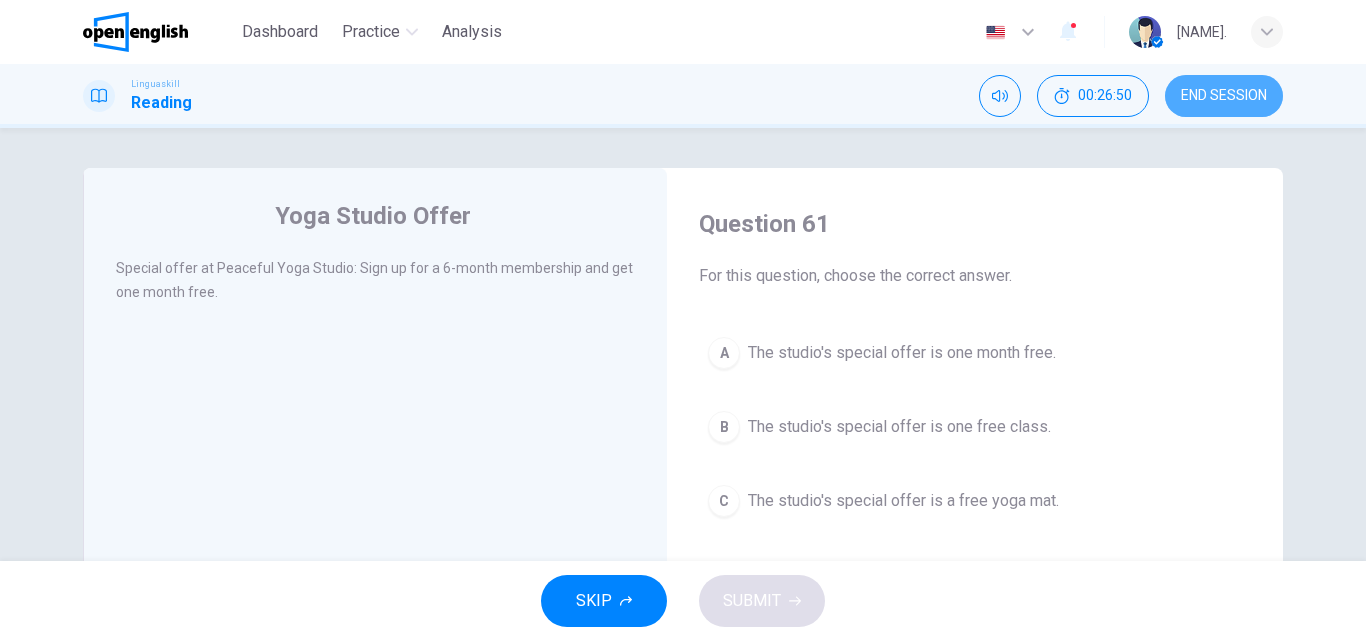 click on "END SESSION" at bounding box center (1224, 96) 